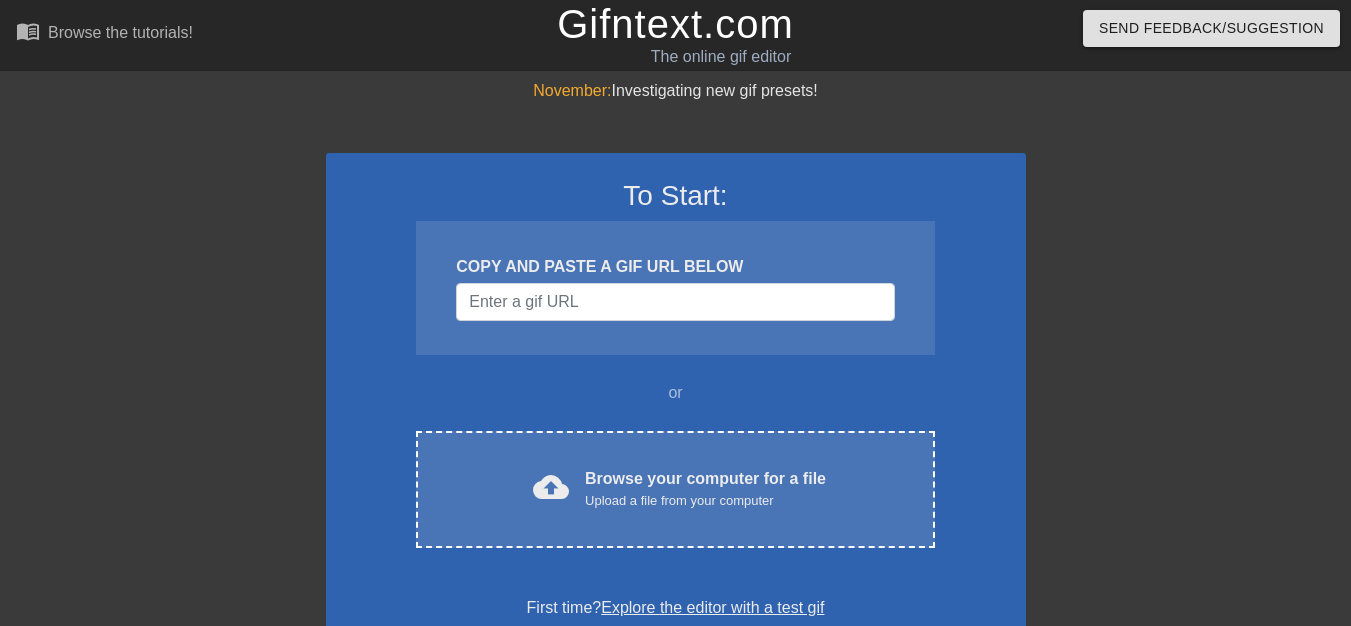 scroll, scrollTop: 0, scrollLeft: 0, axis: both 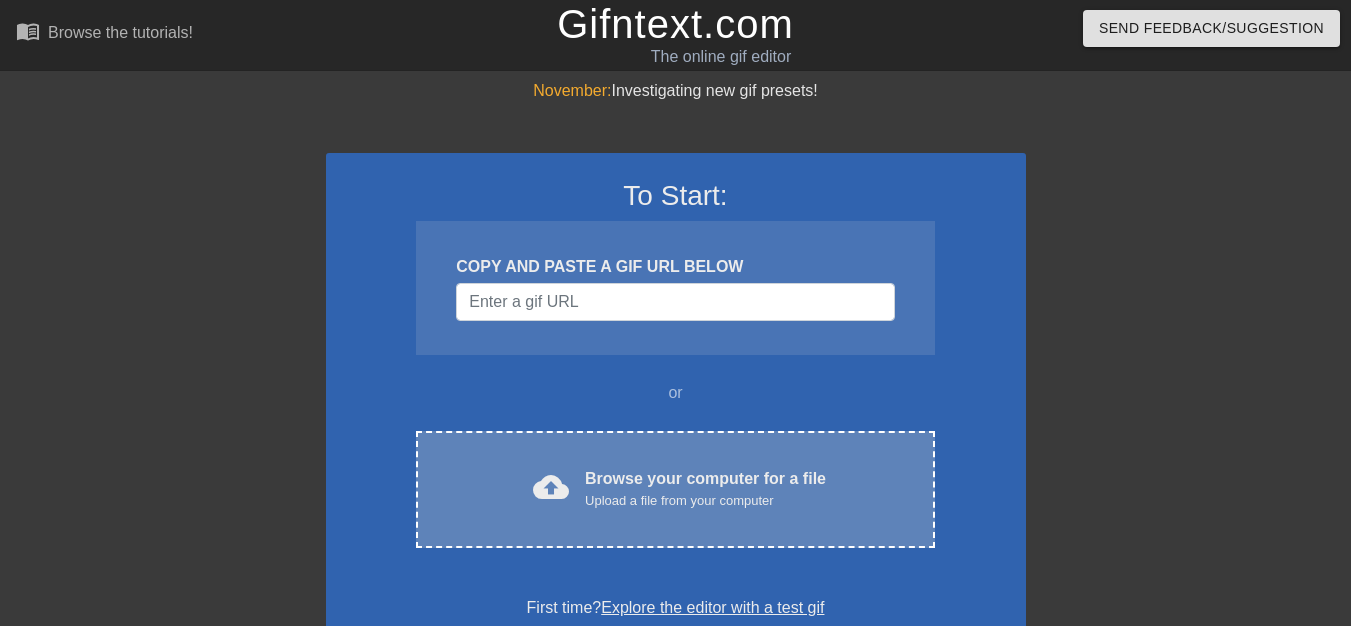 click on "Upload a file from your computer" at bounding box center [705, 501] 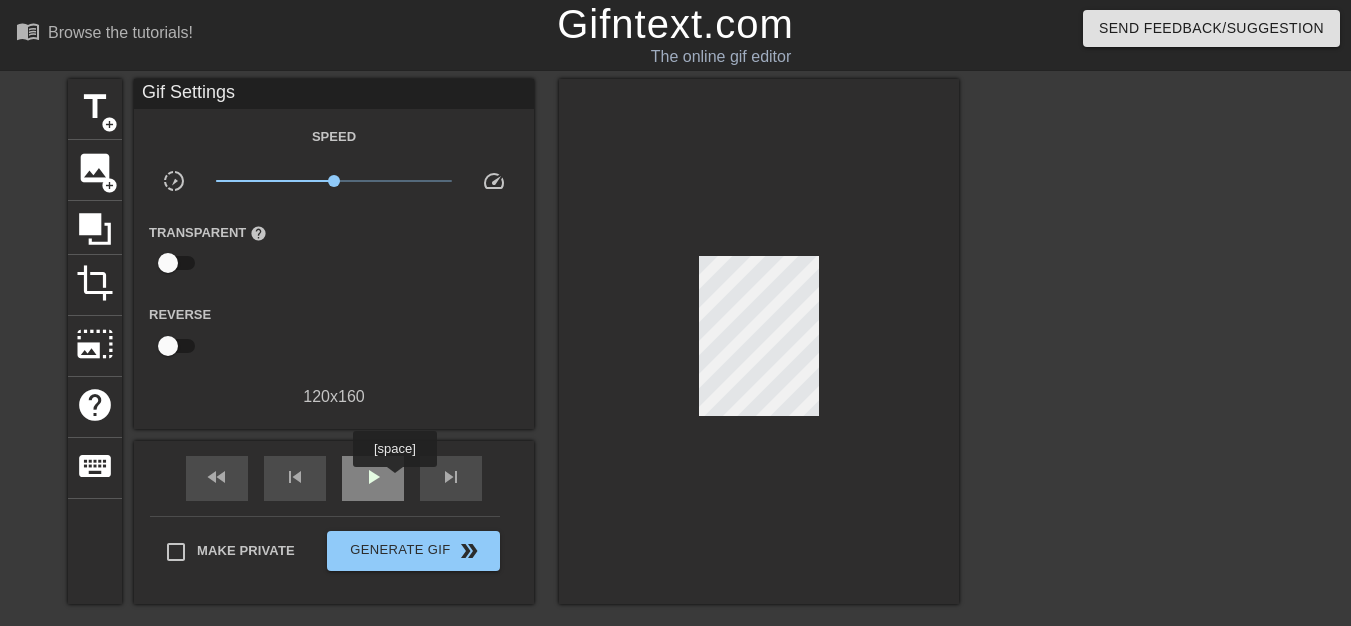 click on "play_arrow" at bounding box center (373, 478) 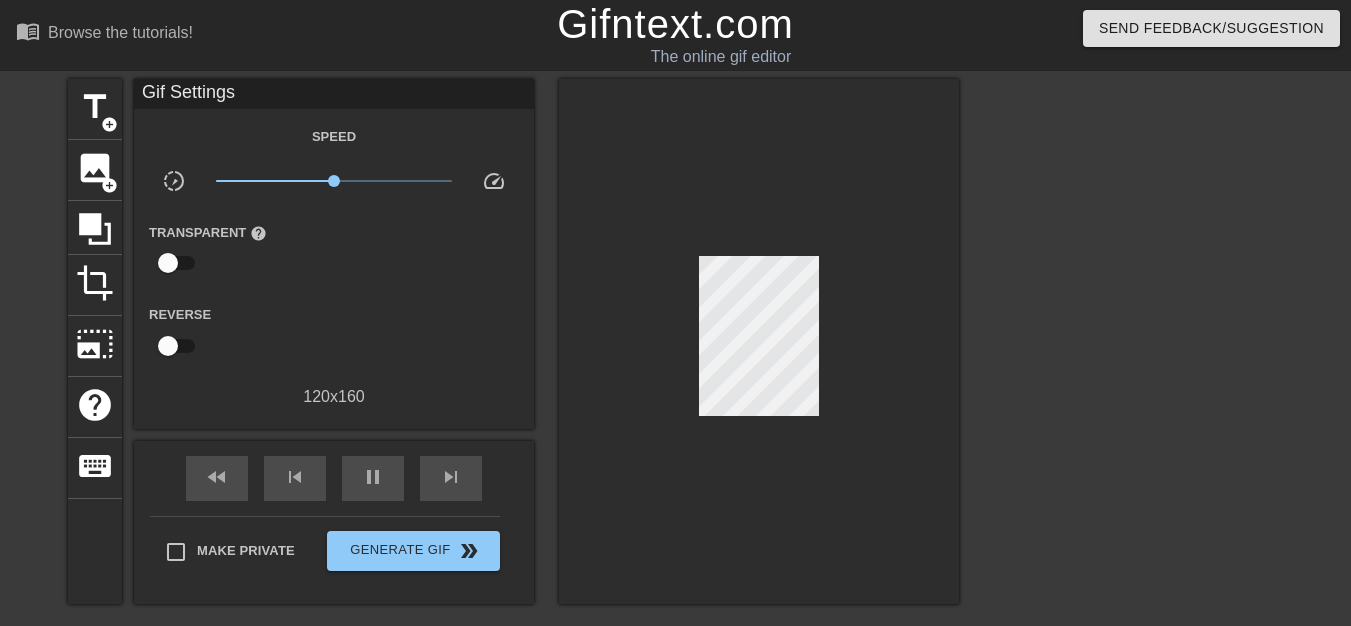 click at bounding box center (168, 346) 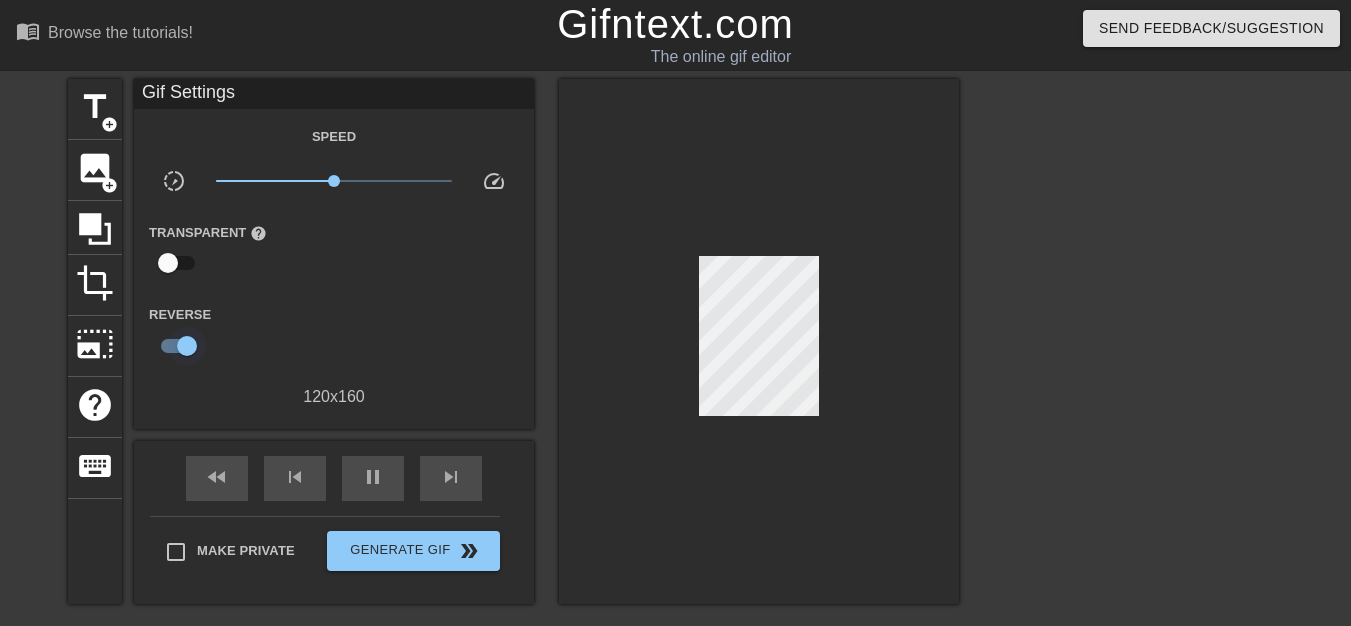 click at bounding box center [187, 346] 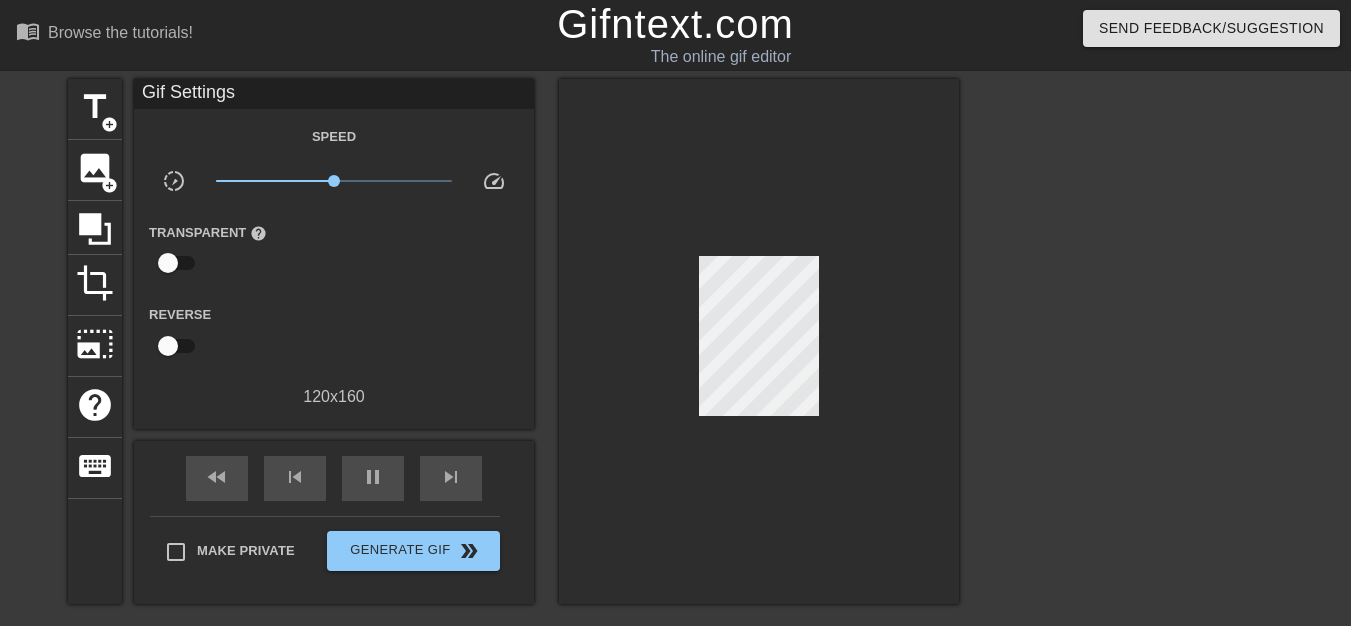 click at bounding box center (168, 263) 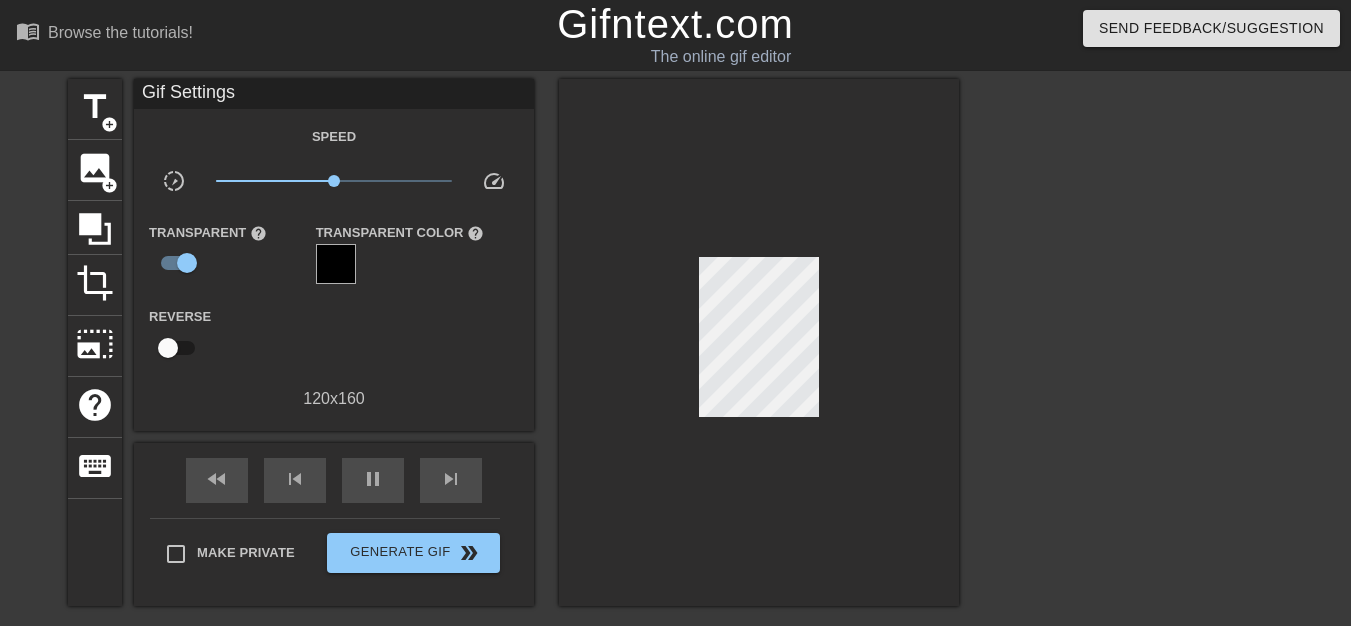 click at bounding box center [336, 264] 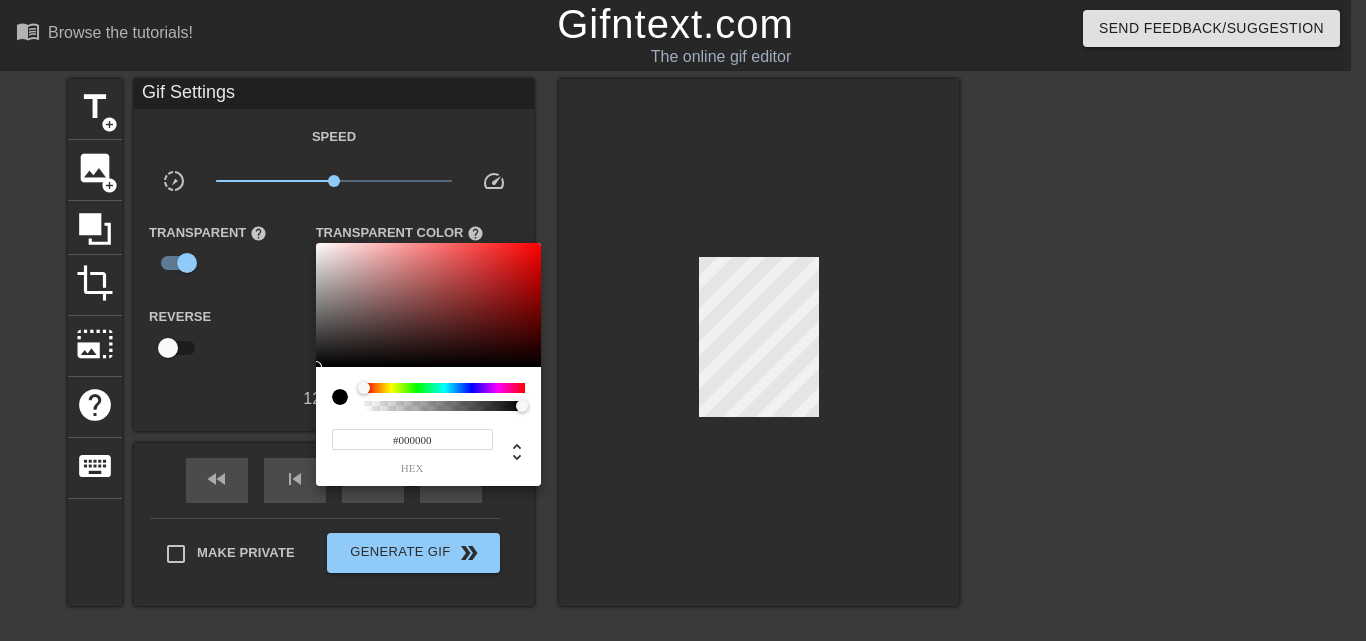 click at bounding box center (683, 320) 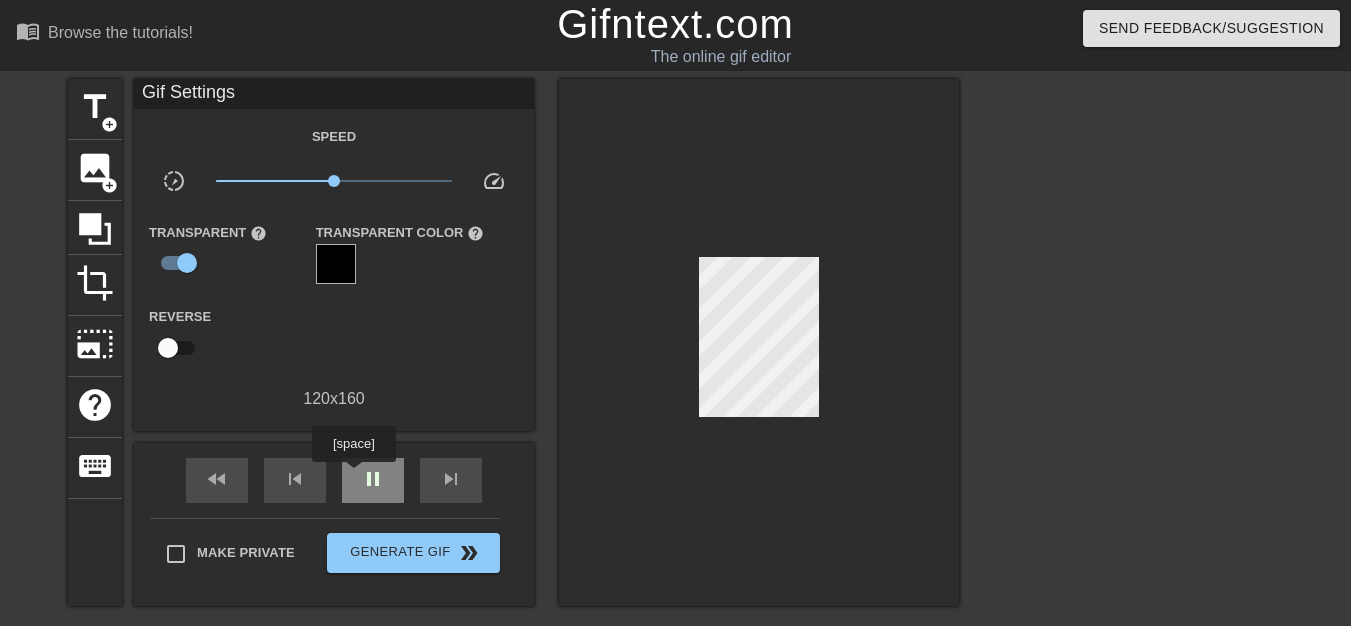 click on "pause" at bounding box center (373, 480) 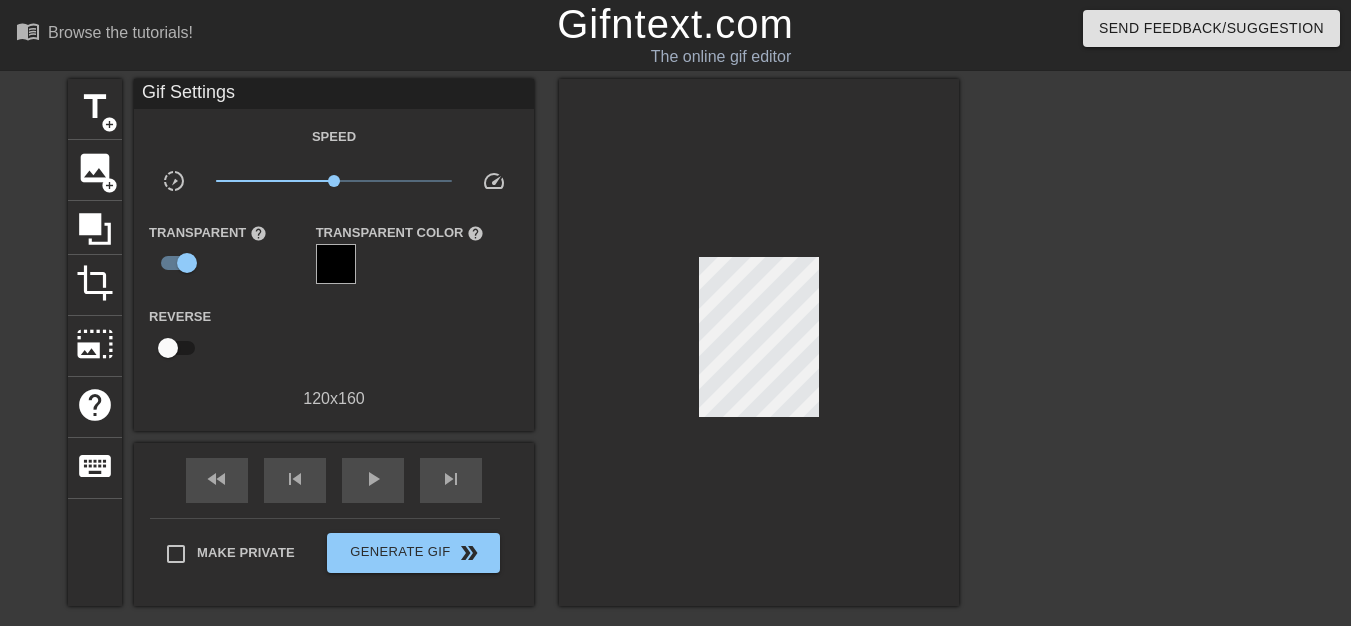 click at bounding box center [336, 264] 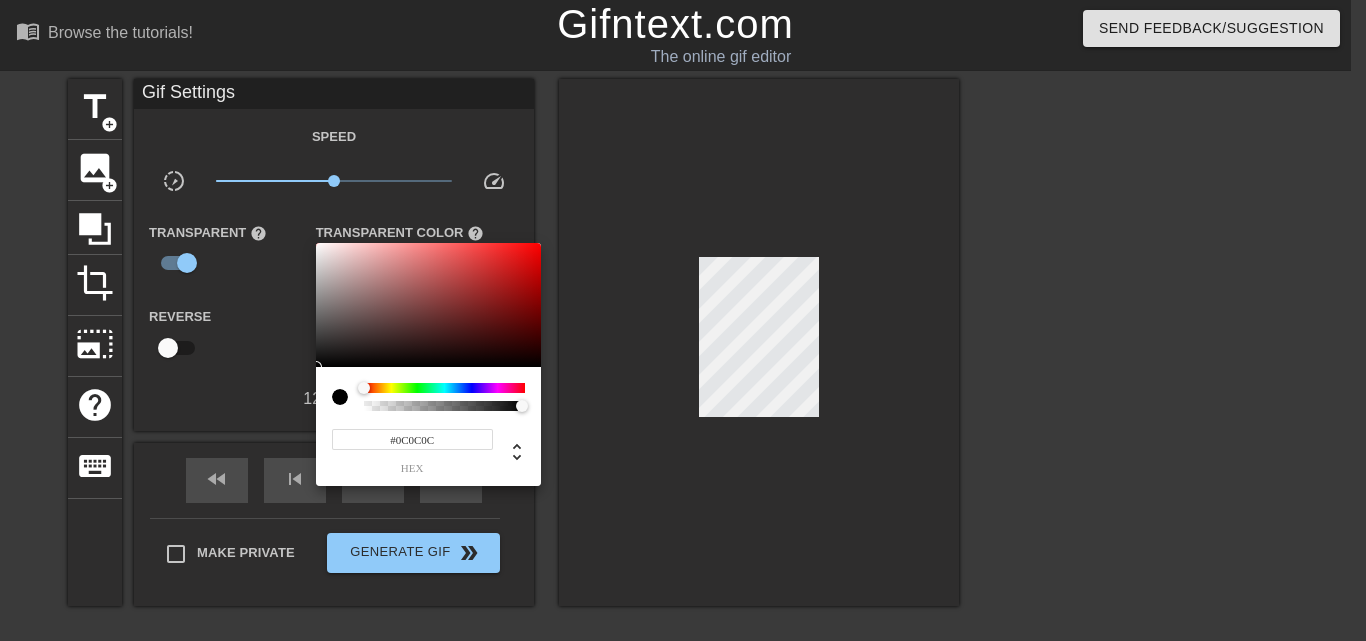 type on "#000000" 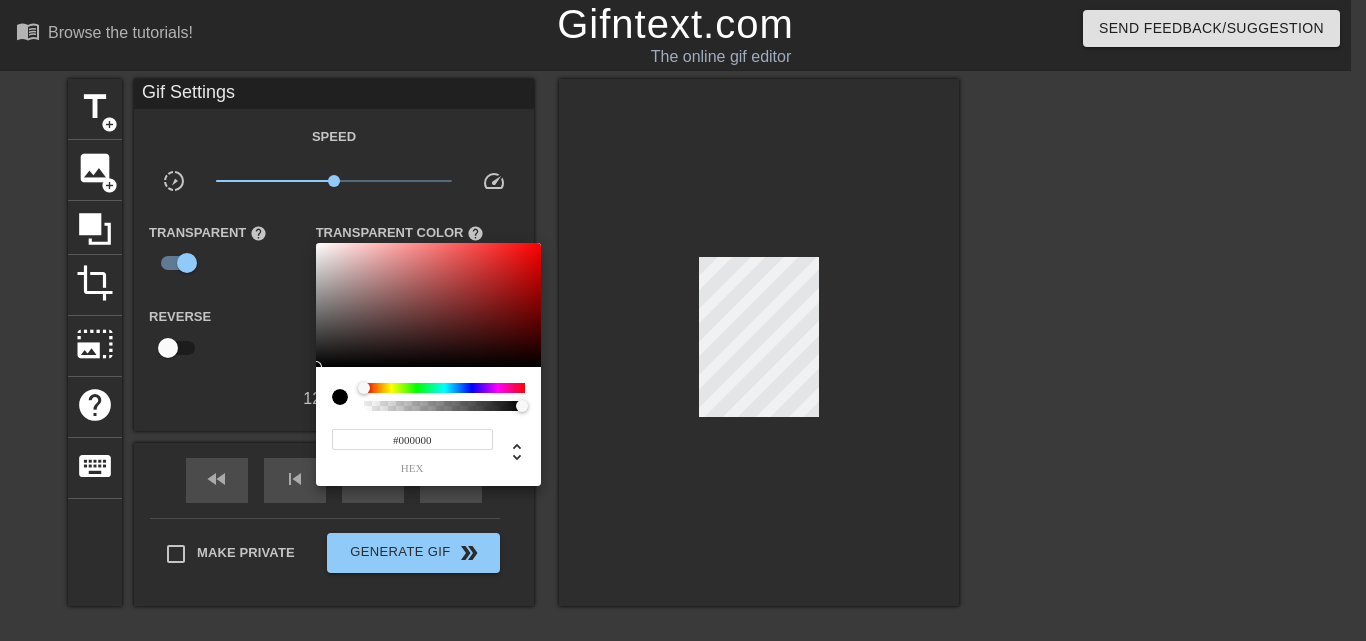 drag, startPoint x: 308, startPoint y: 368, endPoint x: 246, endPoint y: 425, distance: 84.21995 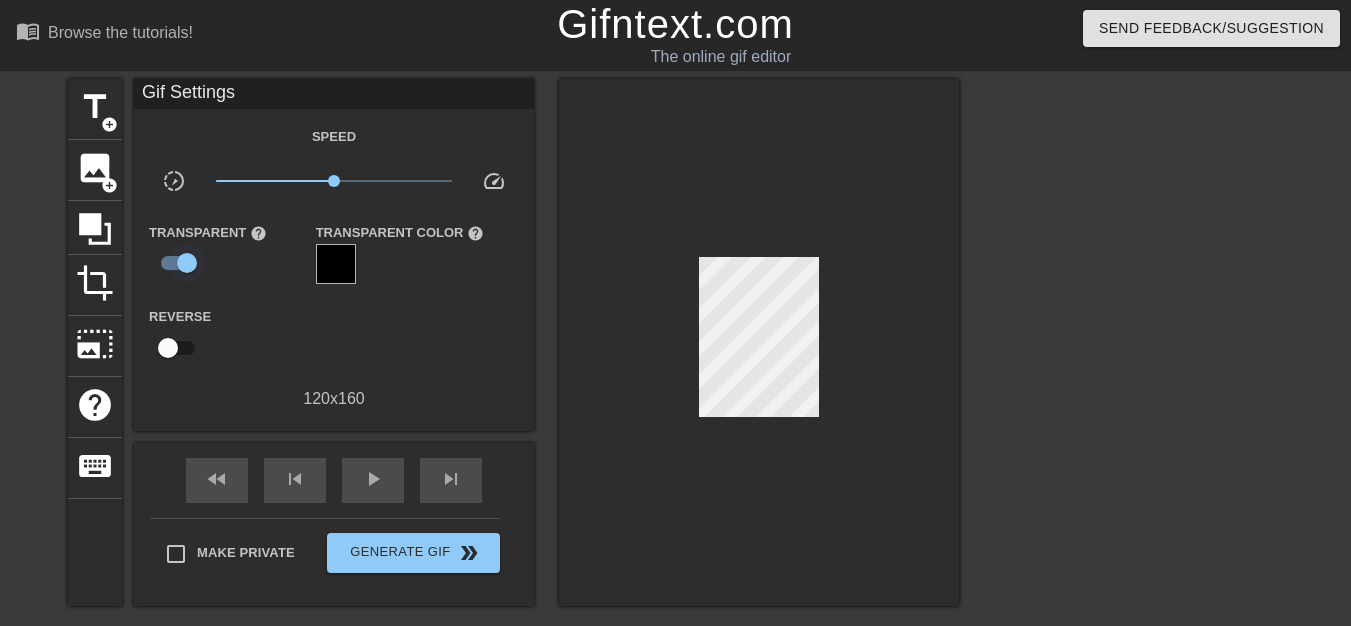 click at bounding box center (187, 263) 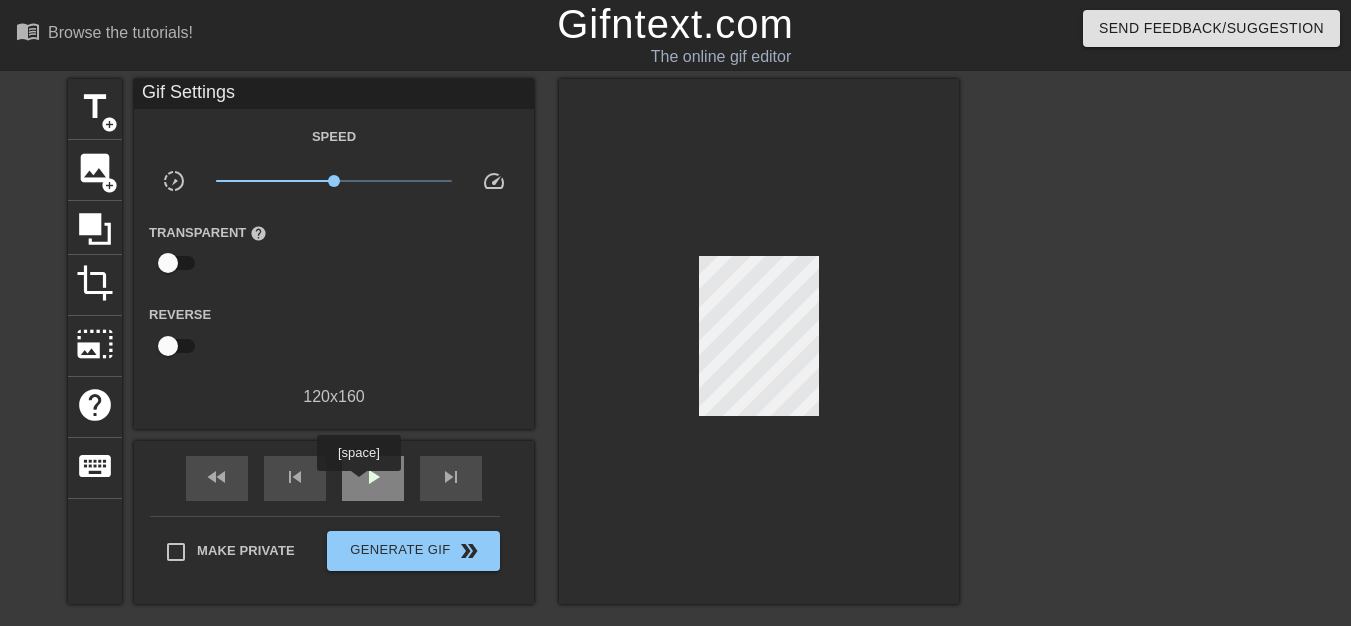 click on "play_arrow" at bounding box center [373, 478] 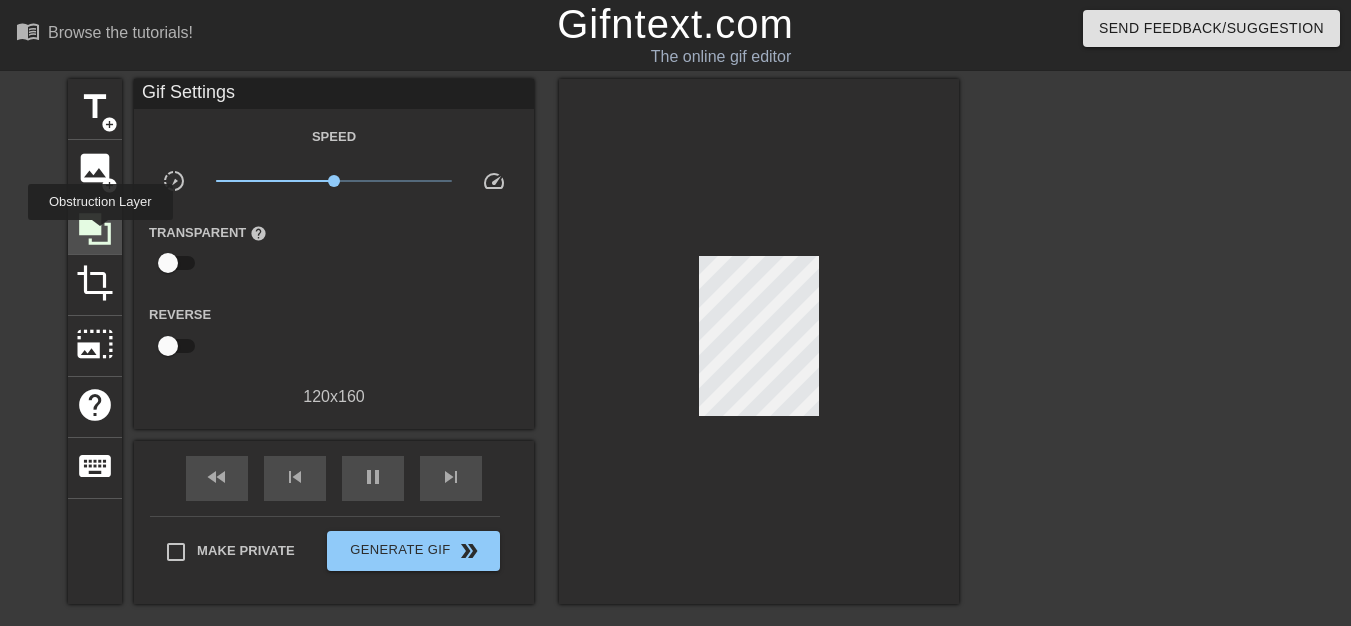 click 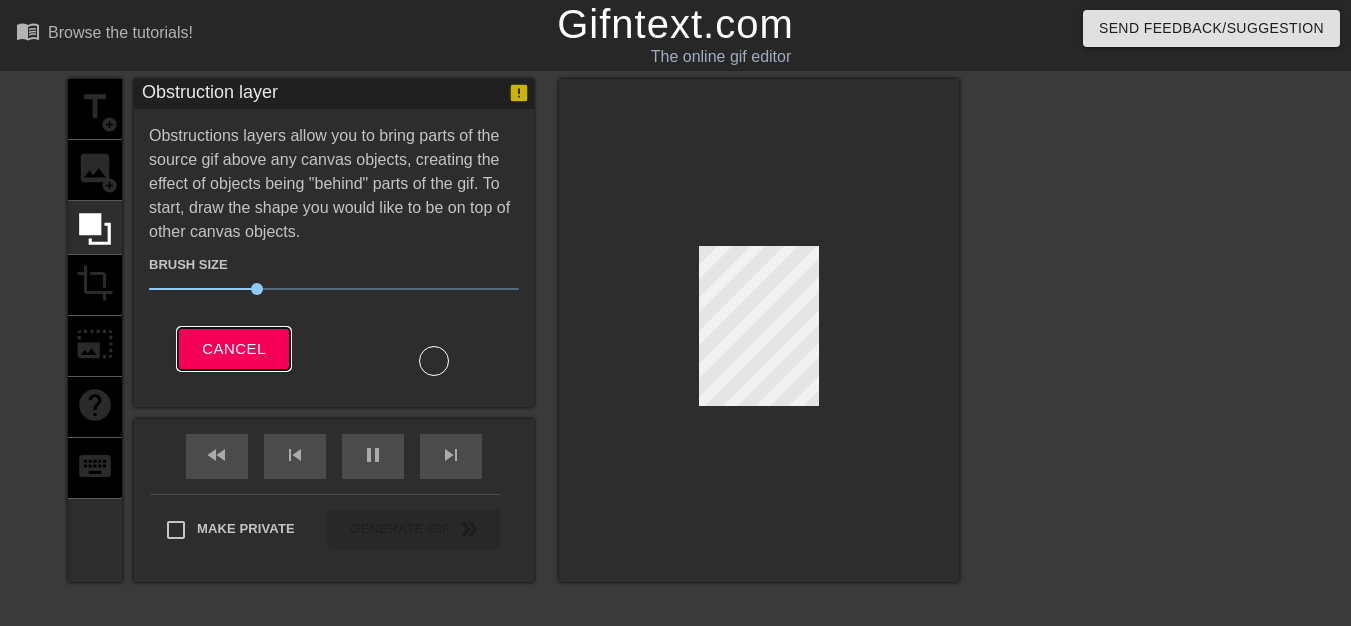 click on "Cancel" at bounding box center (233, 349) 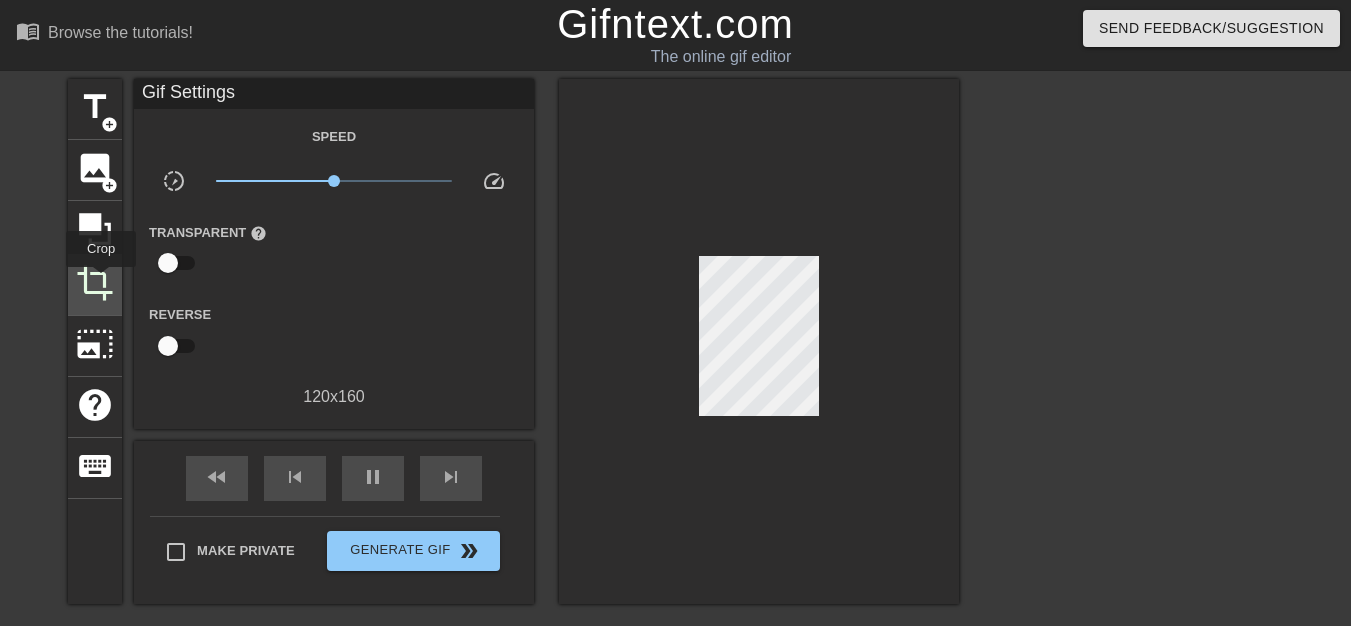 click on "crop" at bounding box center (95, 283) 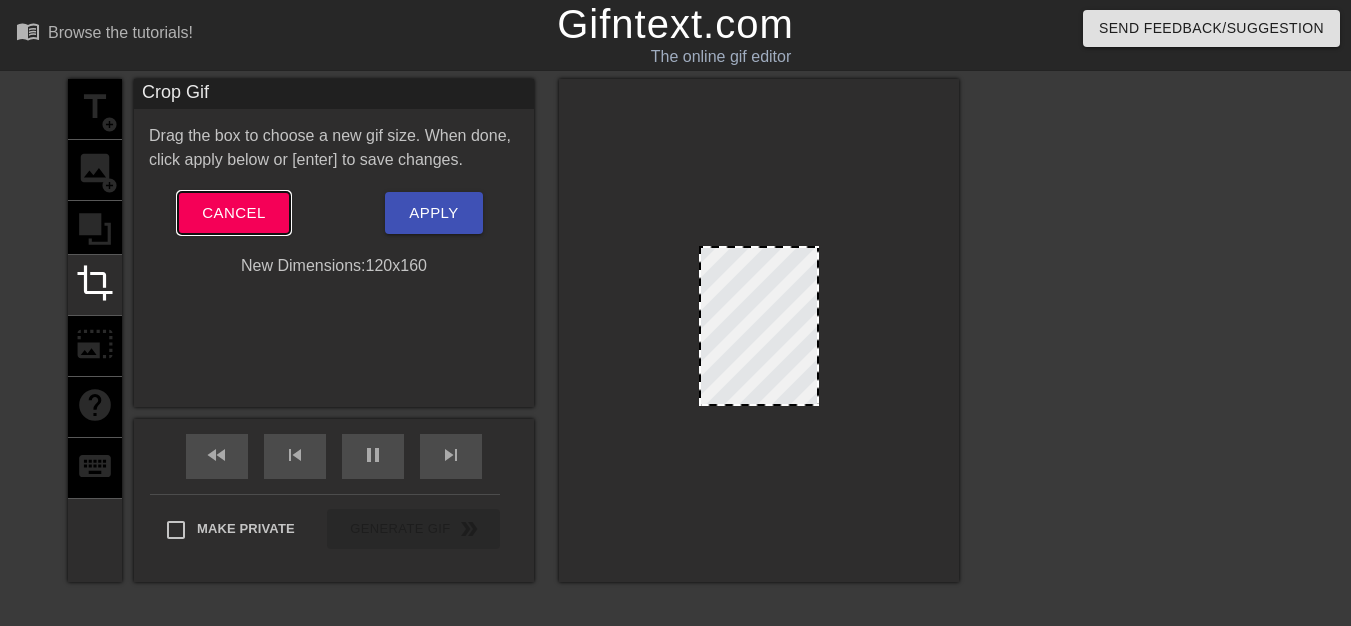 click on "Cancel" at bounding box center [233, 213] 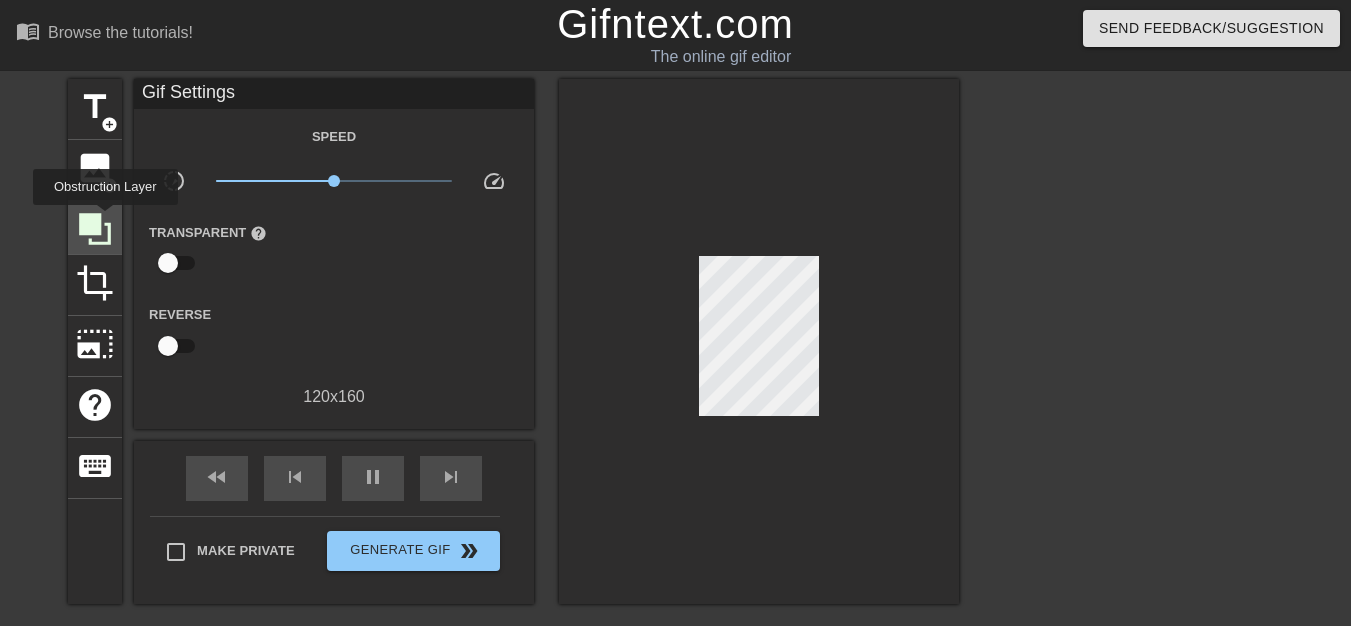 click 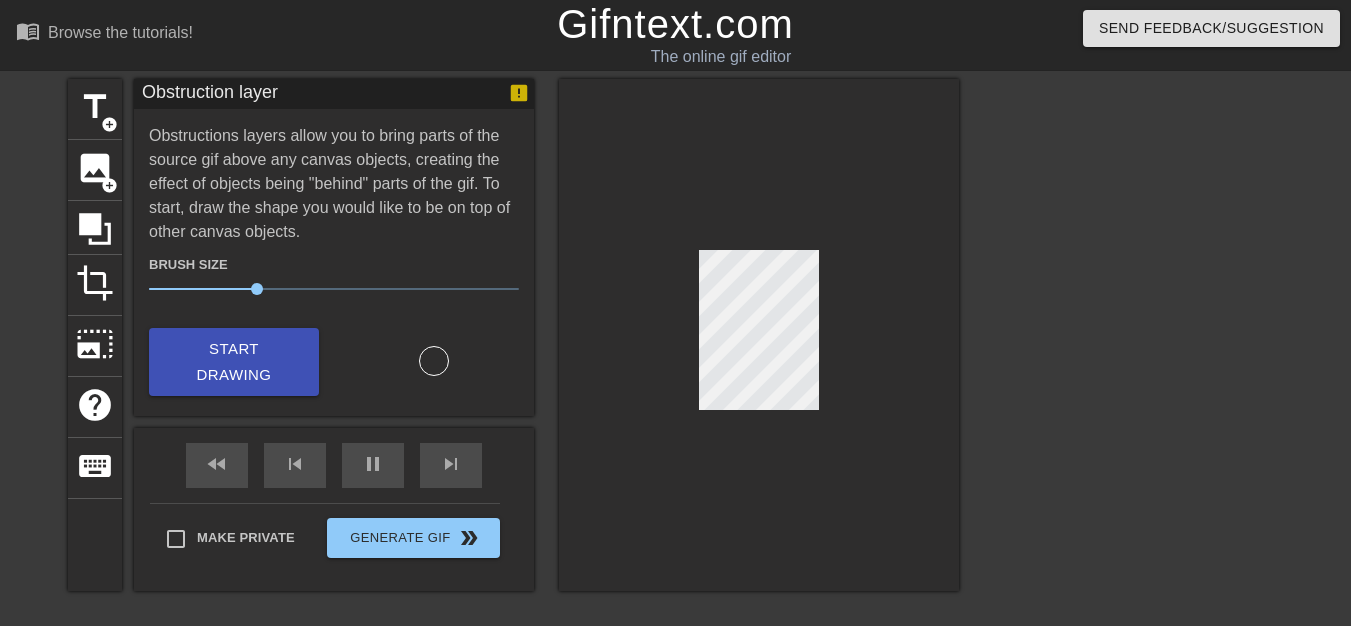 click at bounding box center (759, 335) 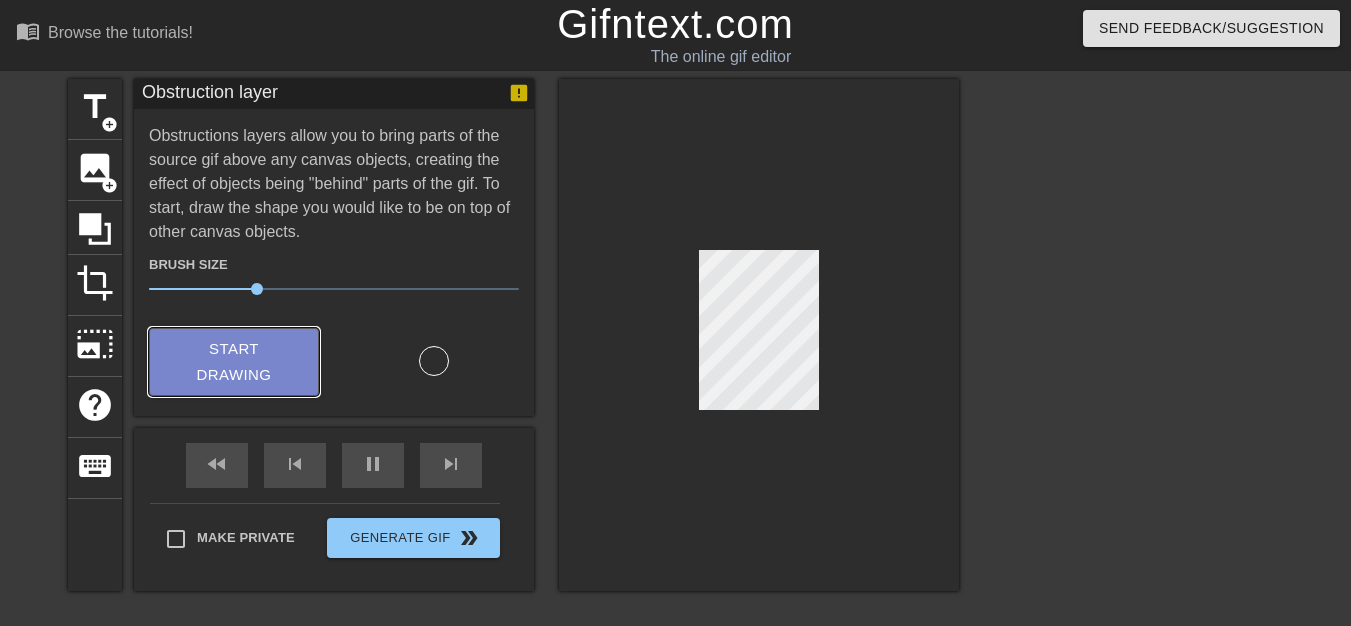 click on "Start Drawing" at bounding box center (234, 362) 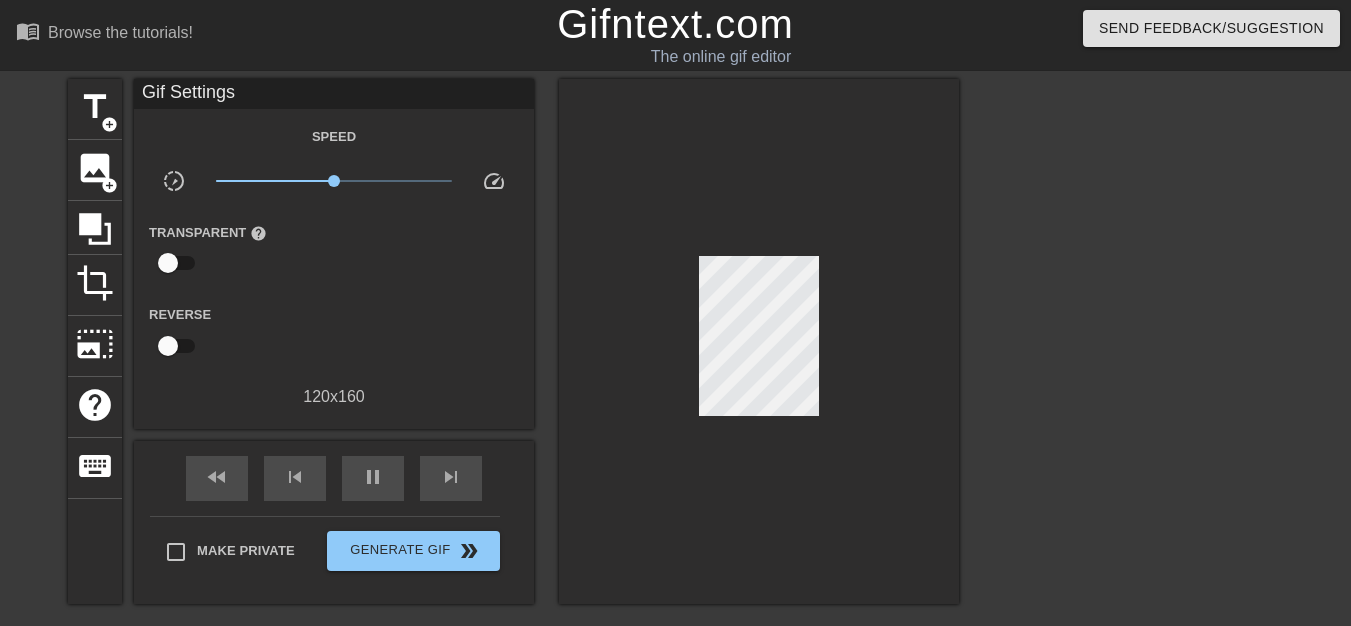 click at bounding box center [759, 341] 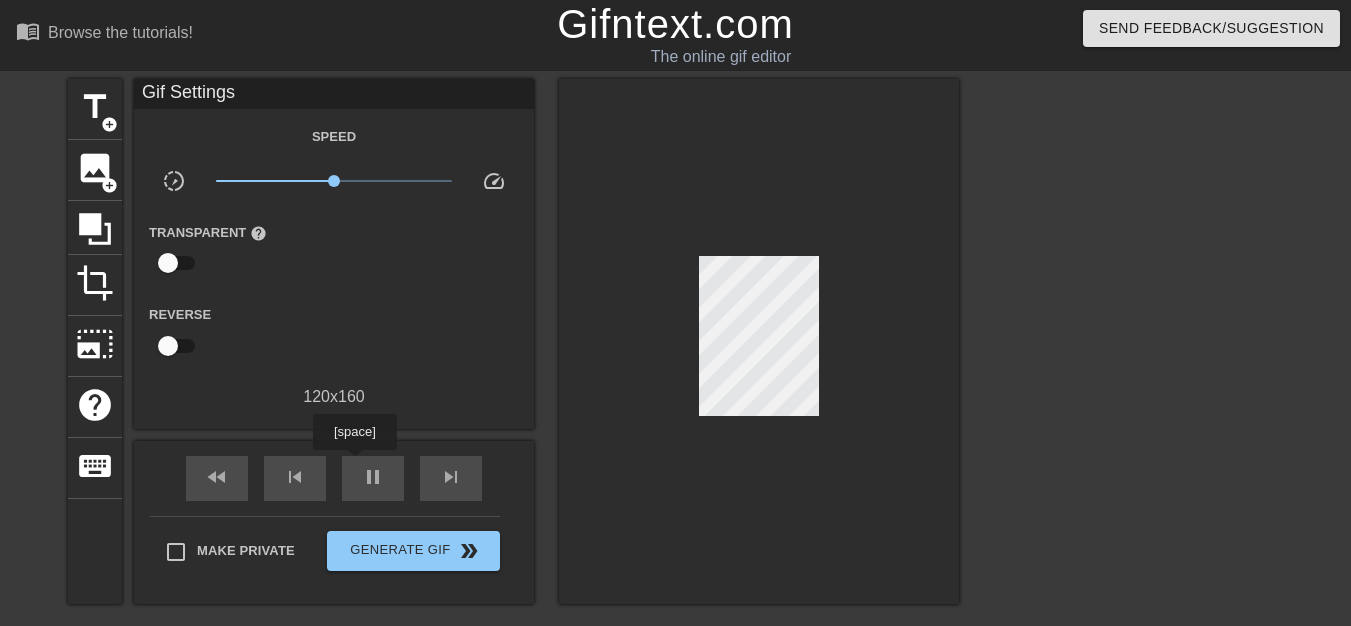 drag, startPoint x: 354, startPoint y: 464, endPoint x: 200, endPoint y: 102, distance: 393.39548 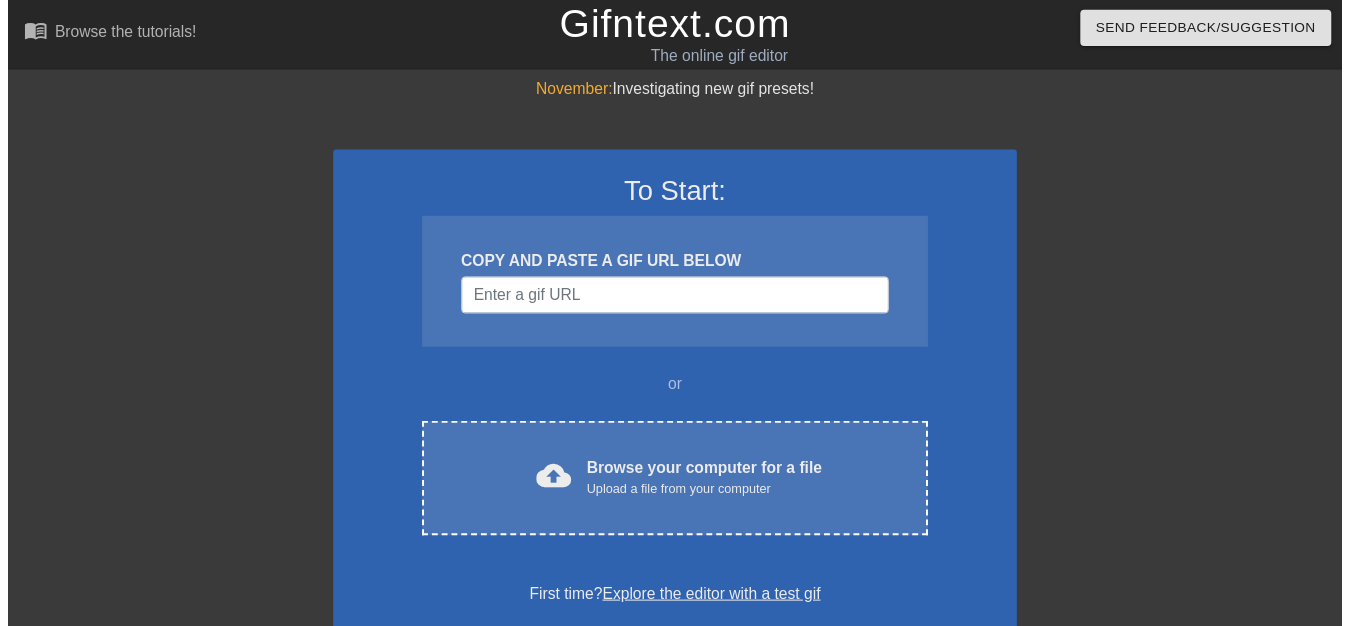 scroll, scrollTop: 0, scrollLeft: 0, axis: both 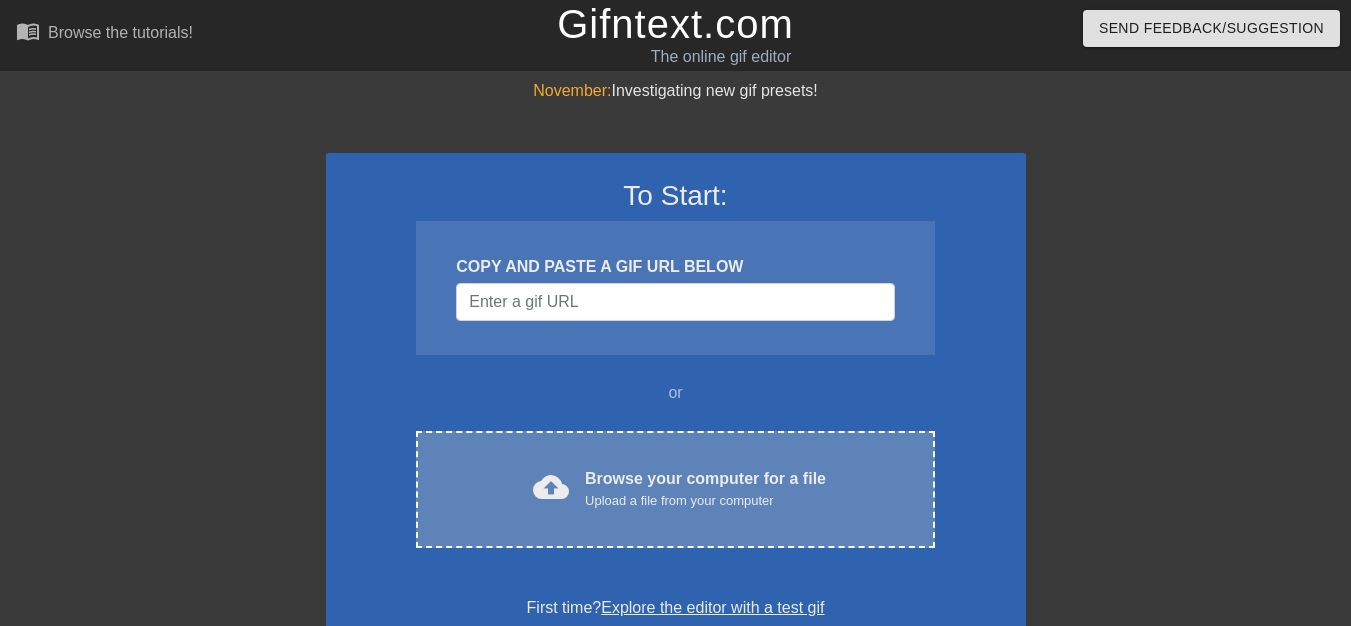 click on "cloud_upload Browse your computer for a file Upload a file from your computer Choose files" at bounding box center [675, 489] 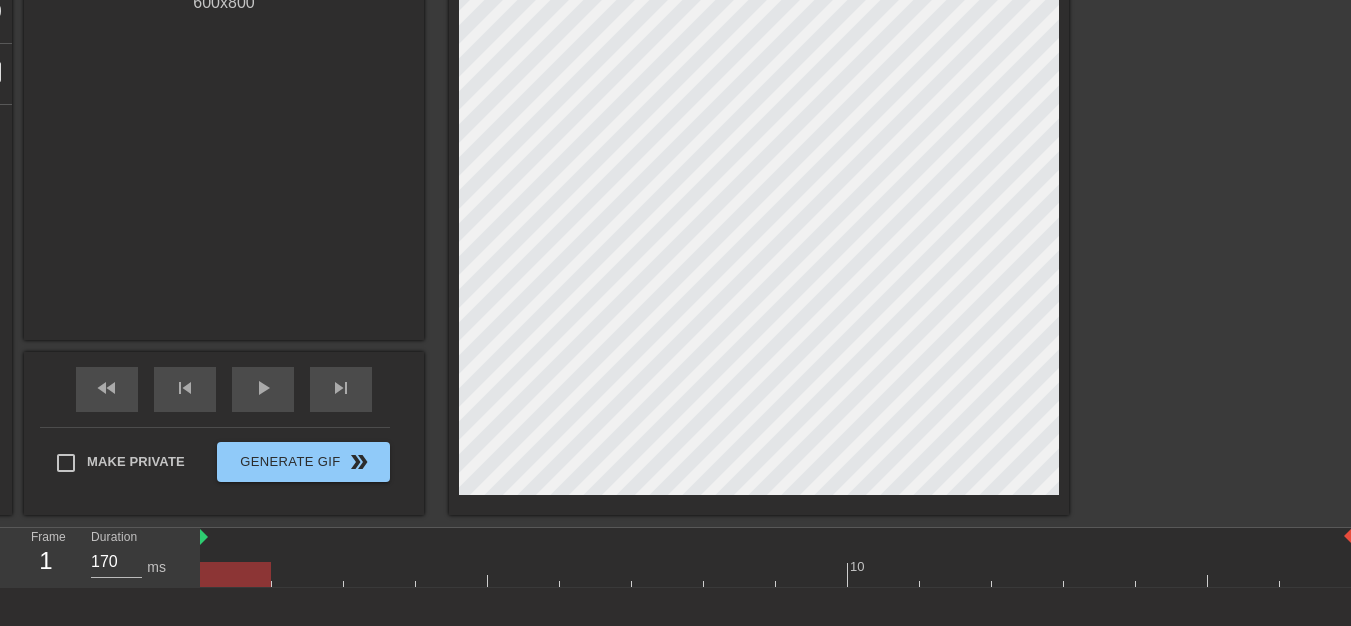scroll, scrollTop: 400, scrollLeft: 0, axis: vertical 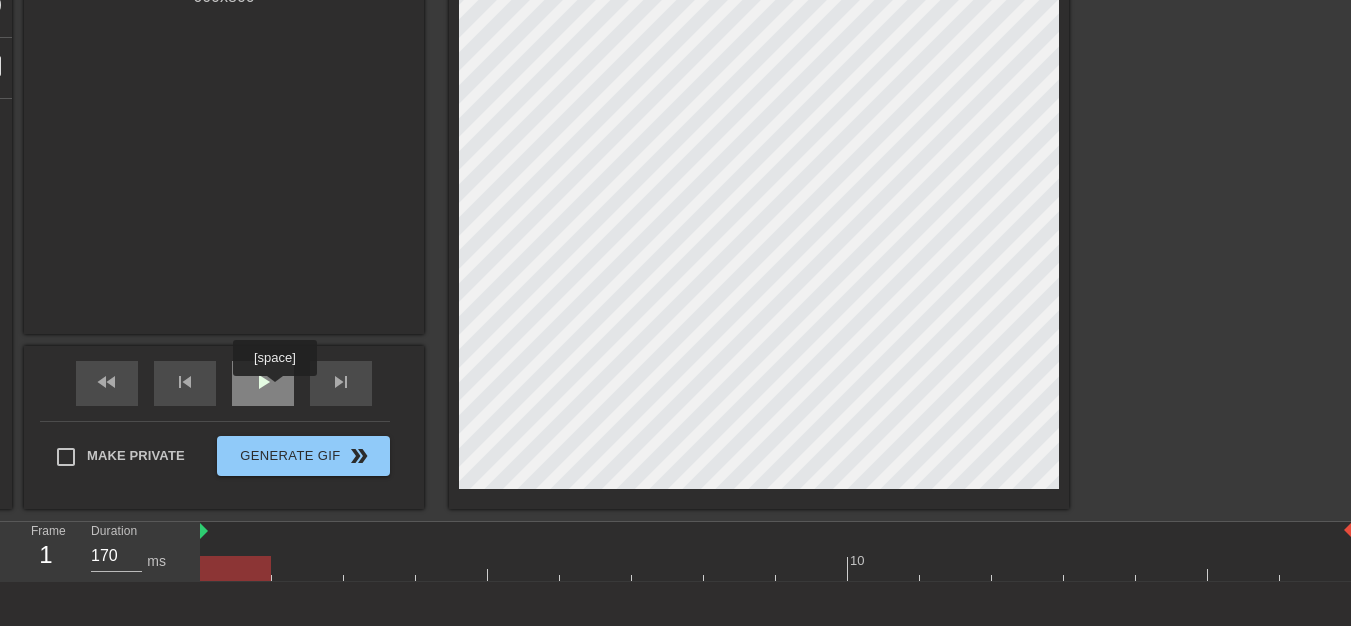 click on "play_arrow" at bounding box center [263, 382] 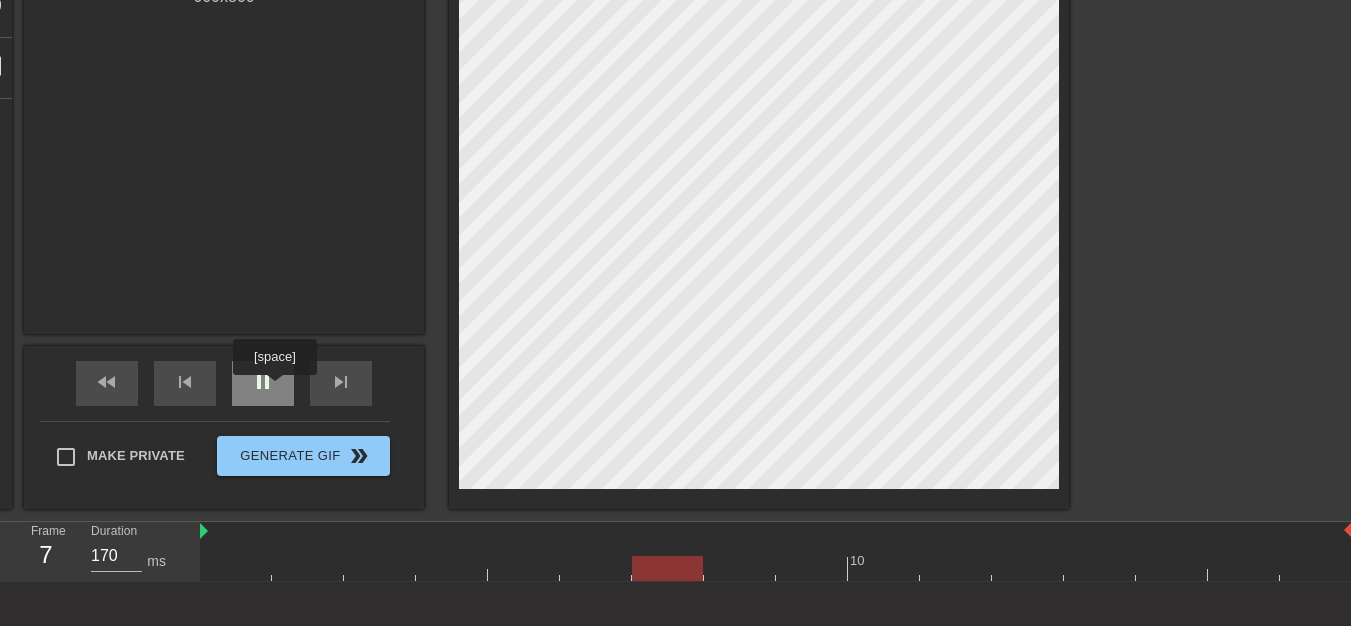 click on "pause" at bounding box center (263, 382) 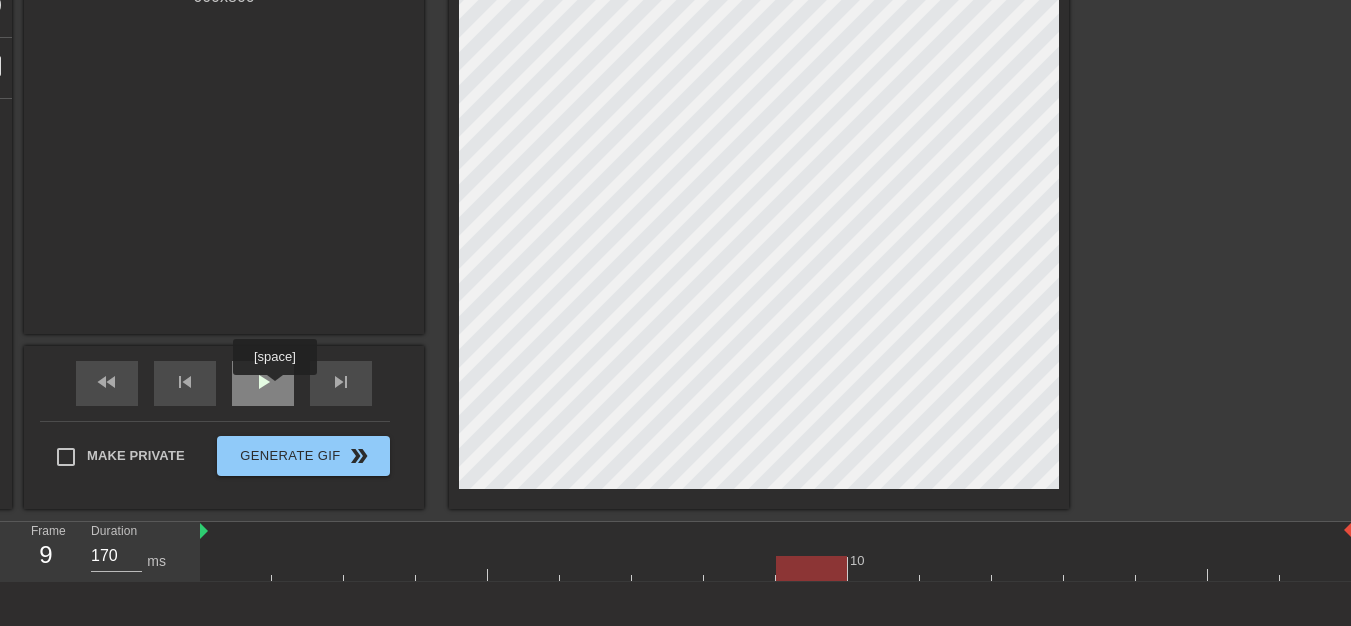 click on "play_arrow" at bounding box center [263, 382] 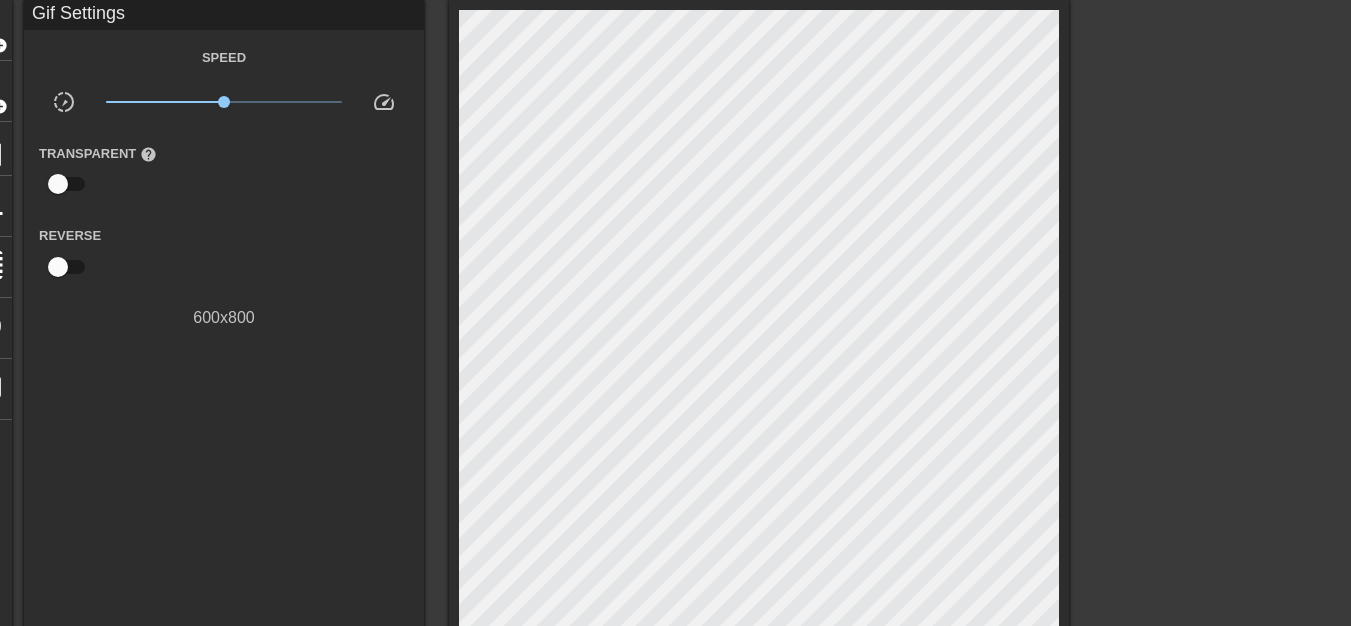 scroll, scrollTop: 200, scrollLeft: 0, axis: vertical 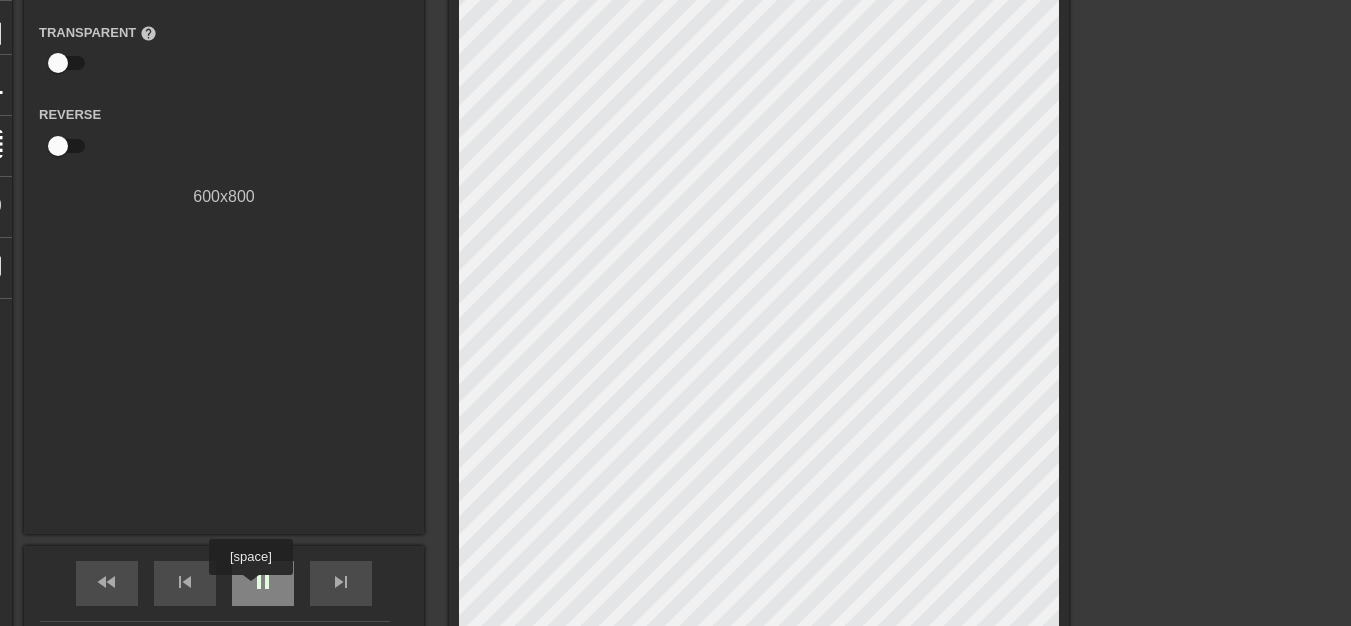 click on "pause" at bounding box center [263, 583] 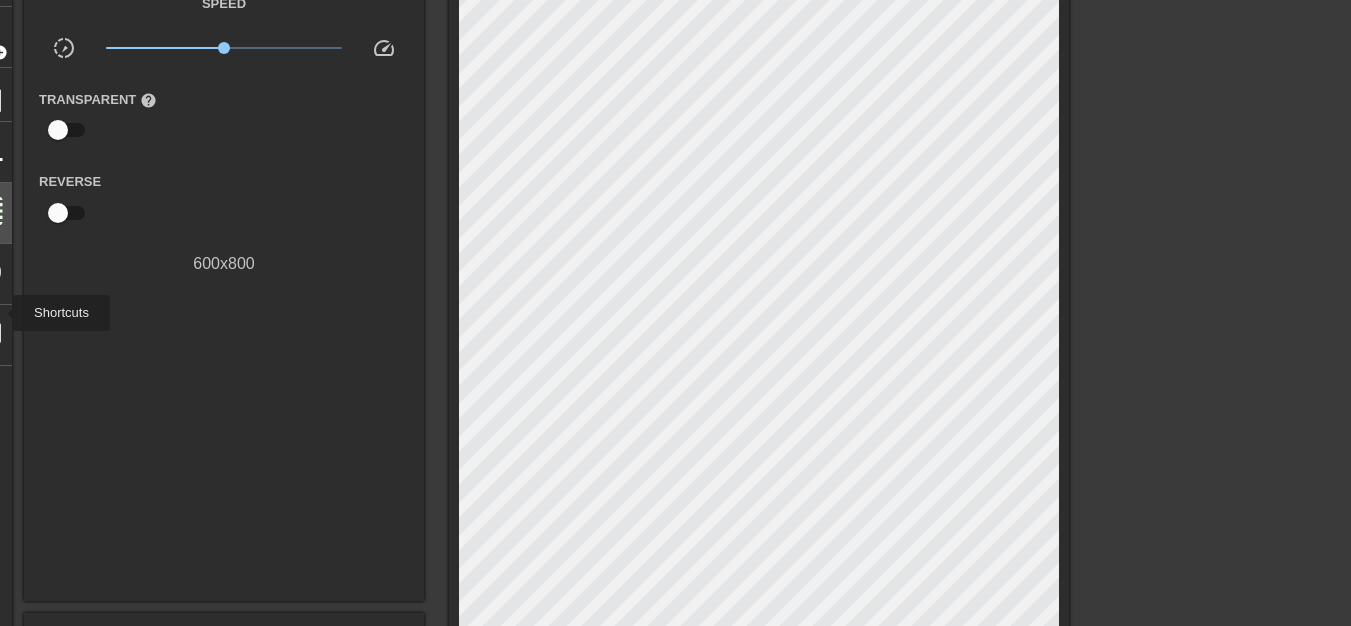 scroll, scrollTop: 100, scrollLeft: 0, axis: vertical 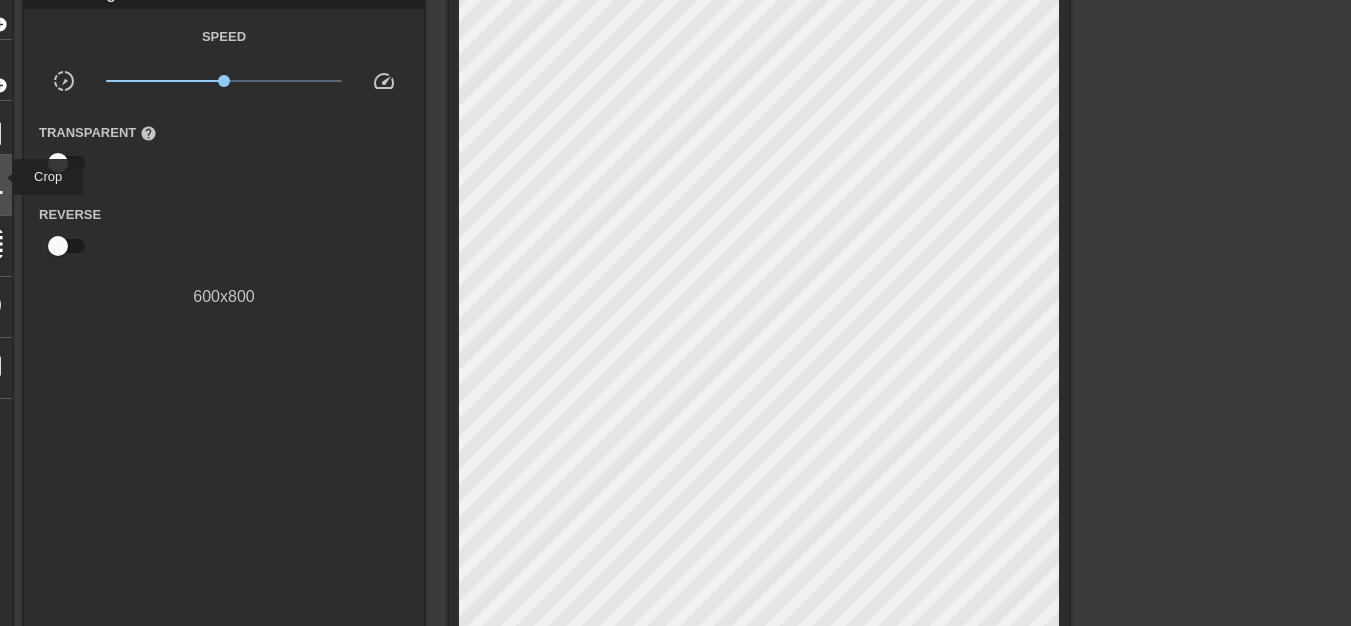 click on "crop" at bounding box center [-15, 183] 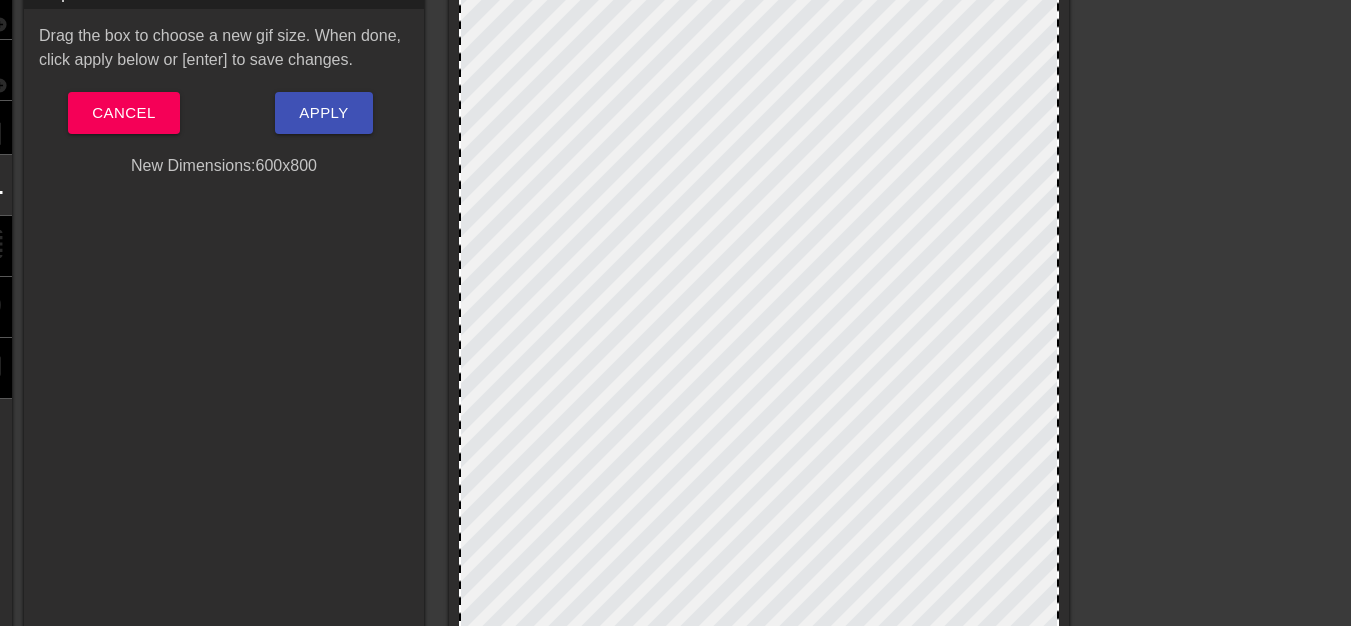 click on "title add_circle image add_circle crop photo_size_select_large help keyboard" at bounding box center [-15, 394] 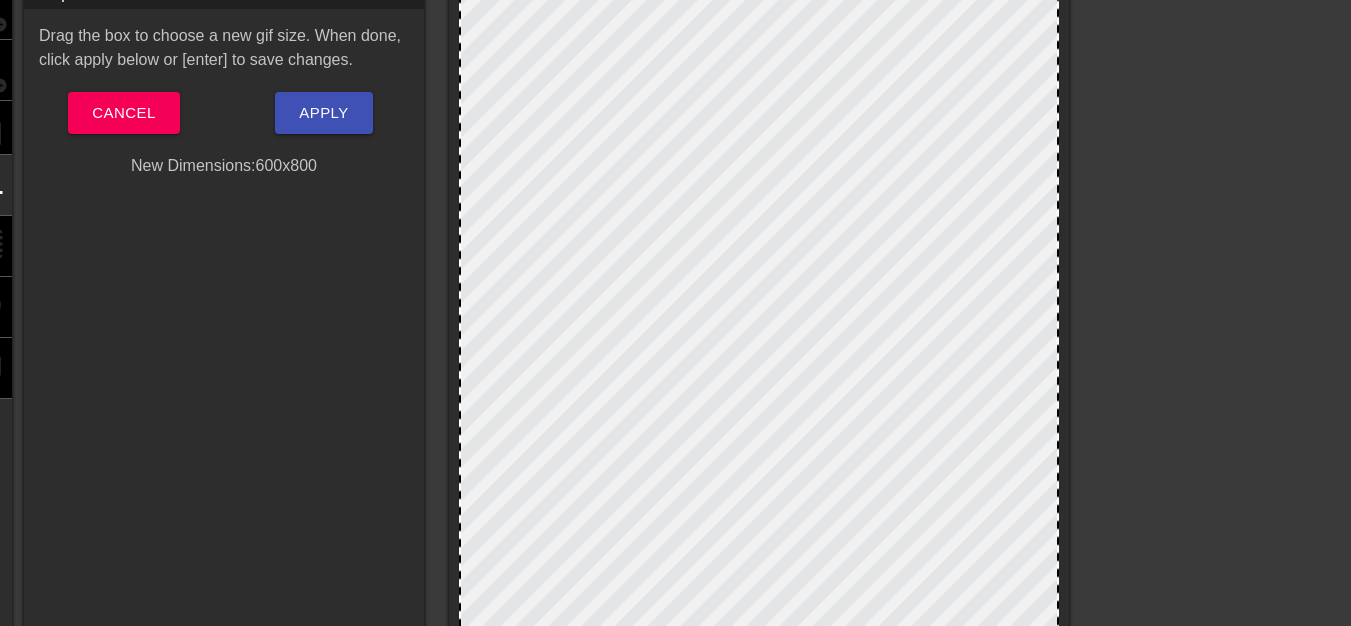 drag, startPoint x: 0, startPoint y: 99, endPoint x: 0, endPoint y: 125, distance: 26 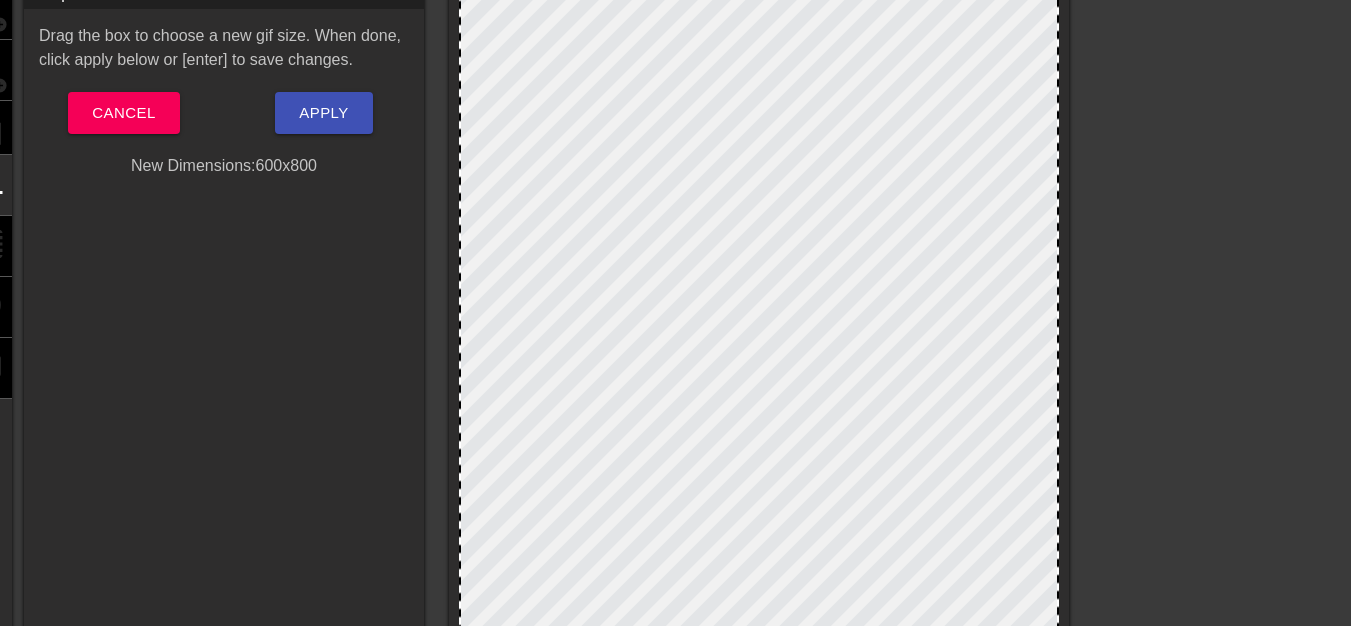 click on "title add_circle image add_circle crop photo_size_select_large help keyboard" at bounding box center (-15, 394) 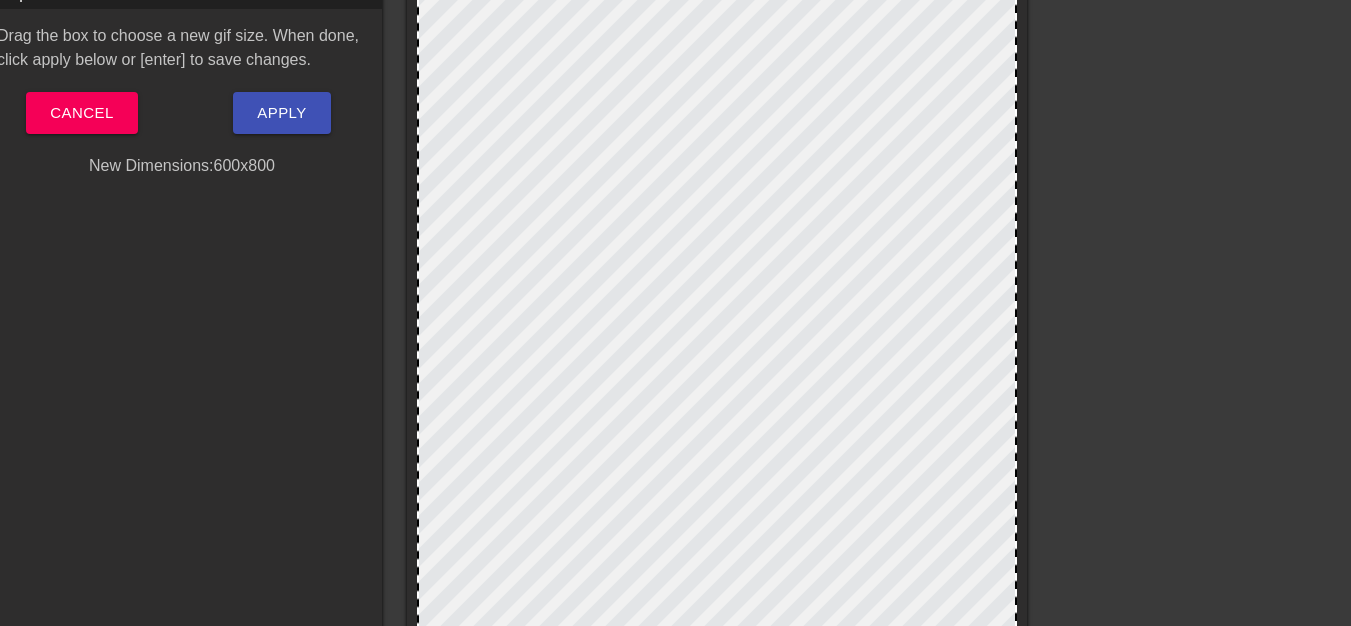 scroll, scrollTop: 100, scrollLeft: 0, axis: vertical 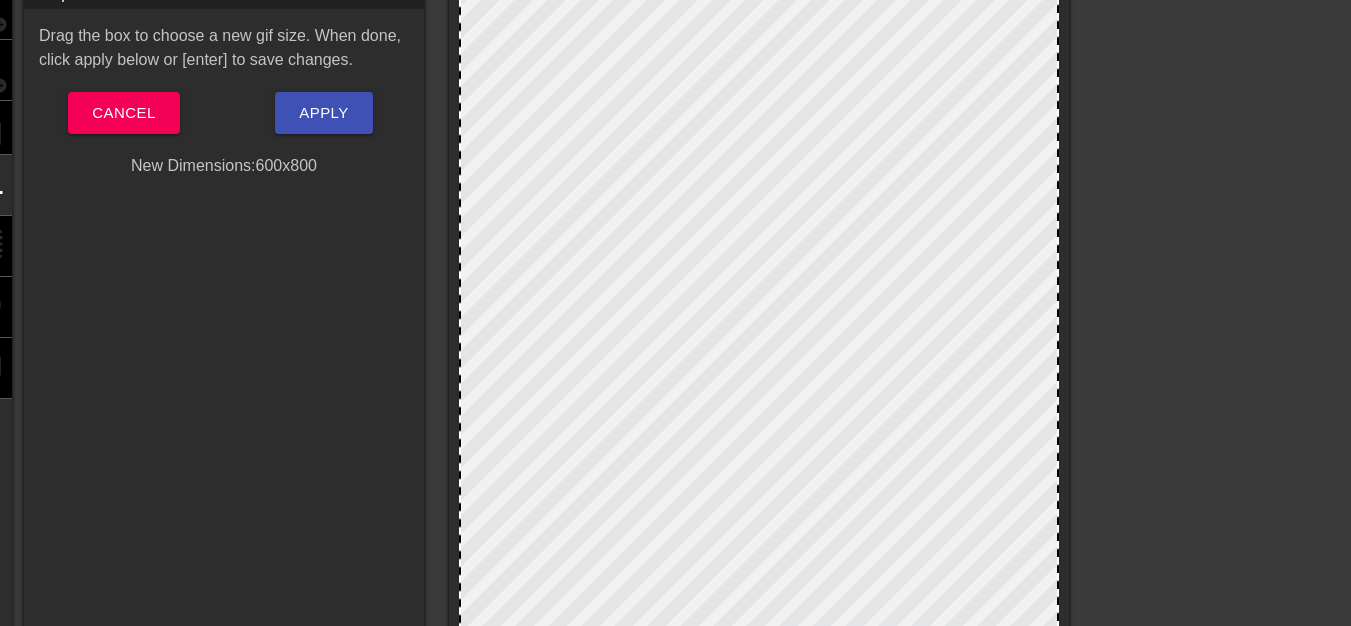 drag, startPoint x: 1, startPoint y: 422, endPoint x: 1028, endPoint y: 18, distance: 1103.6055 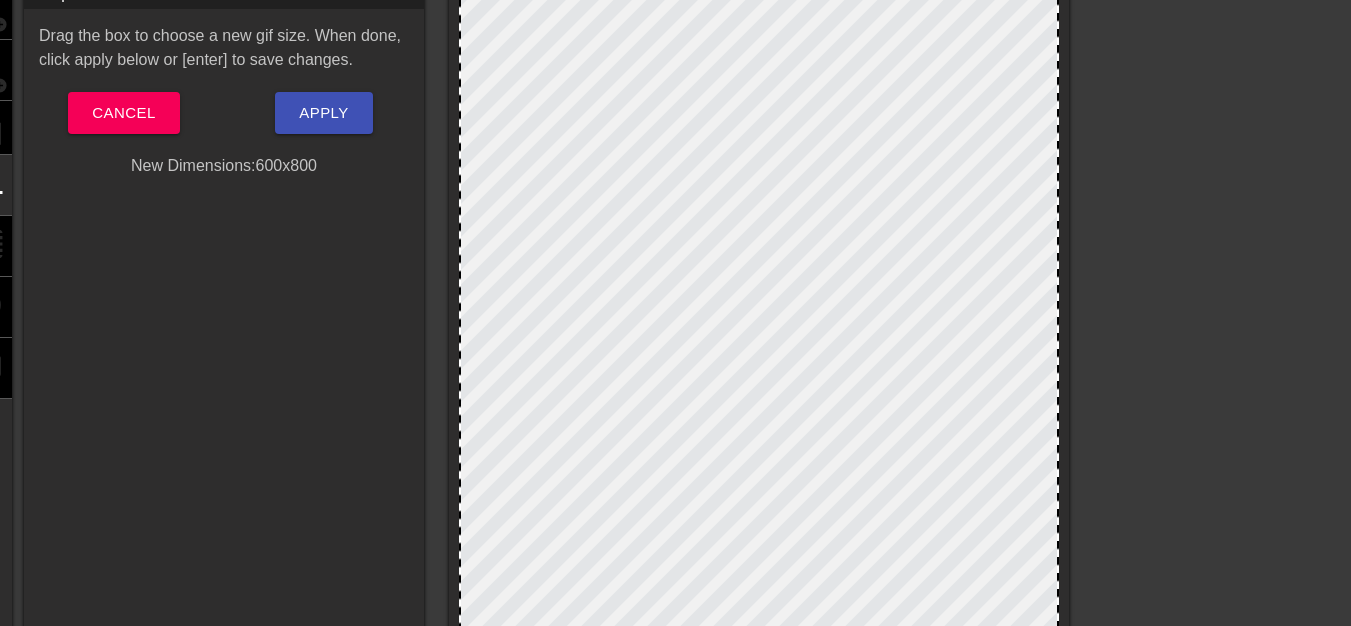 scroll, scrollTop: 0, scrollLeft: 42, axis: horizontal 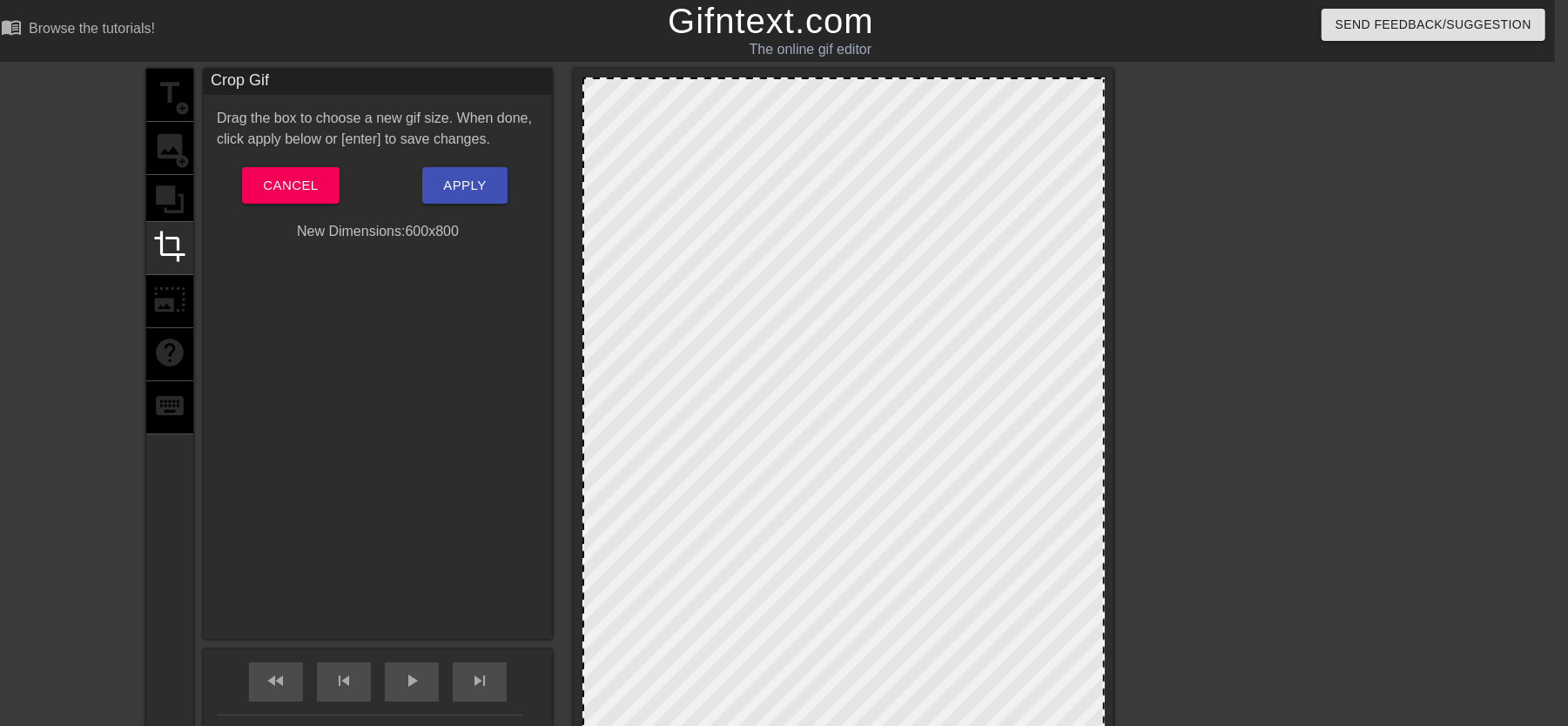 drag, startPoint x: 1140, startPoint y: 1, endPoint x: 186, endPoint y: 199, distance: 974.3305 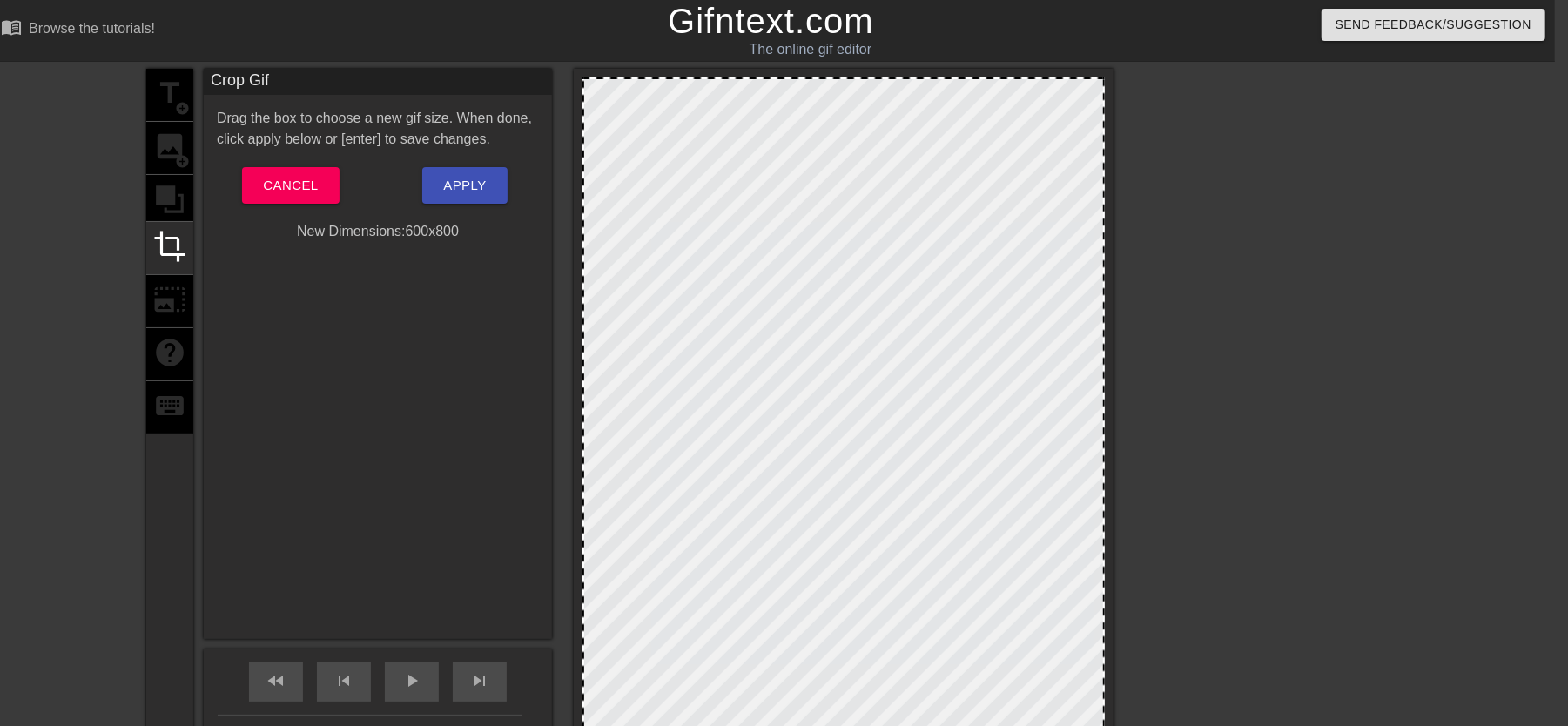 click on "title add_circle image add_circle crop photo_size_select_large help keyboard" at bounding box center [170, 430] 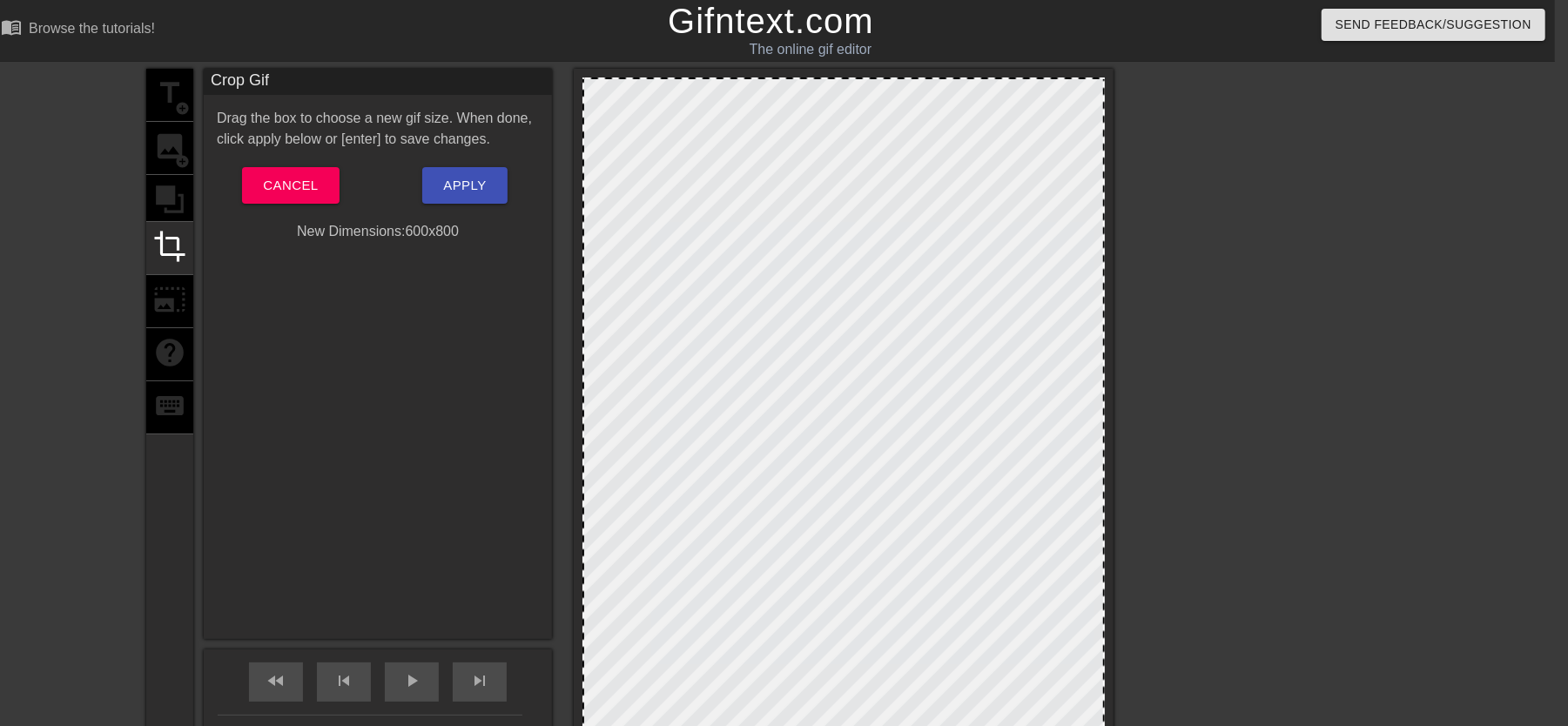 click on "title add_circle image add_circle crop photo_size_select_large help keyboard" at bounding box center [170, 430] 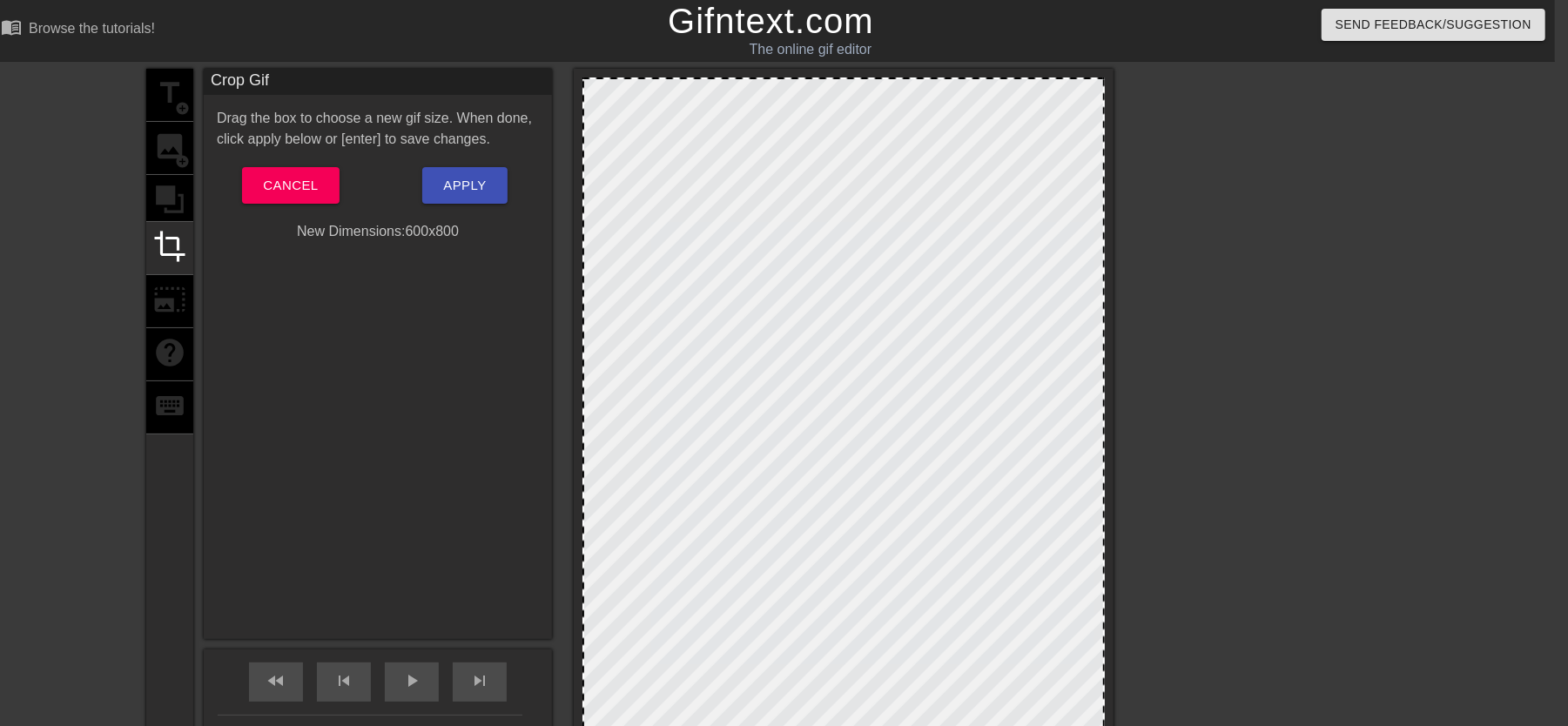 click on "title add_circle image add_circle crop photo_size_select_large help keyboard" at bounding box center [170, 430] 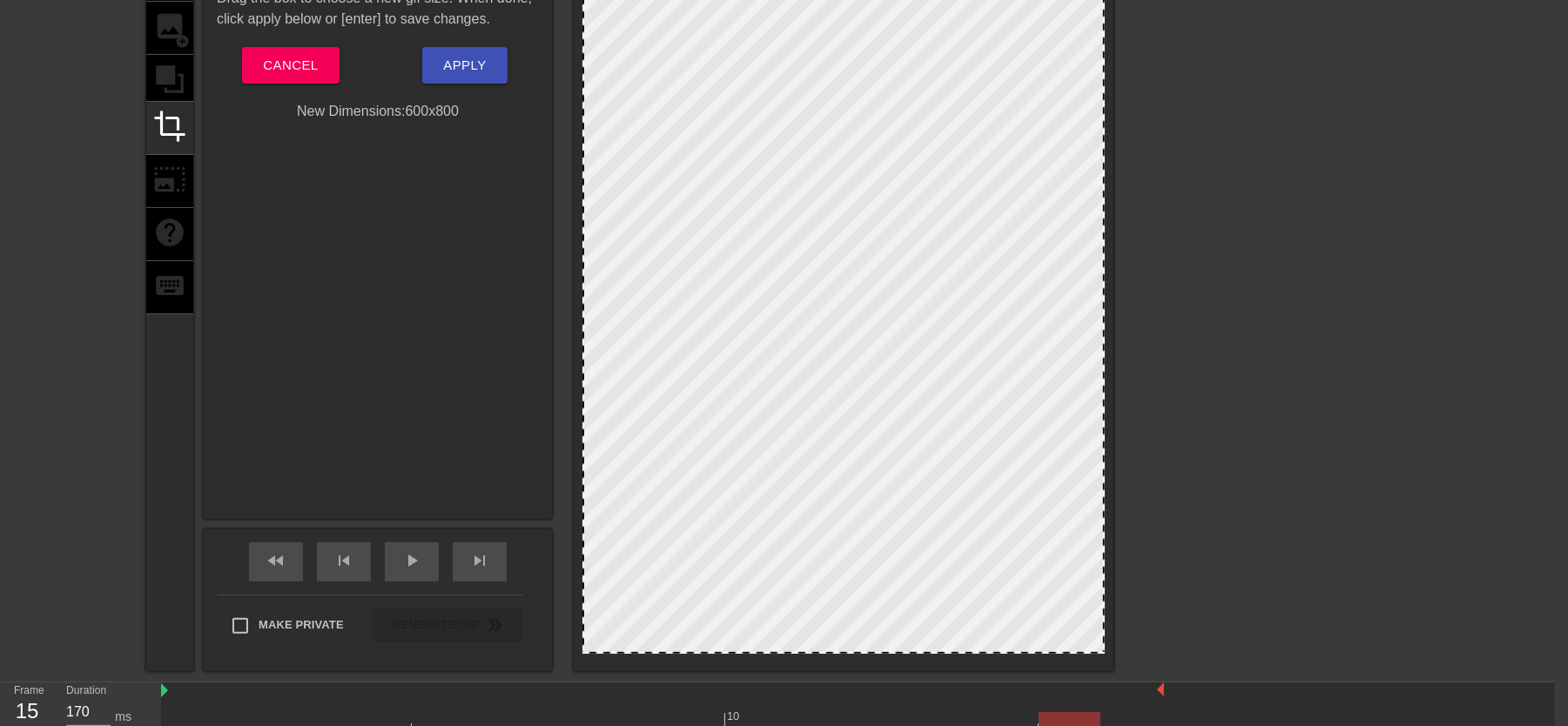 scroll, scrollTop: 0, scrollLeft: 14, axis: horizontal 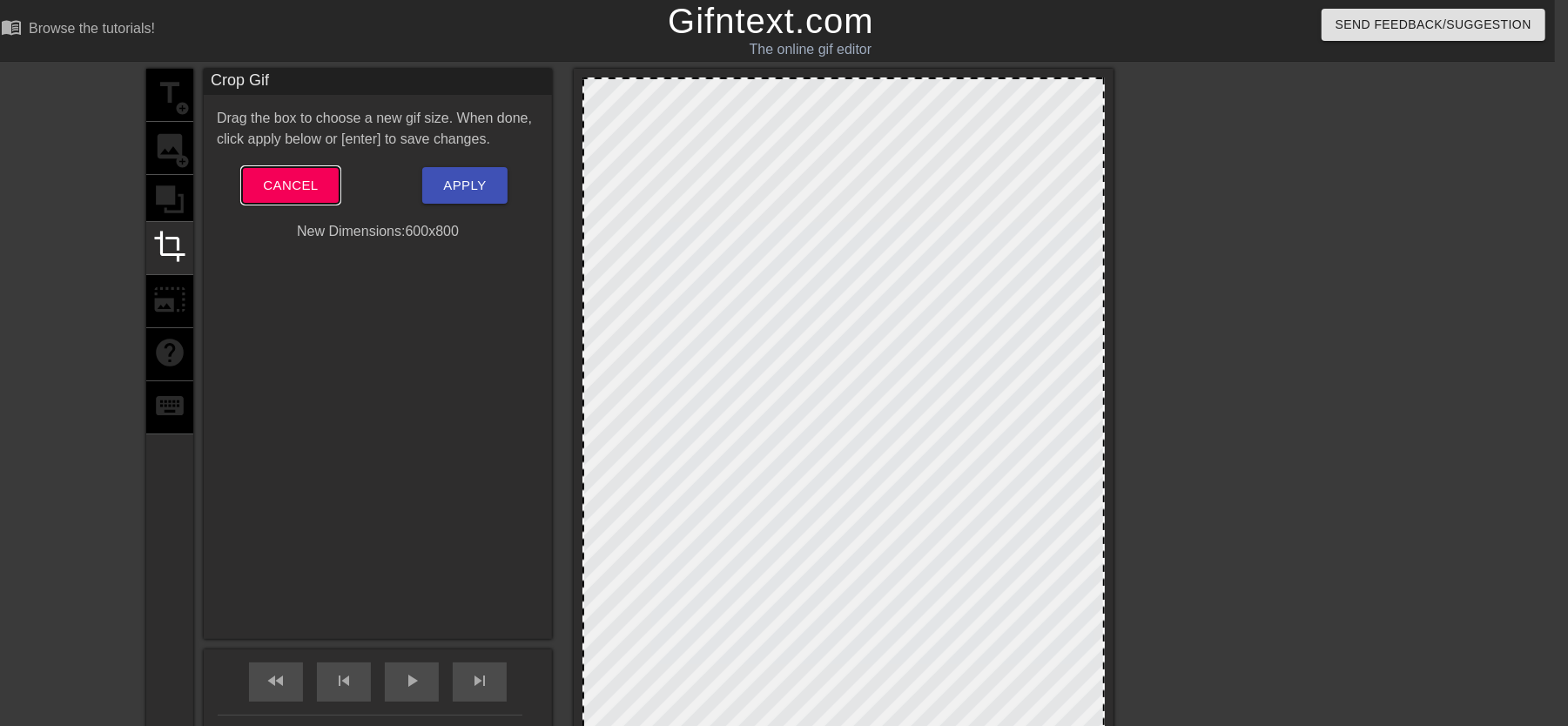 click on "Cancel" at bounding box center (290, 185) 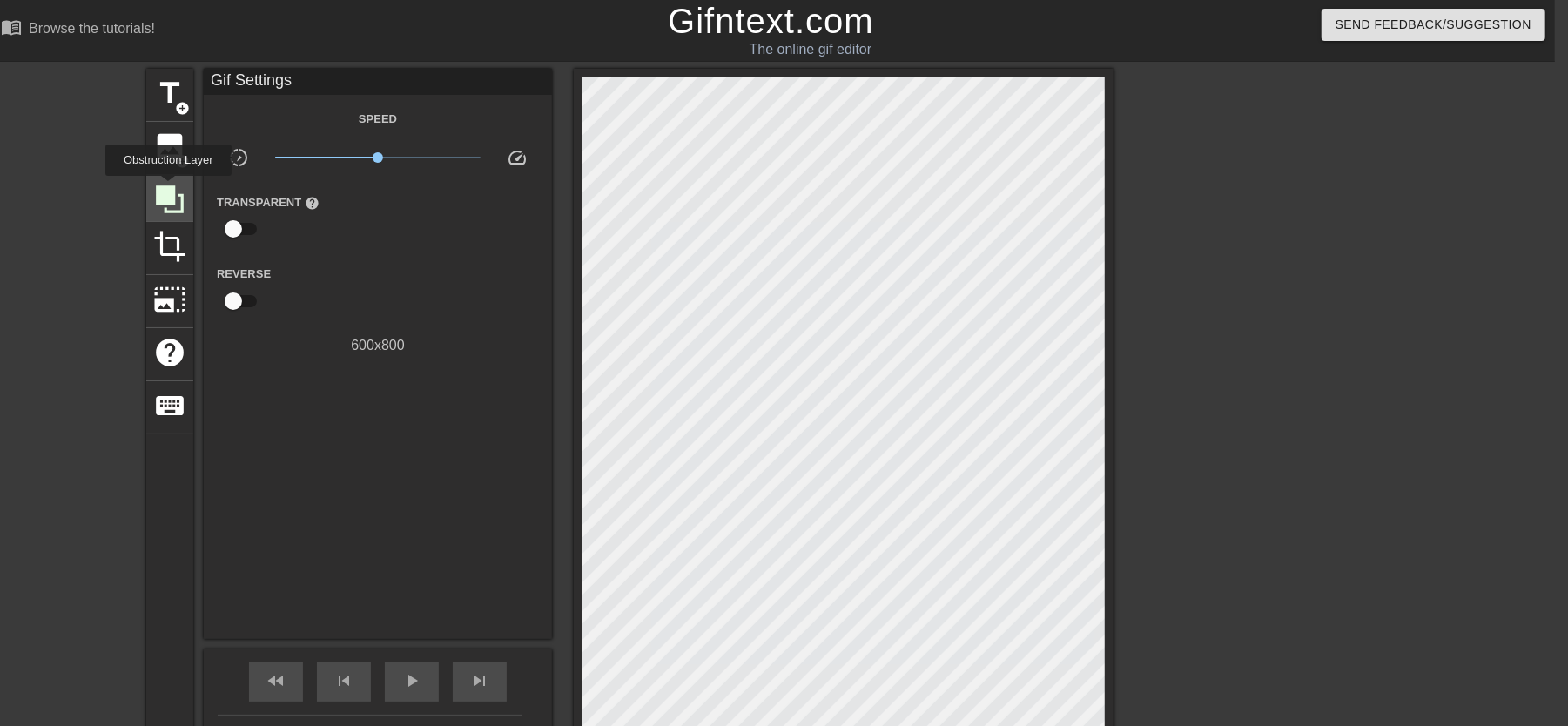 click 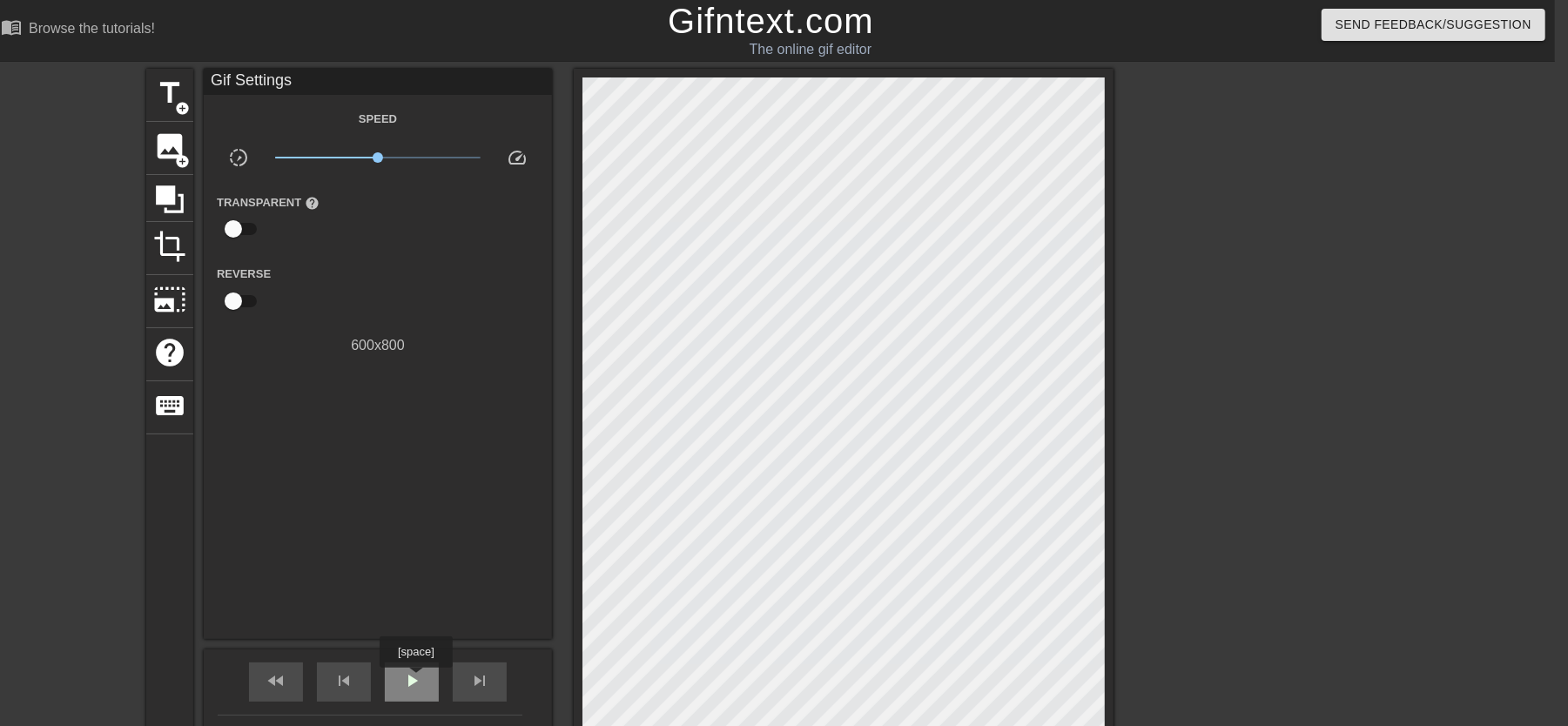 drag, startPoint x: 558, startPoint y: 352, endPoint x: 415, endPoint y: 680, distance: 357.817 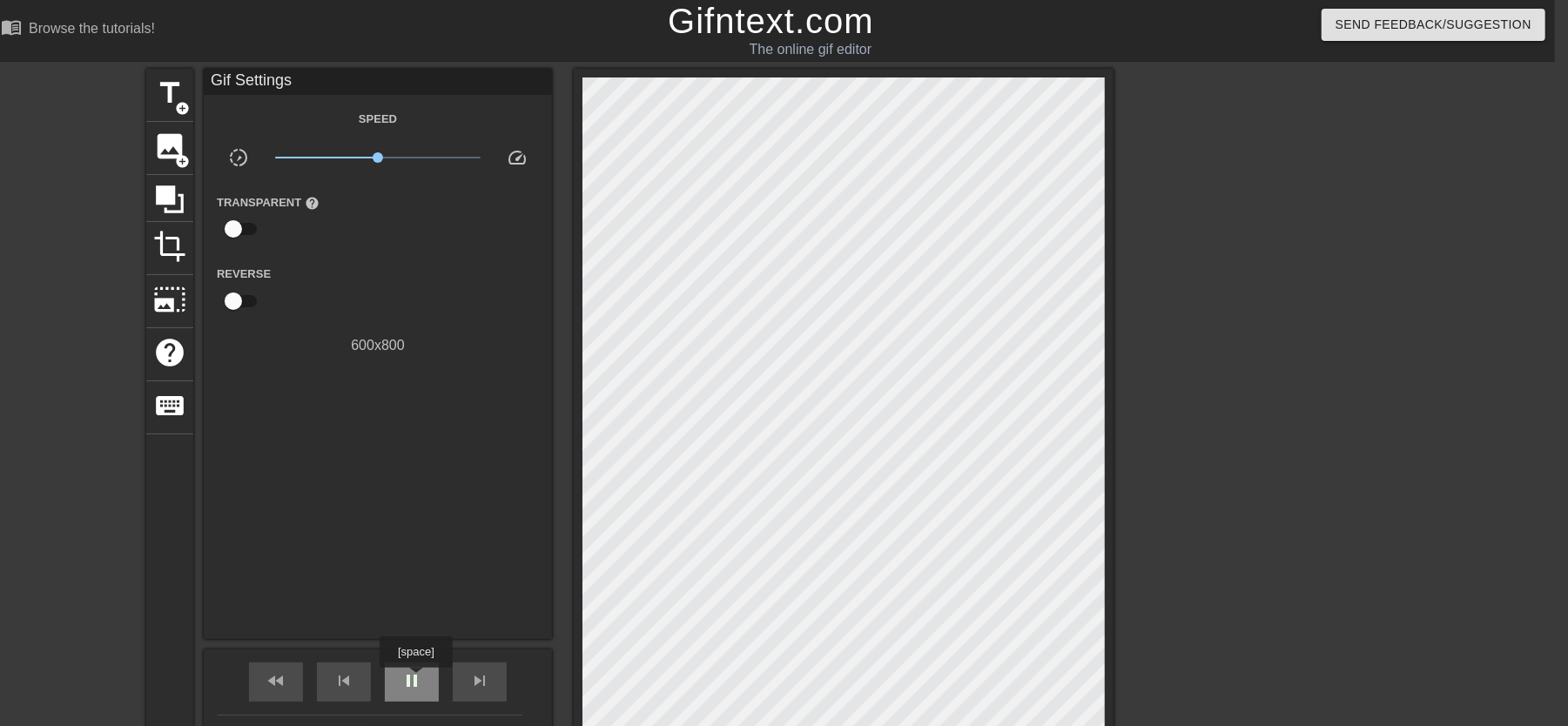 click on "pause" at bounding box center (412, 681) 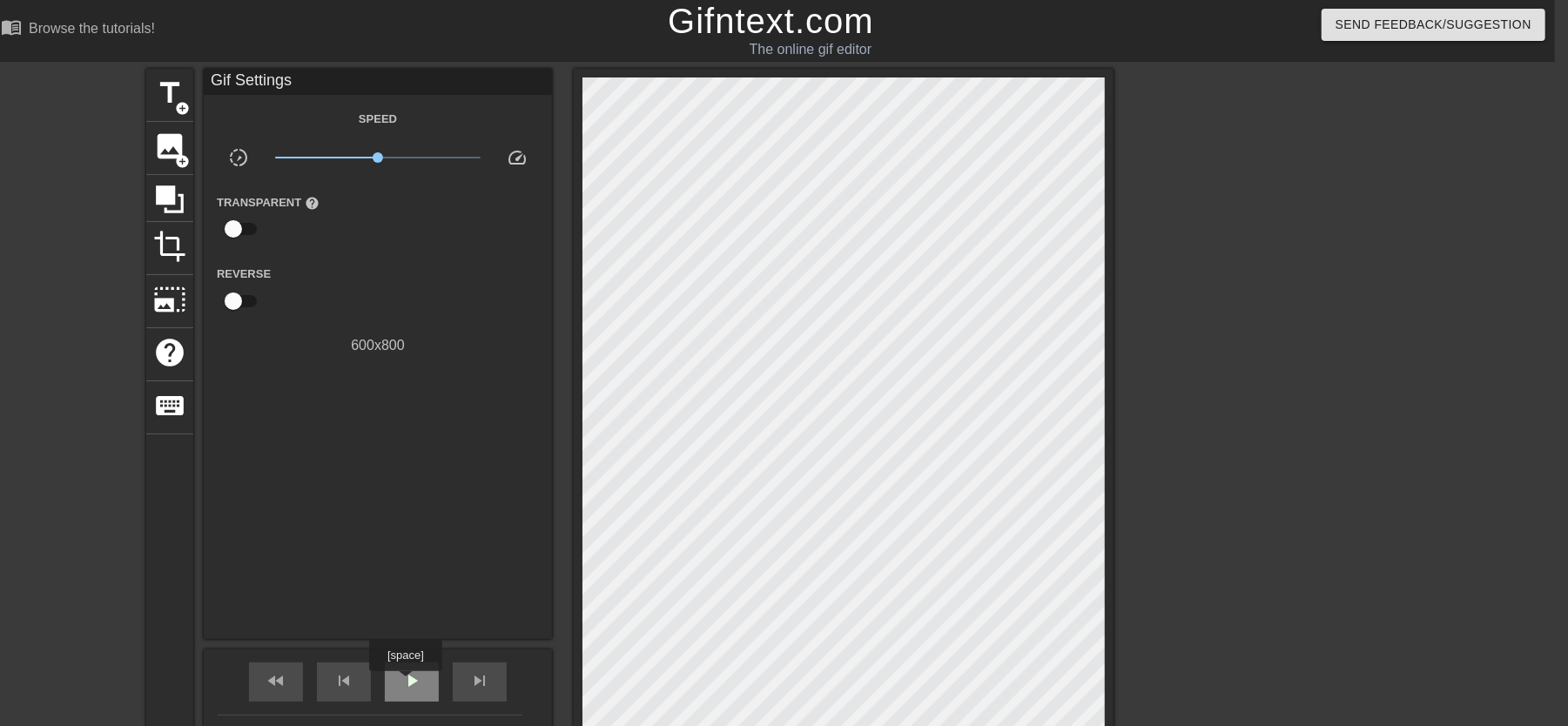 click on "play_arrow" at bounding box center (412, 682) 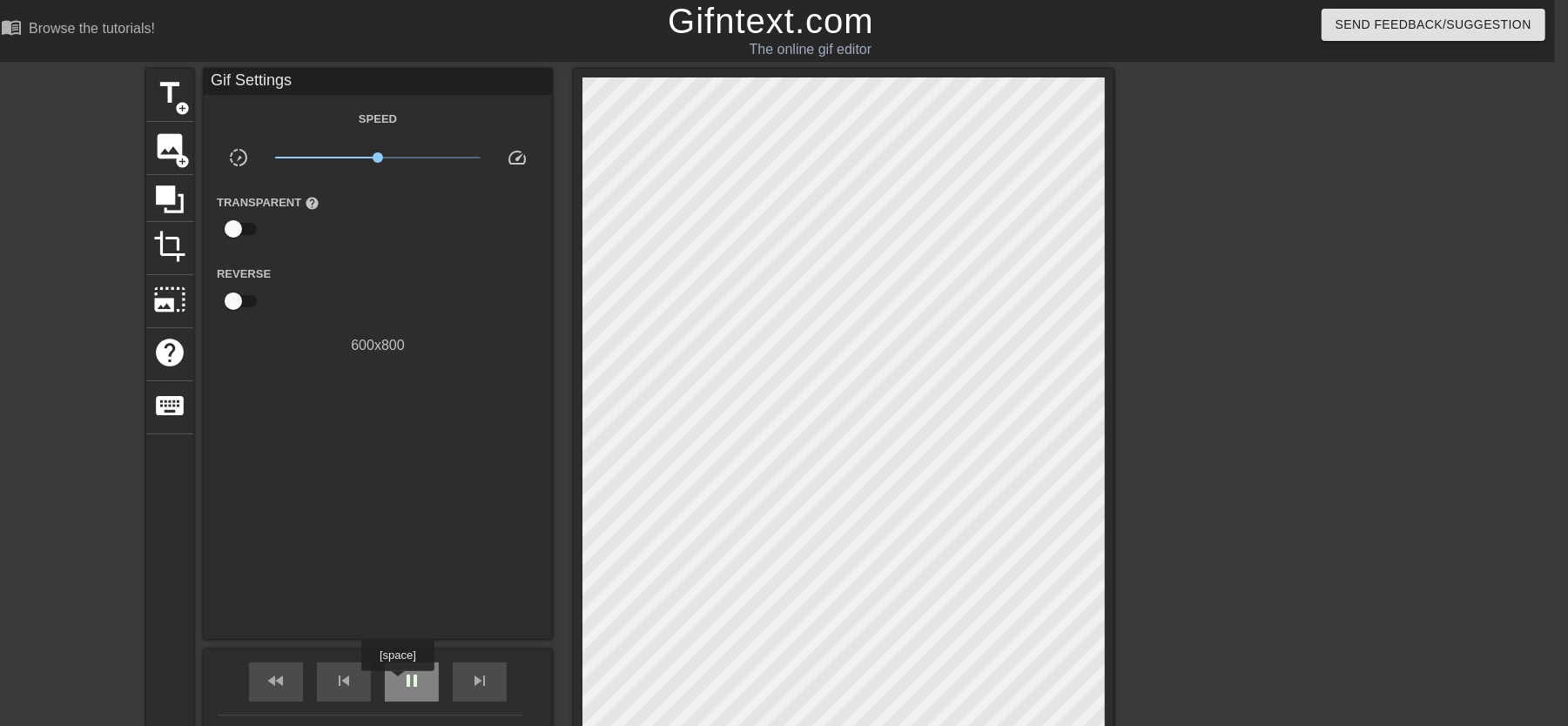click on "pause" at bounding box center (412, 682) 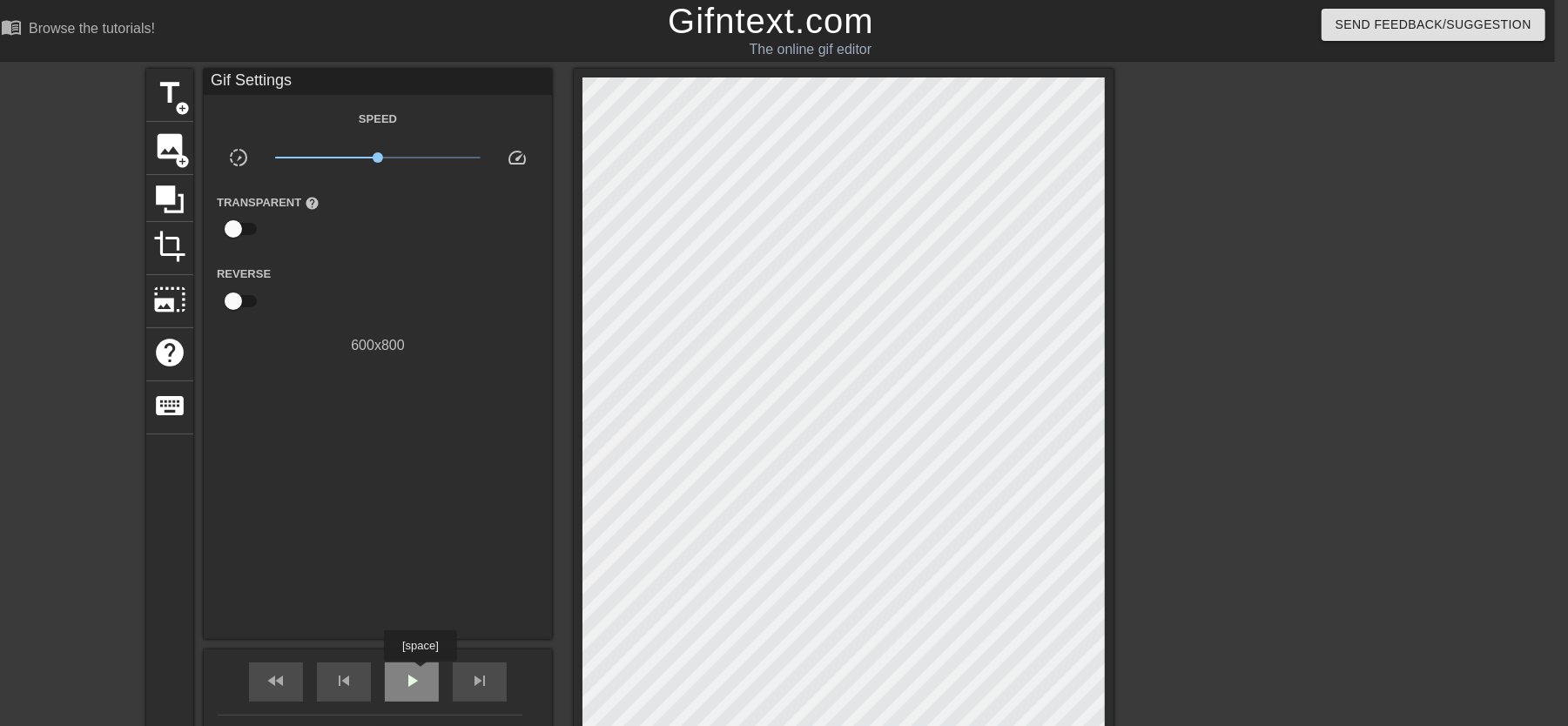 click on "play_arrow" at bounding box center (412, 681) 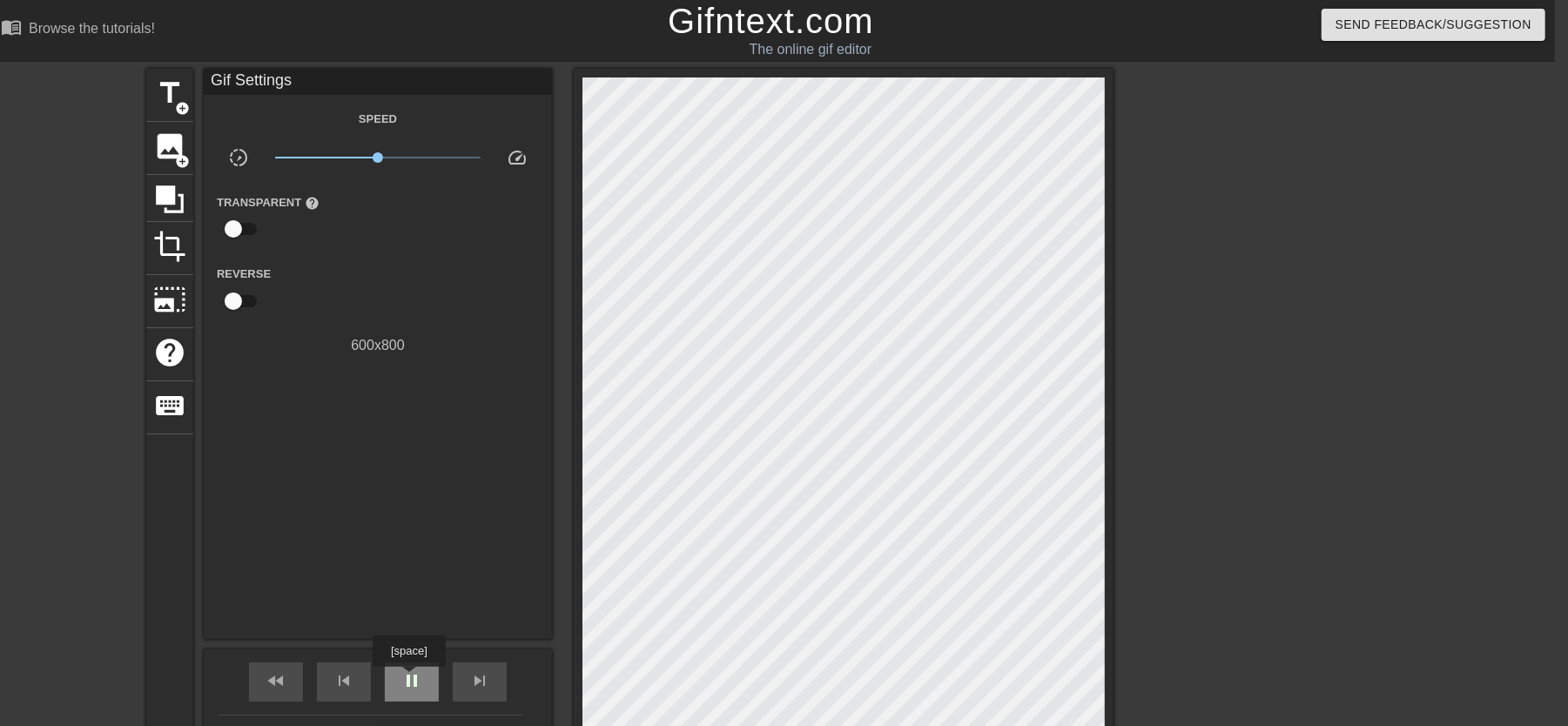 click on "pause" at bounding box center [412, 681] 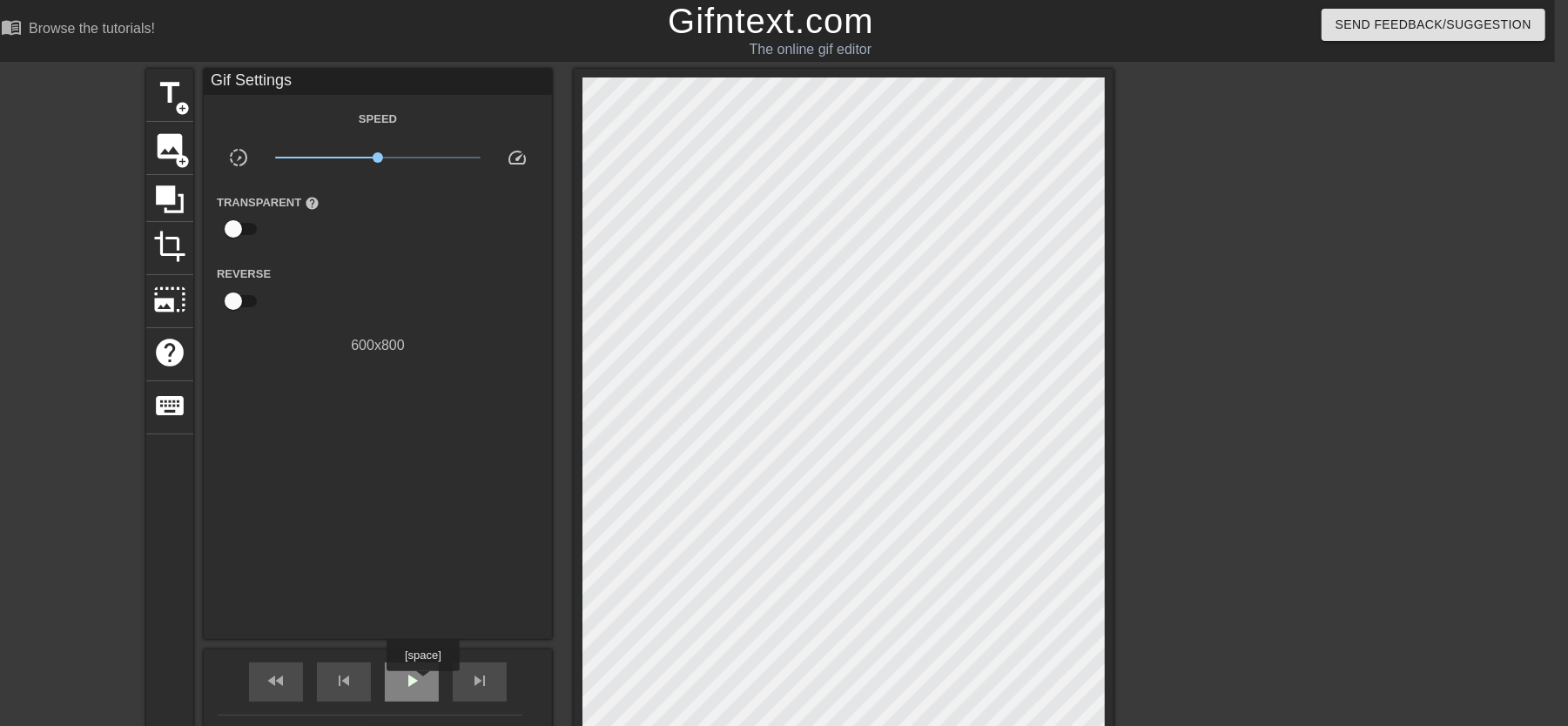 click on "play_arrow" at bounding box center (412, 682) 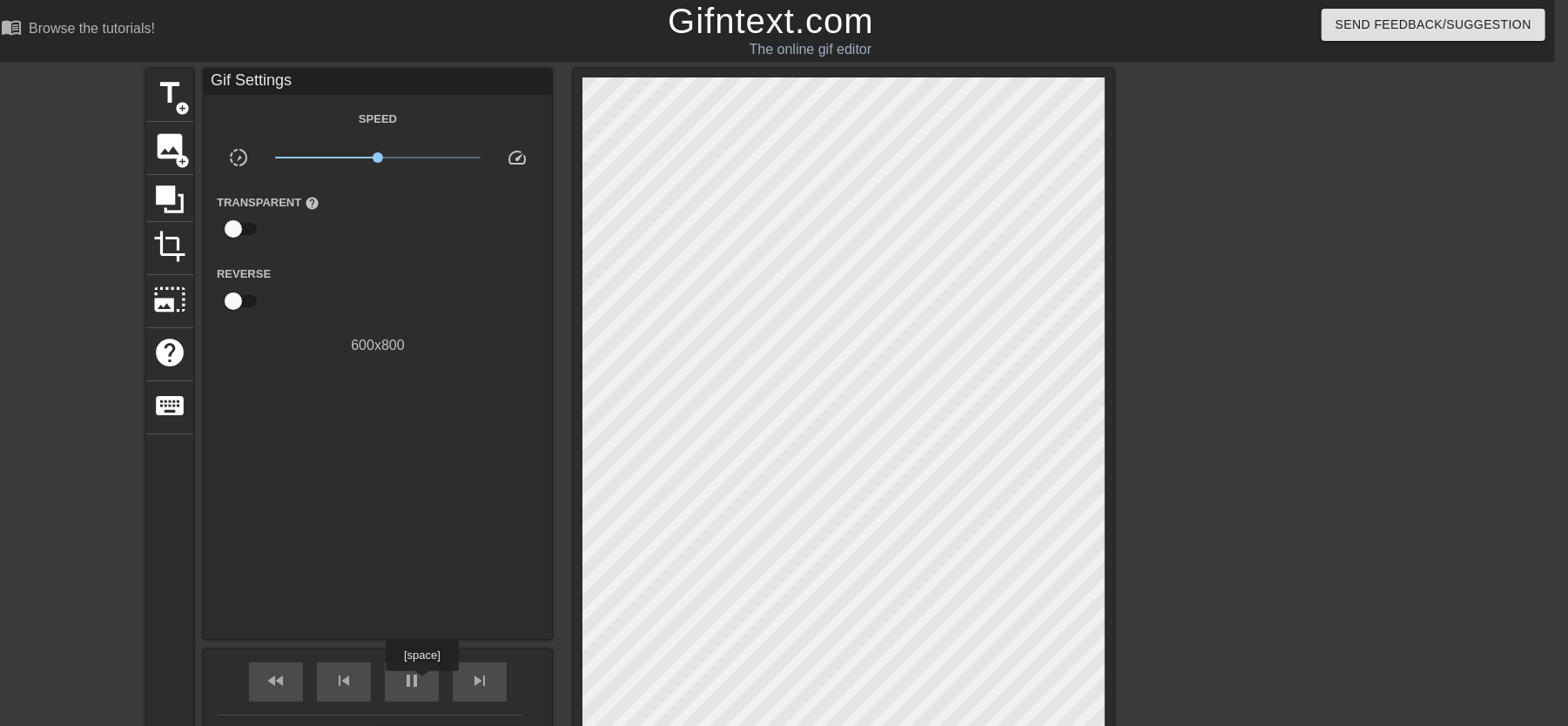 drag, startPoint x: 421, startPoint y: 683, endPoint x: 528, endPoint y: 630, distance: 119.40687 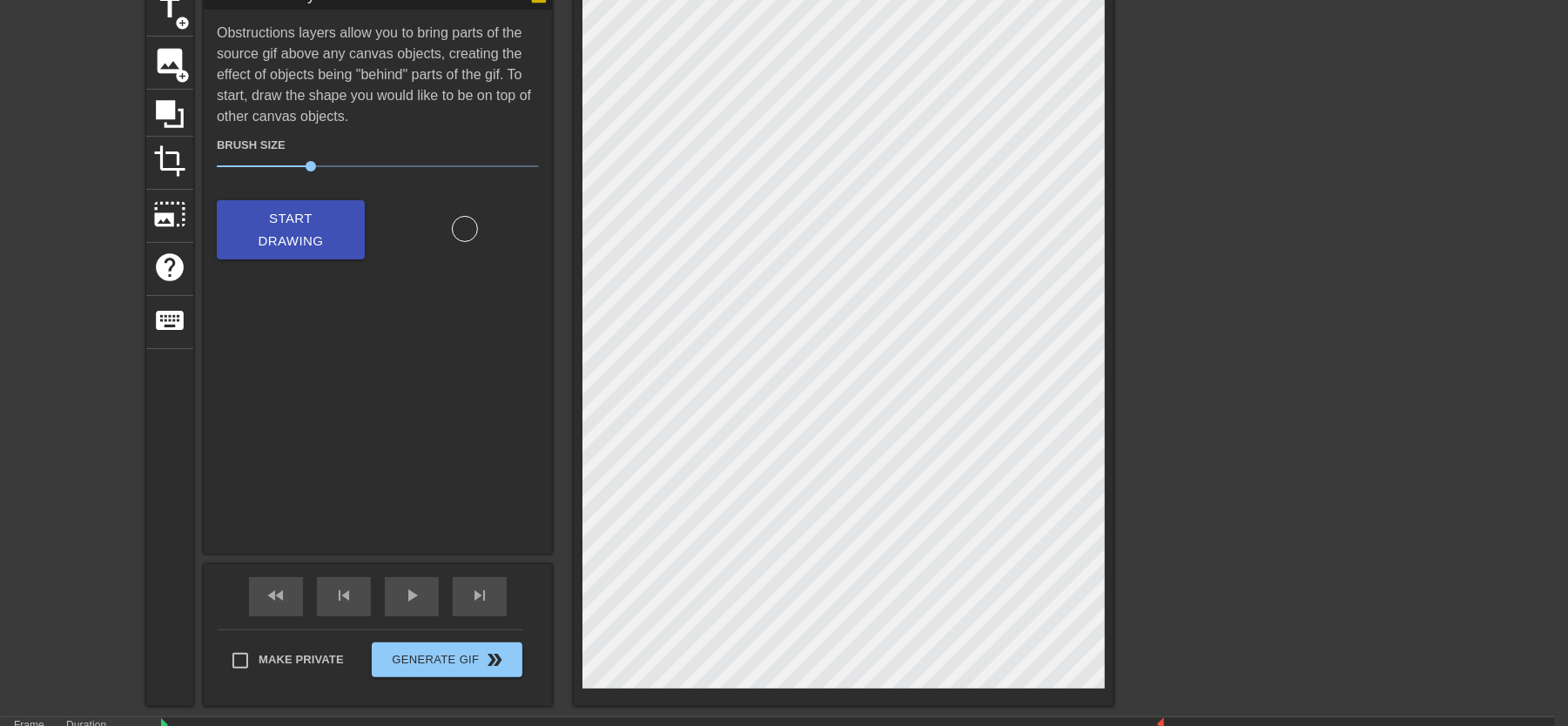 scroll, scrollTop: 171, scrollLeft: 14, axis: both 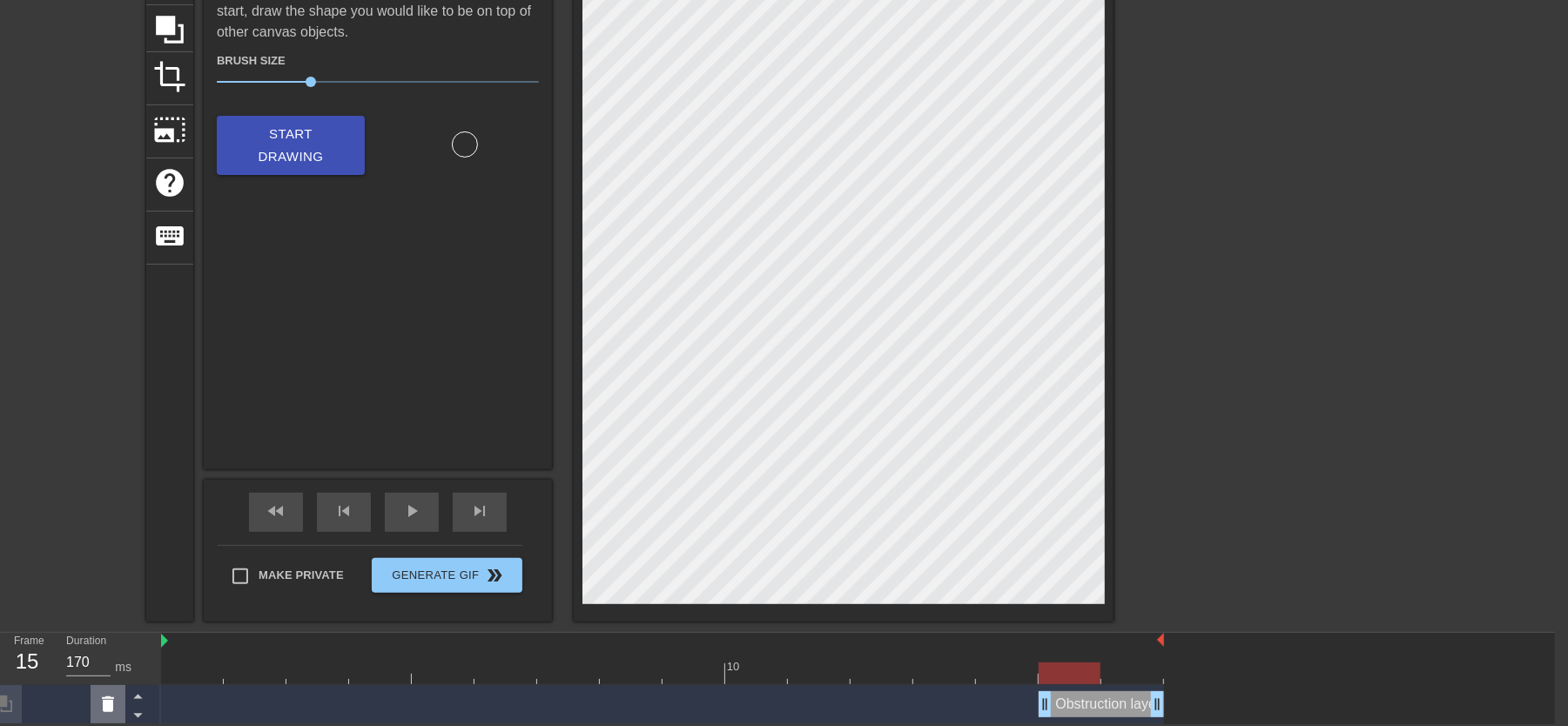 drag, startPoint x: 1066, startPoint y: 702, endPoint x: 99, endPoint y: 701, distance: 967.0005 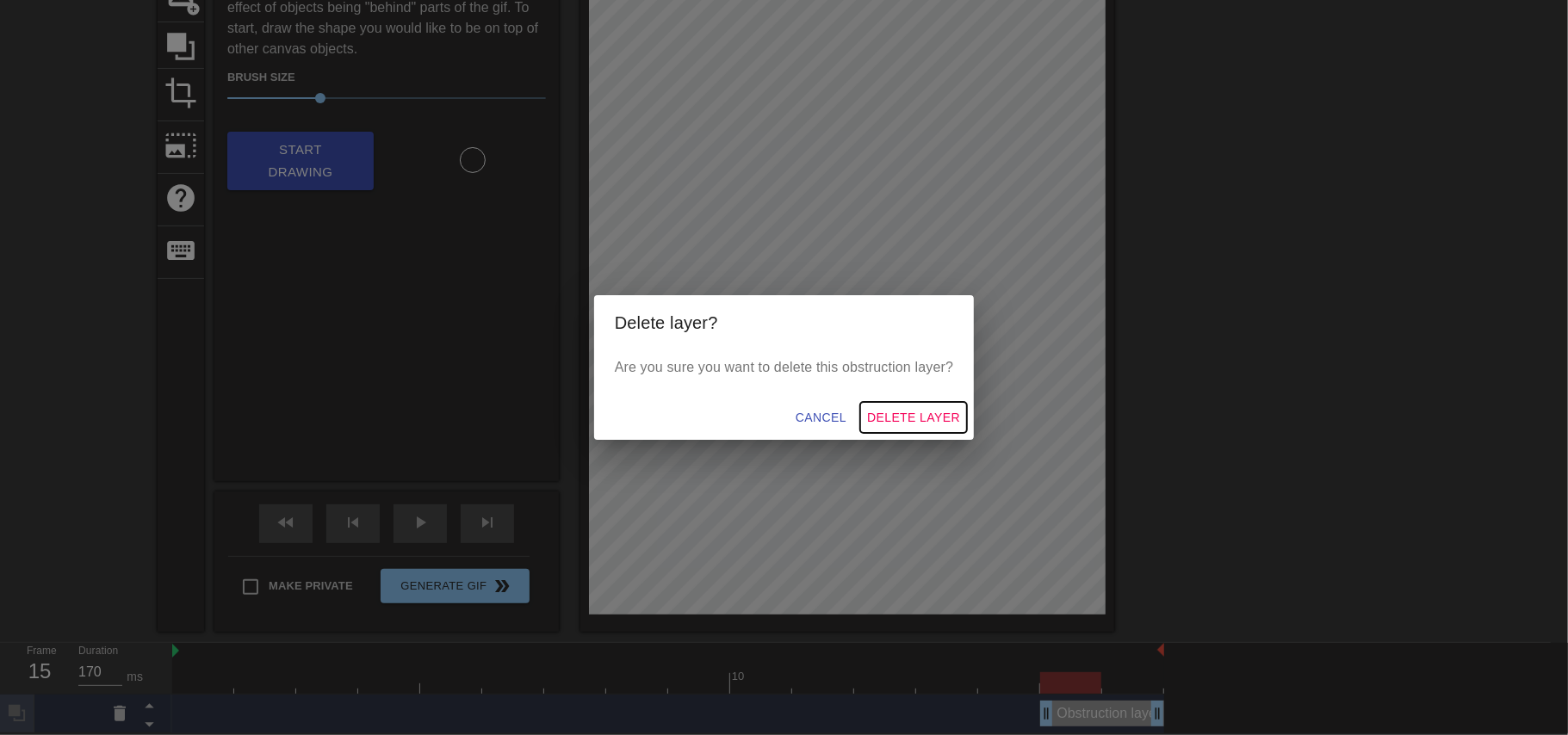 click on "Delete Layer" at bounding box center (914, 417) 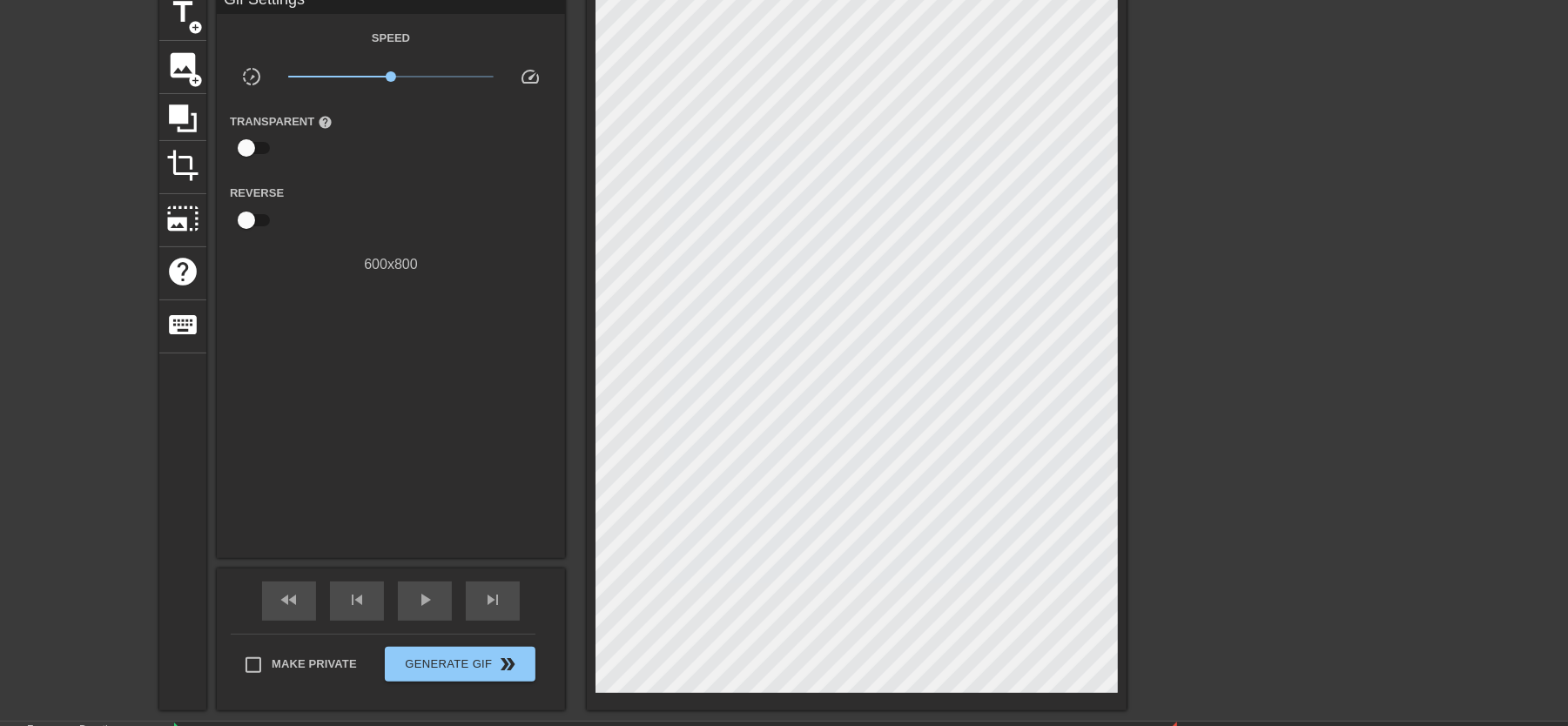 scroll, scrollTop: 0, scrollLeft: 0, axis: both 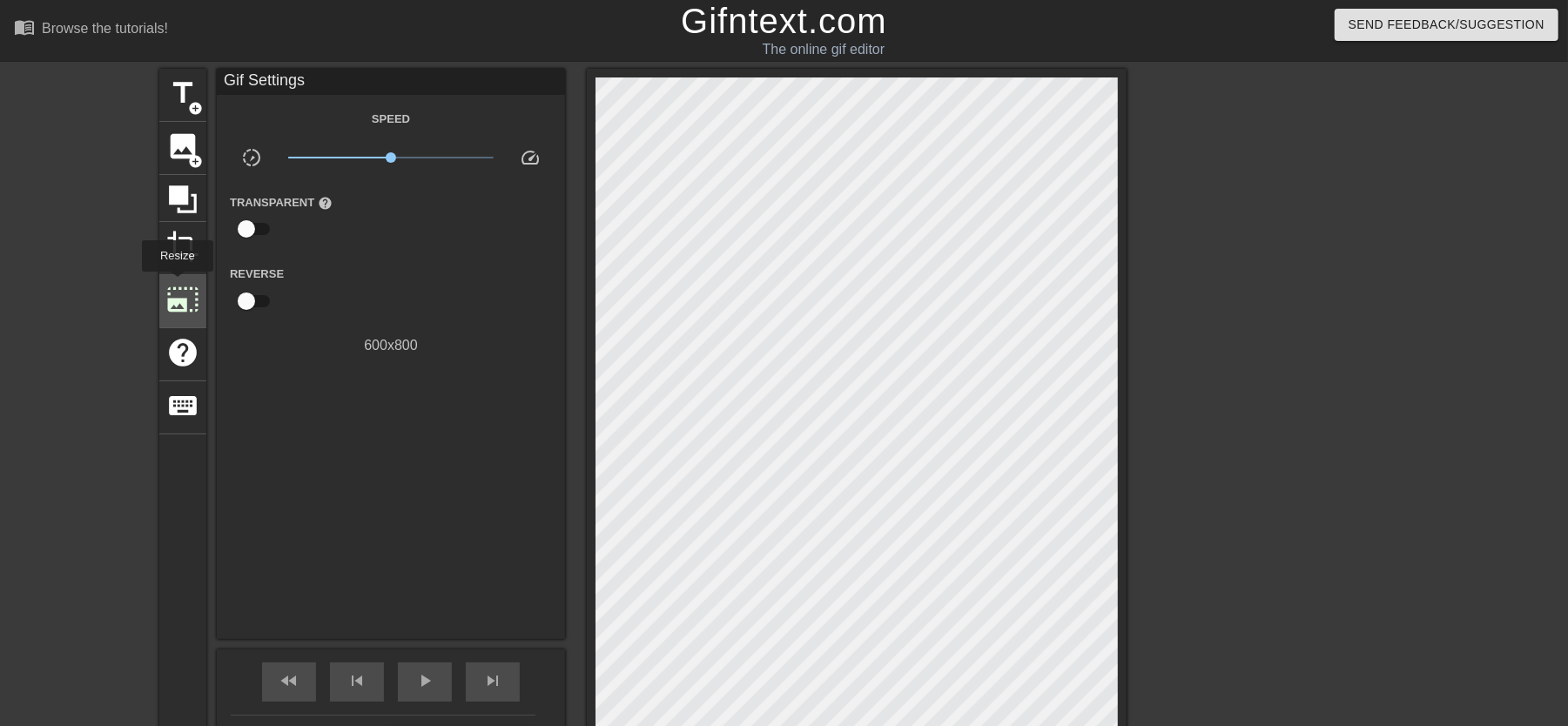 click on "photo_size_select_large" at bounding box center [183, 299] 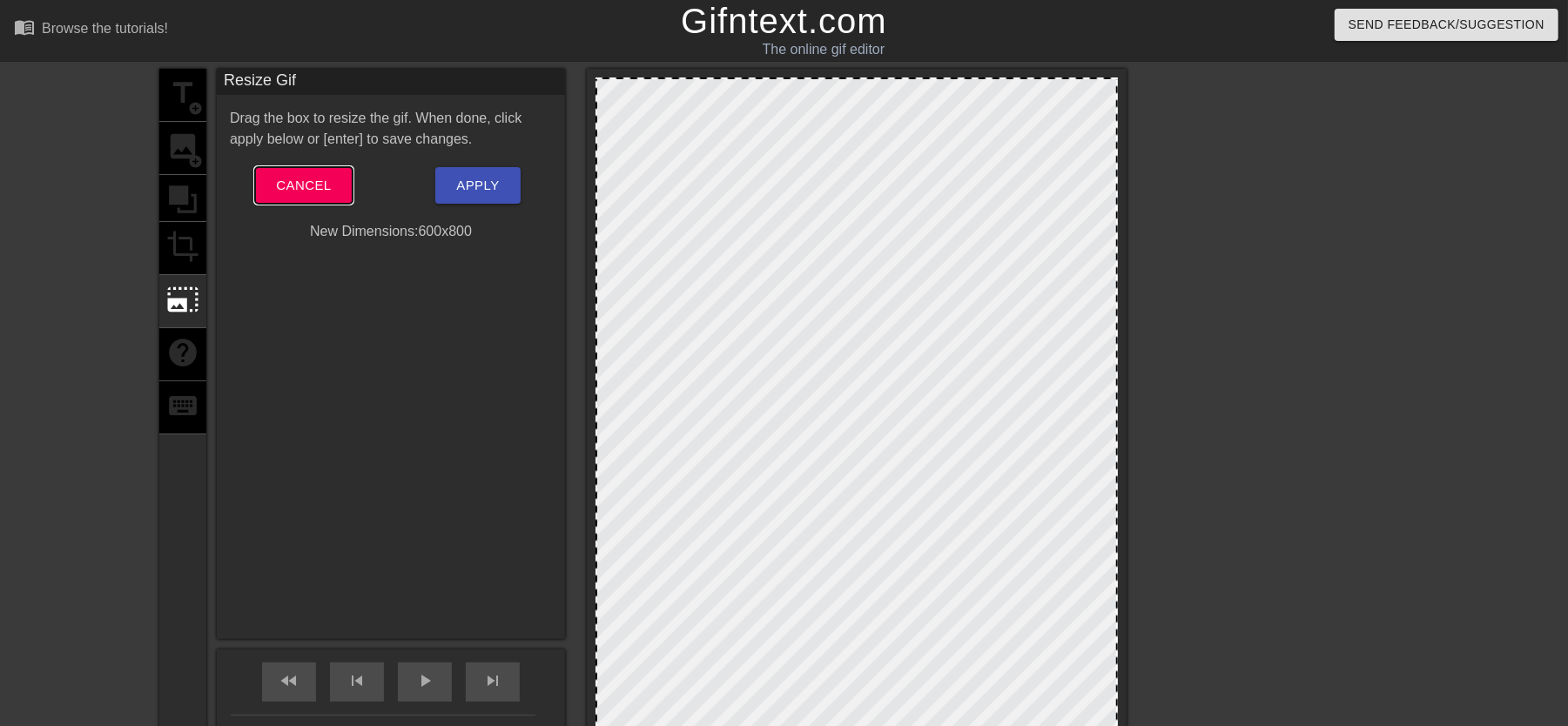 click on "Cancel" at bounding box center [303, 185] 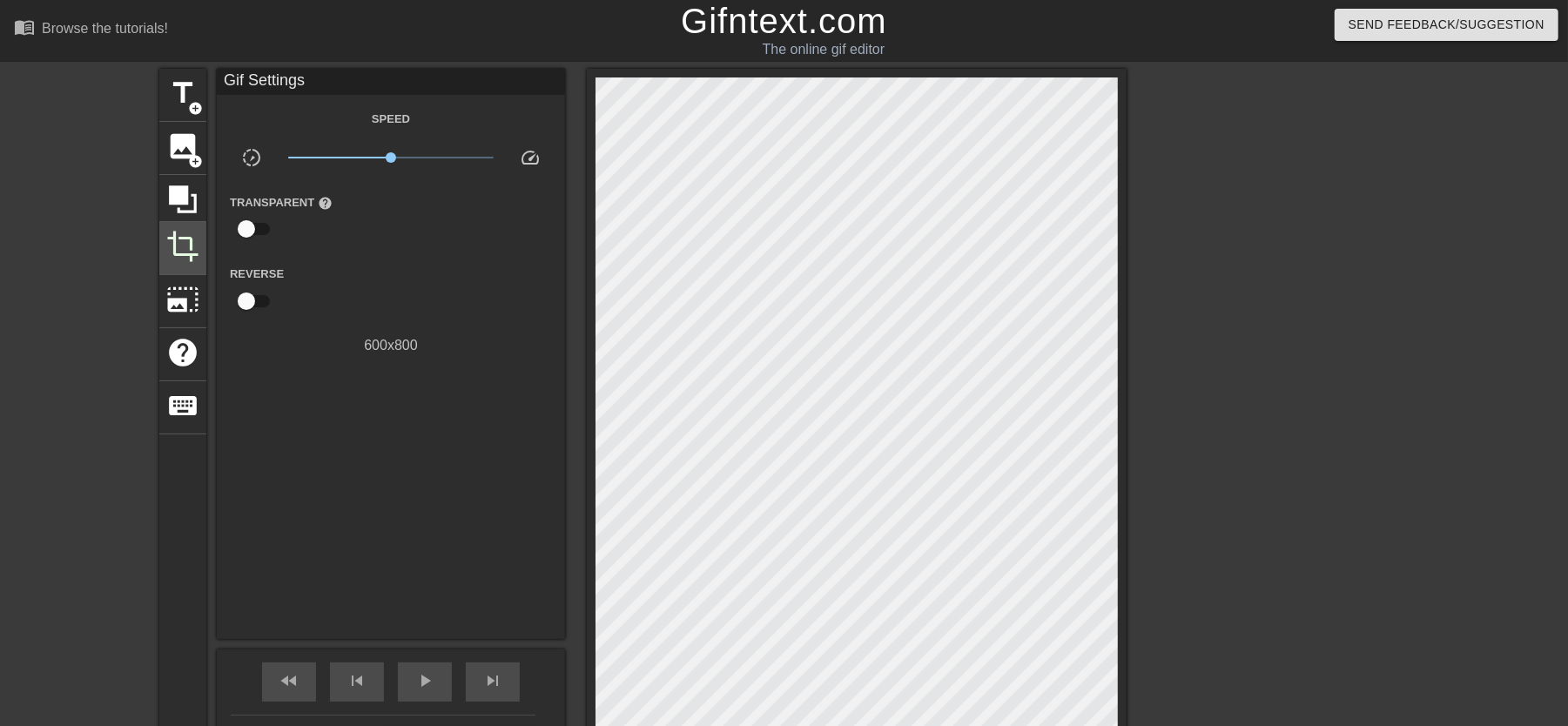click on "crop" at bounding box center (183, 246) 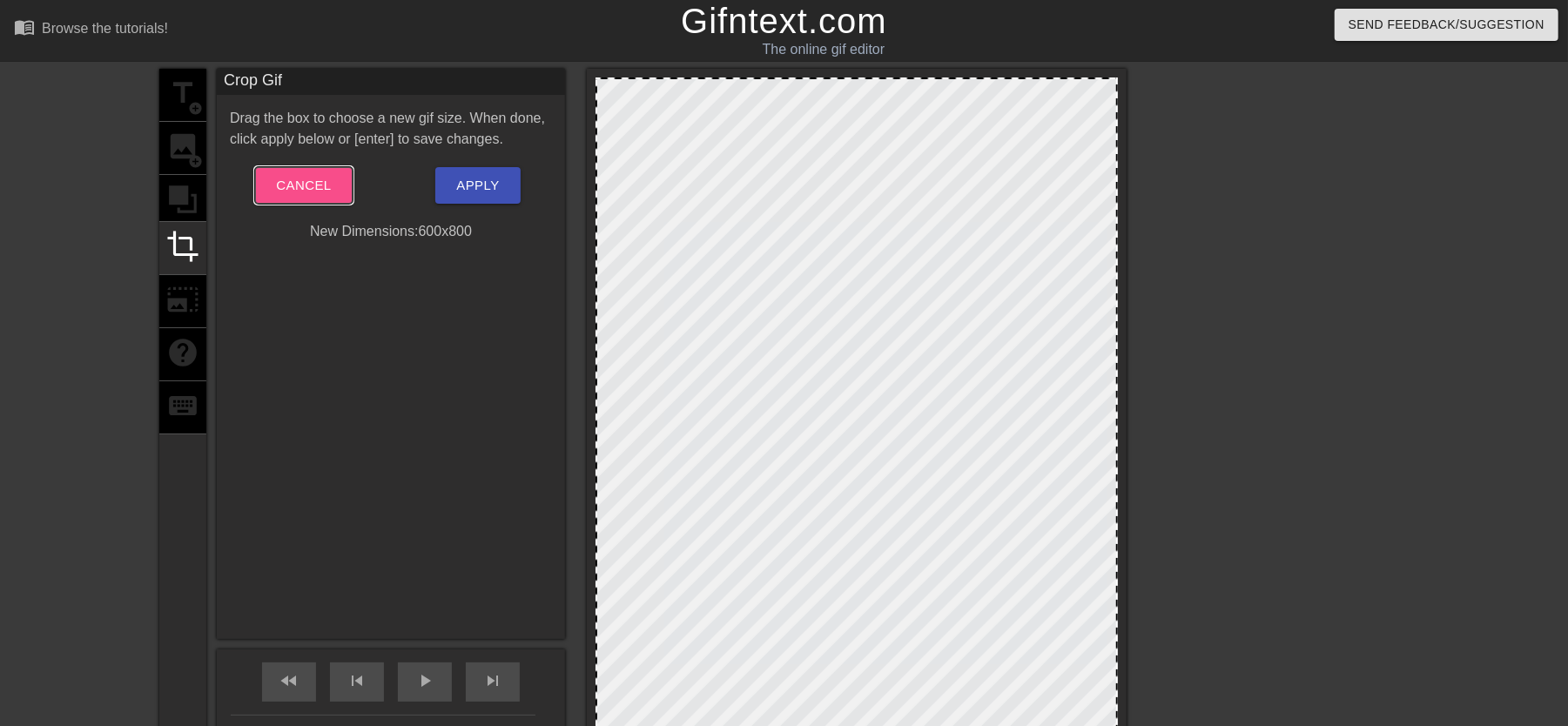 click on "Cancel" at bounding box center (303, 185) 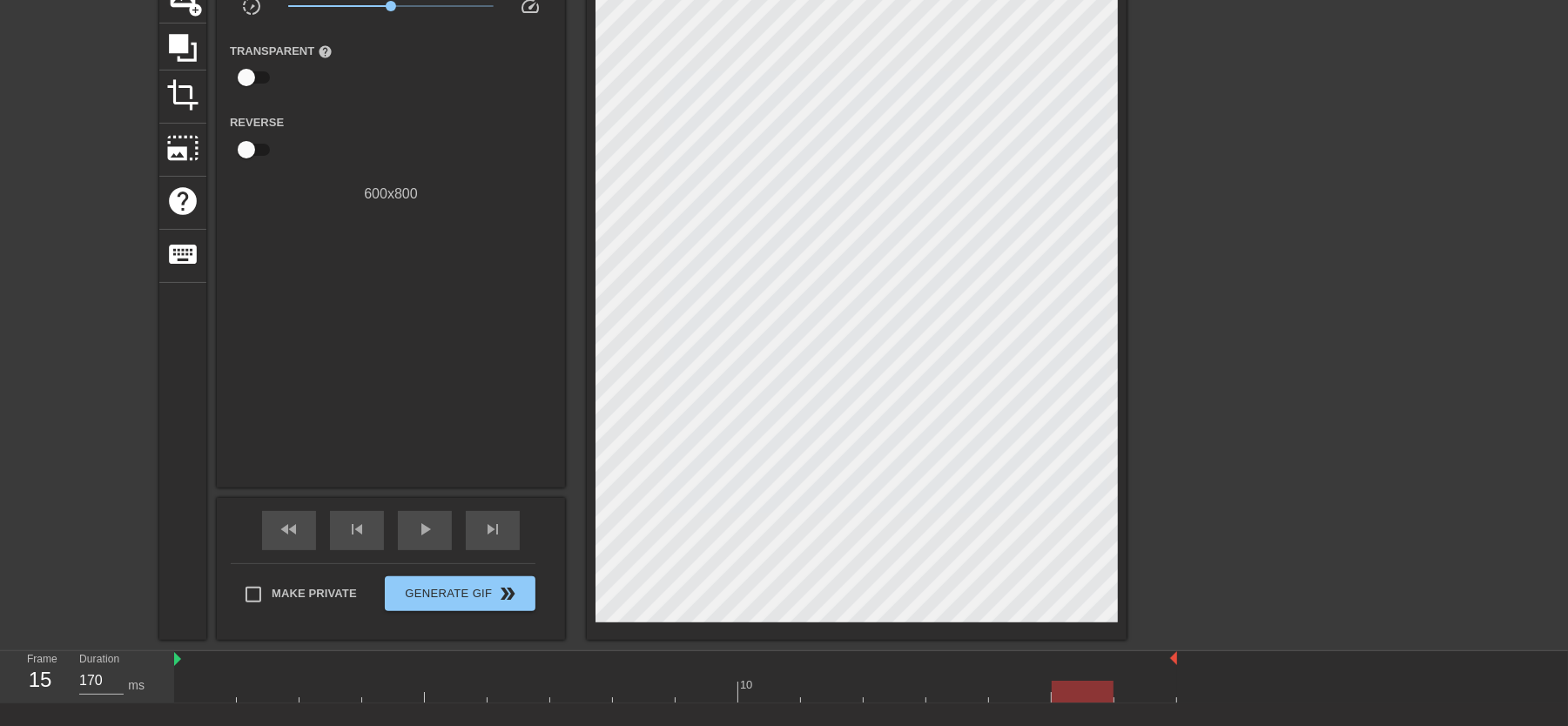 scroll, scrollTop: 249, scrollLeft: 0, axis: vertical 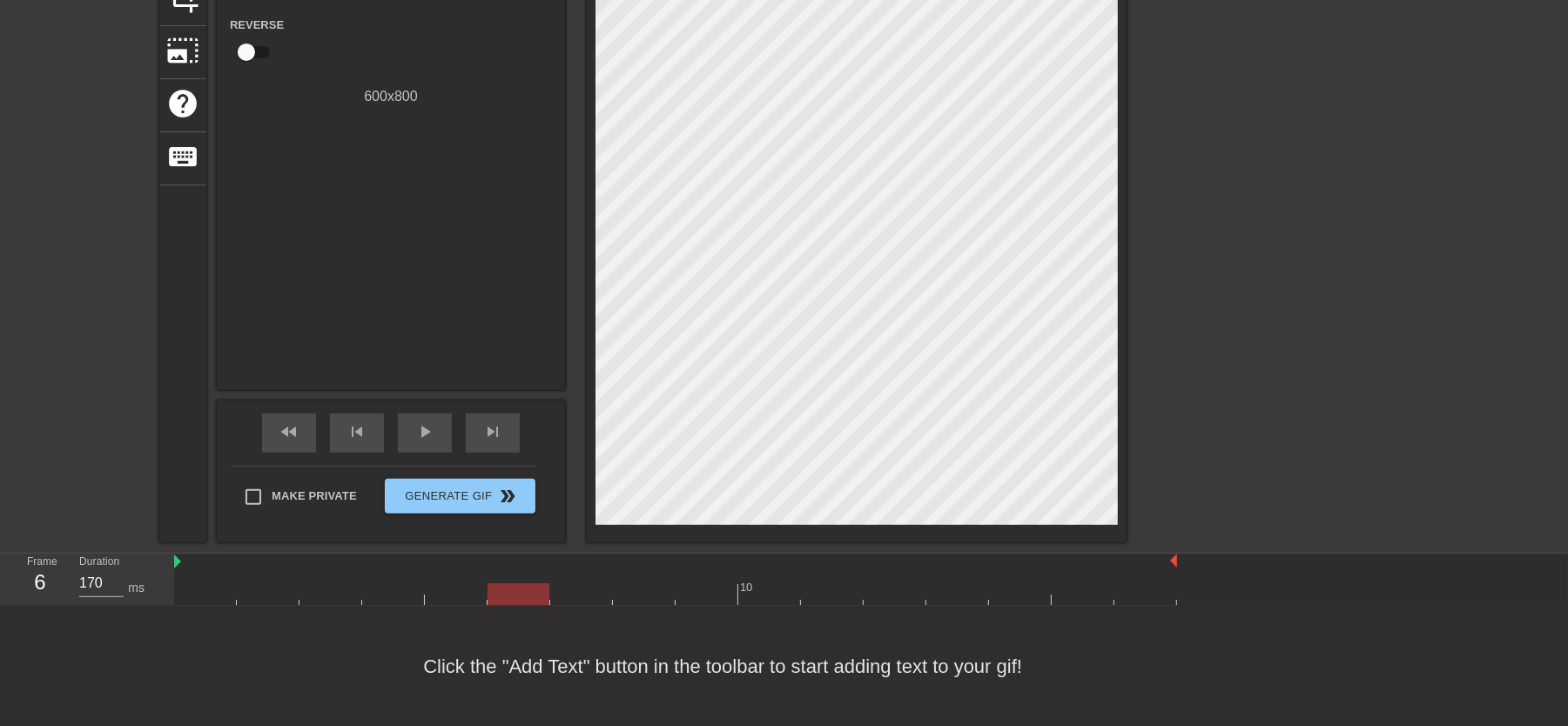drag, startPoint x: 1073, startPoint y: 588, endPoint x: 535, endPoint y: 534, distance: 540.70325 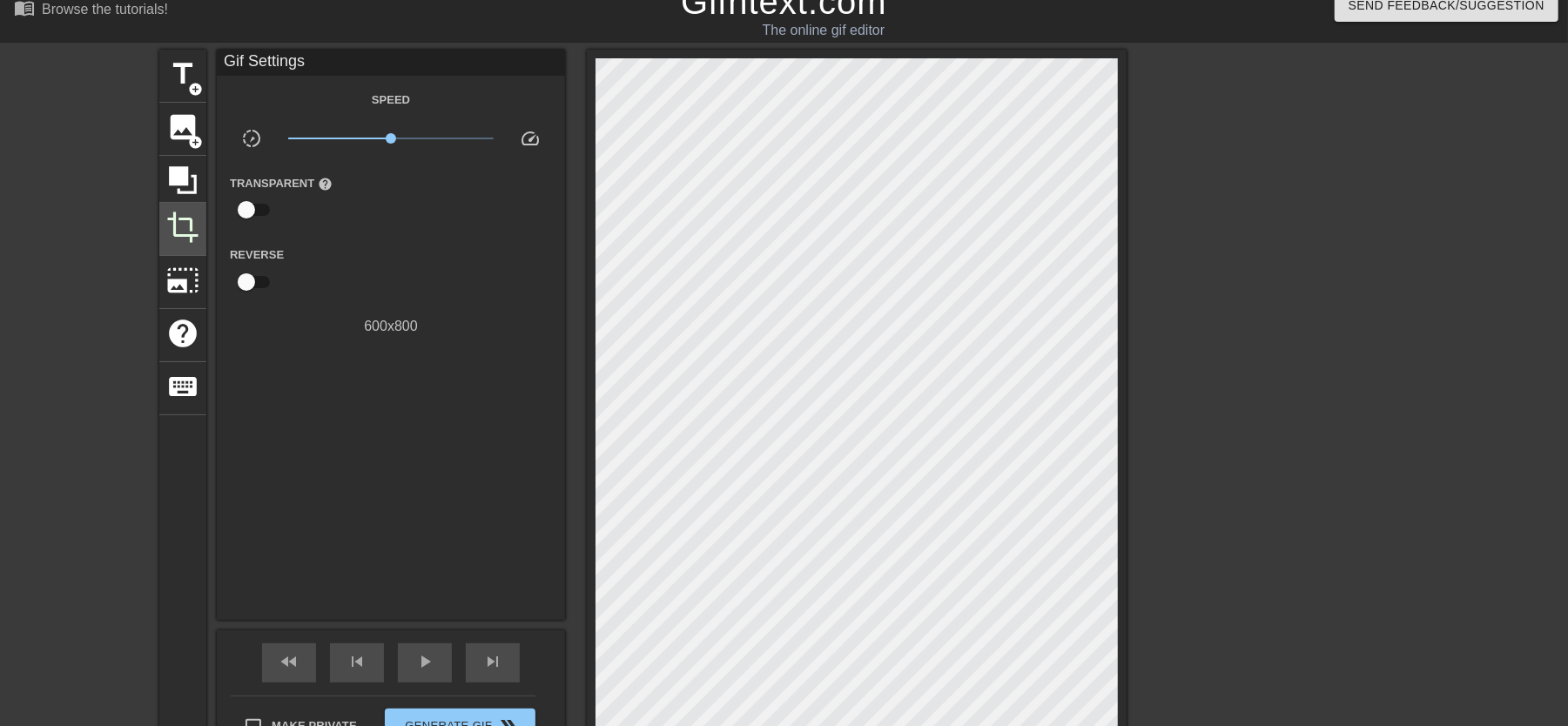 scroll, scrollTop: 17, scrollLeft: 0, axis: vertical 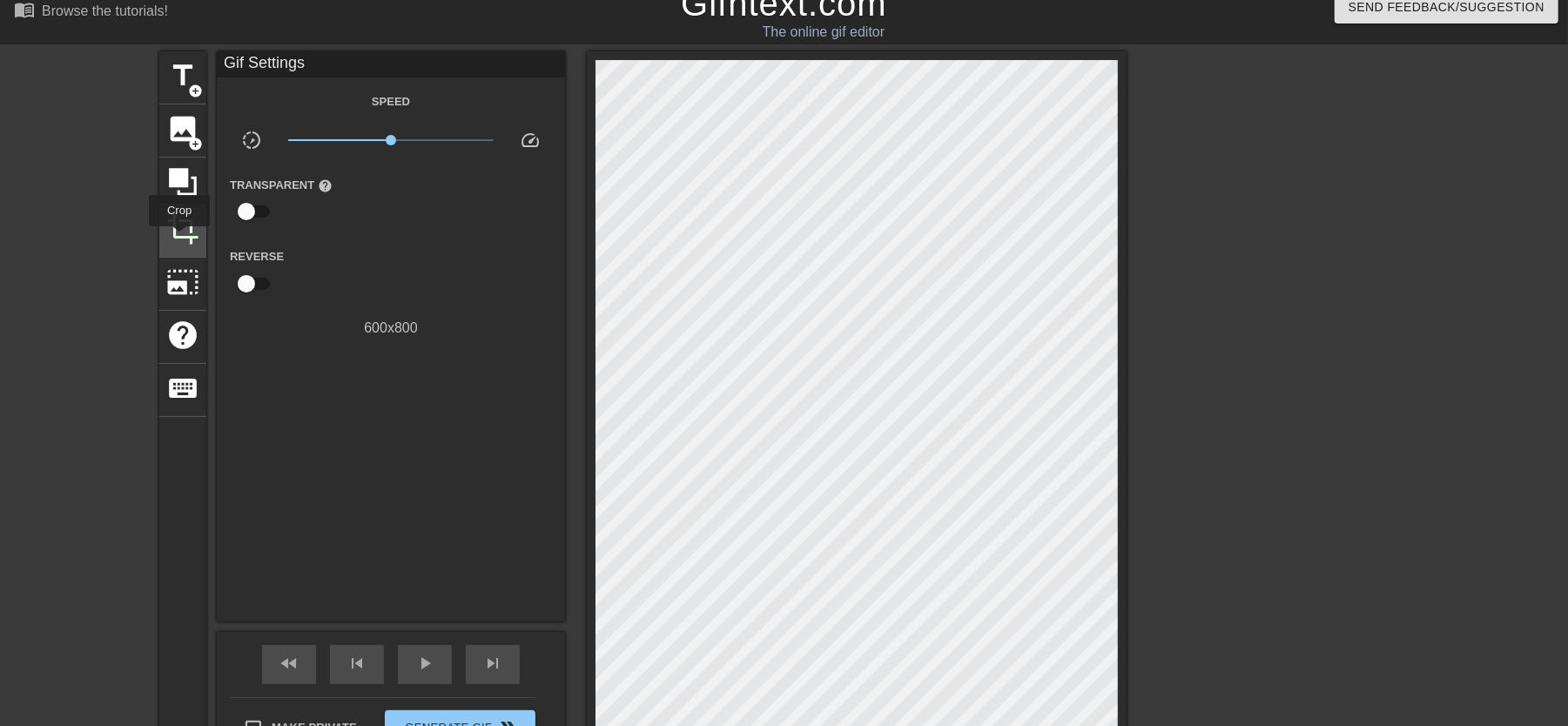 click on "crop" at bounding box center (183, 229) 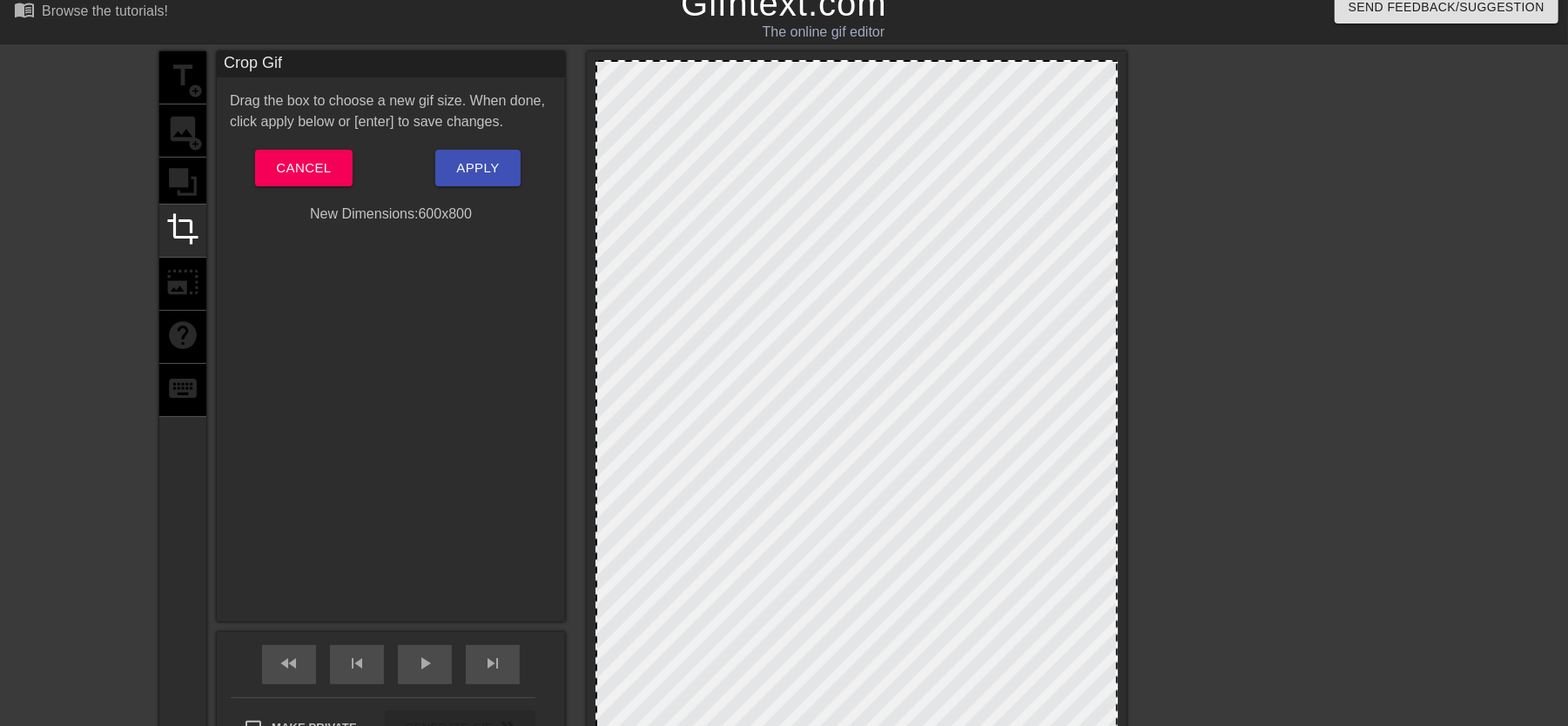 click on "title add_circle image add_circle crop photo_size_select_large help keyboard" at bounding box center (183, 413) 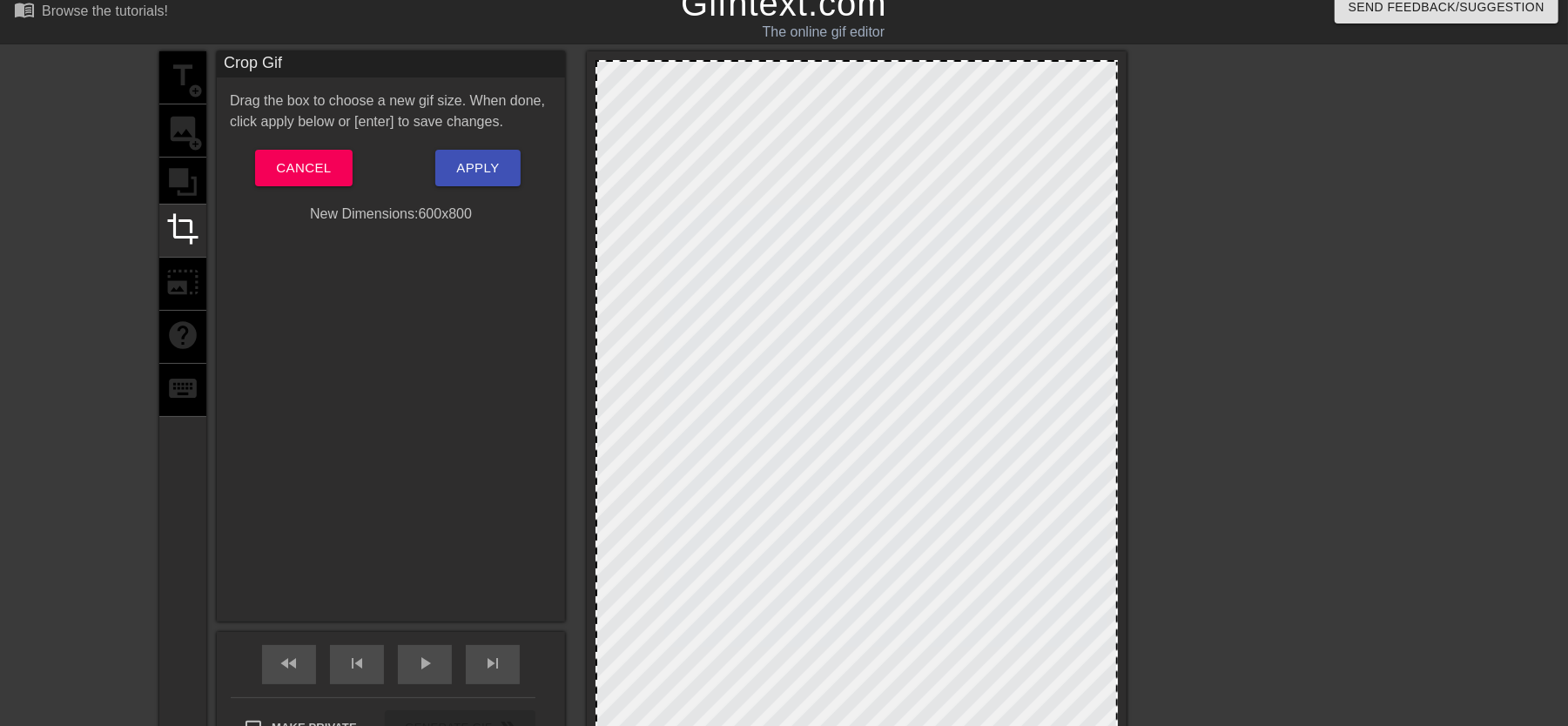 click on "title add_circle image add_circle crop photo_size_select_large help keyboard" at bounding box center [183, 413] 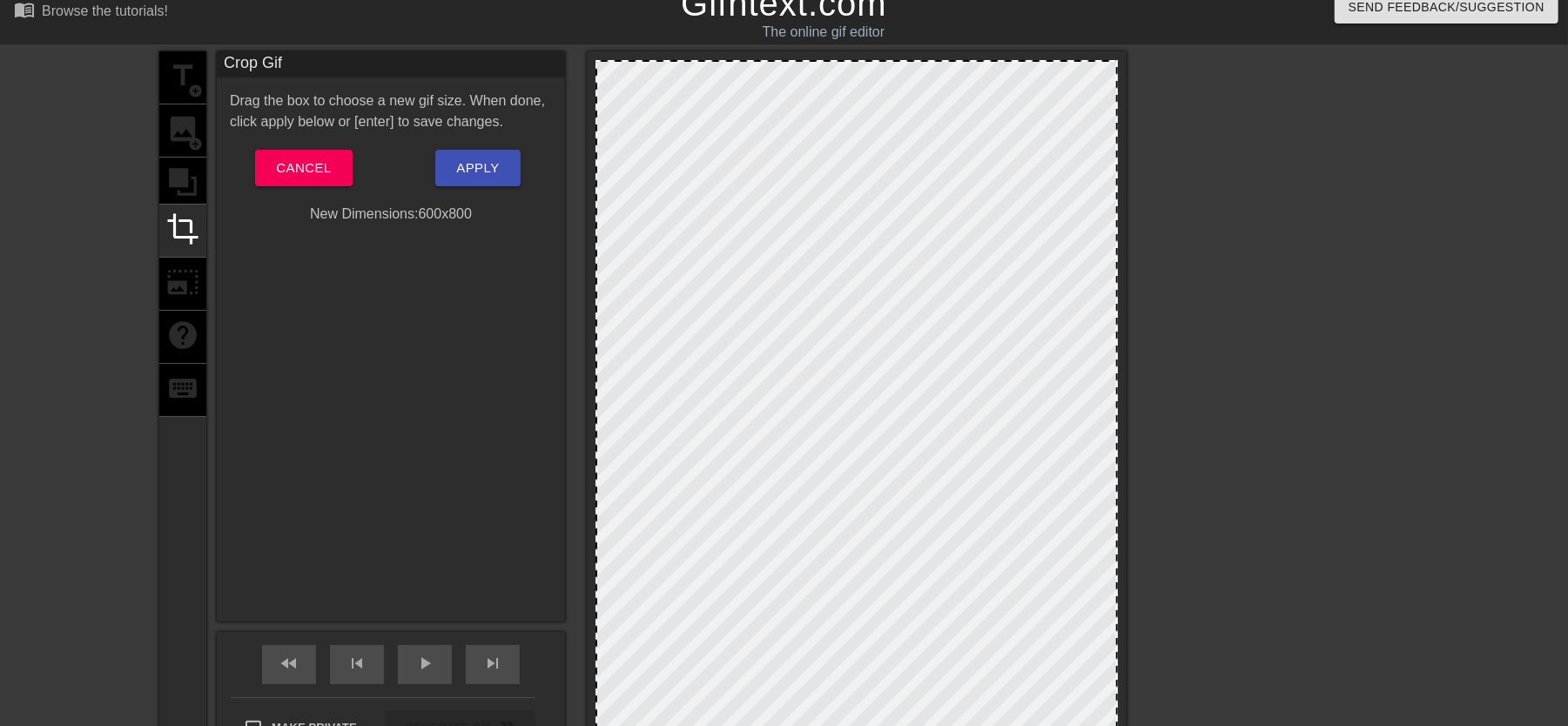 click on "title add_circle image add_circle crop photo_size_select_large help keyboard" at bounding box center [183, 413] 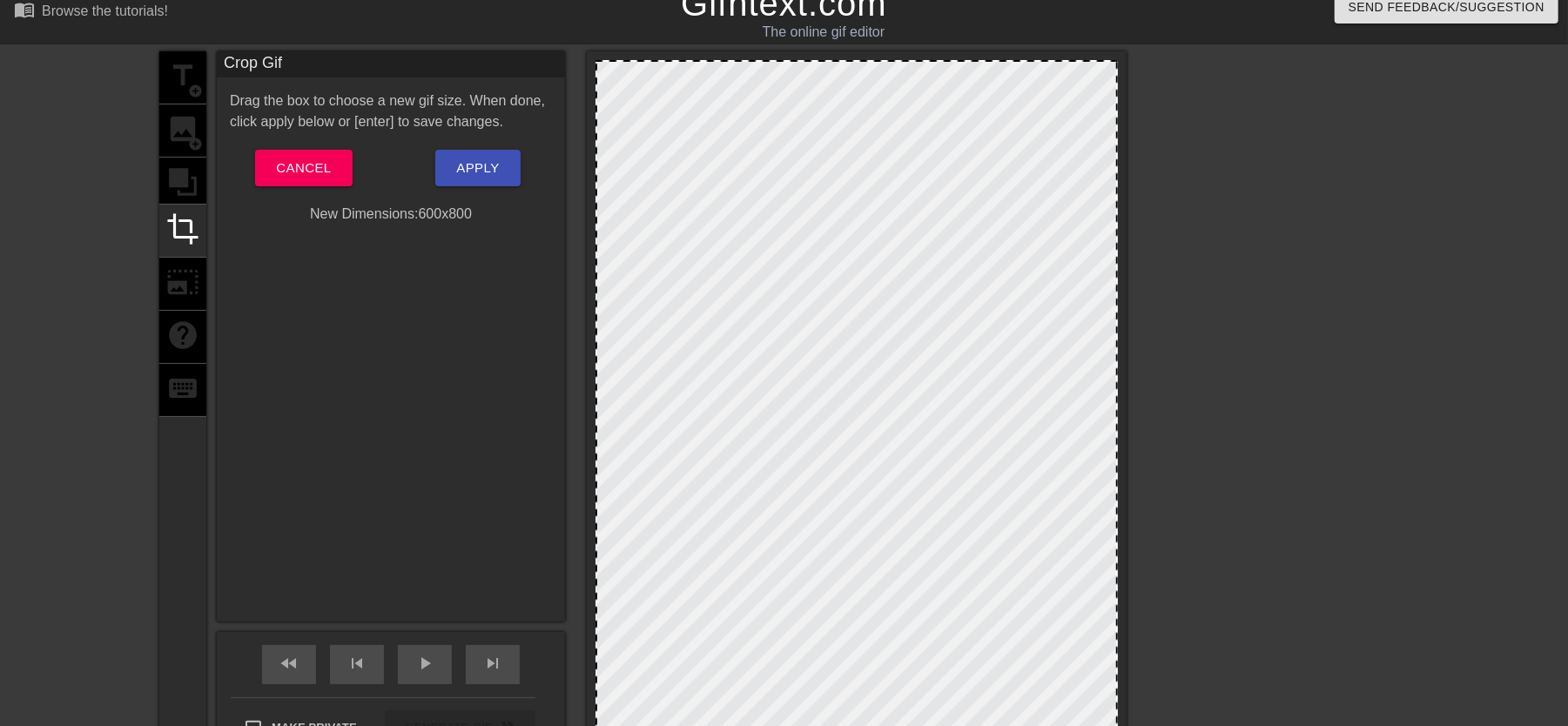 click on "title add_circle image add_circle crop photo_size_select_large help keyboard" at bounding box center [183, 413] 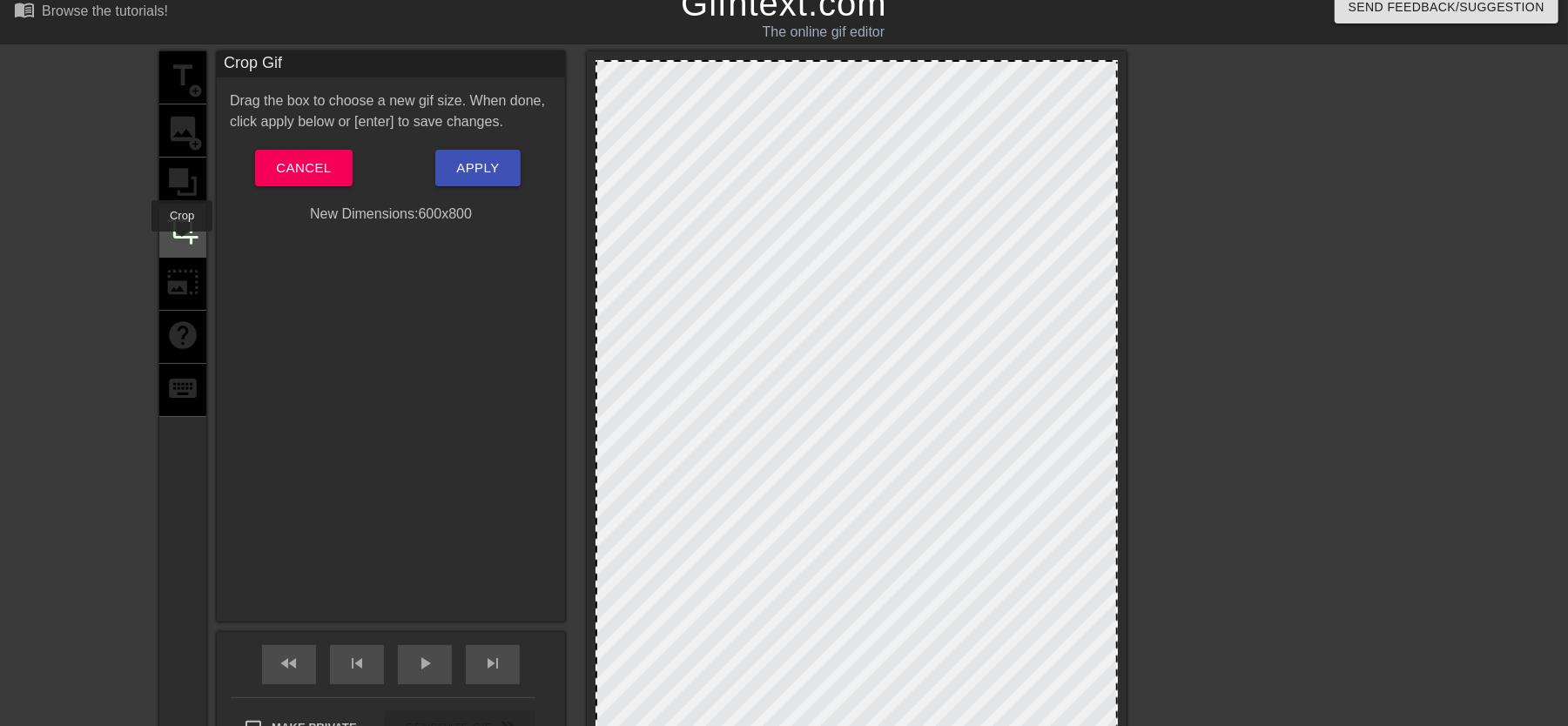 click on "crop" at bounding box center [183, 231] 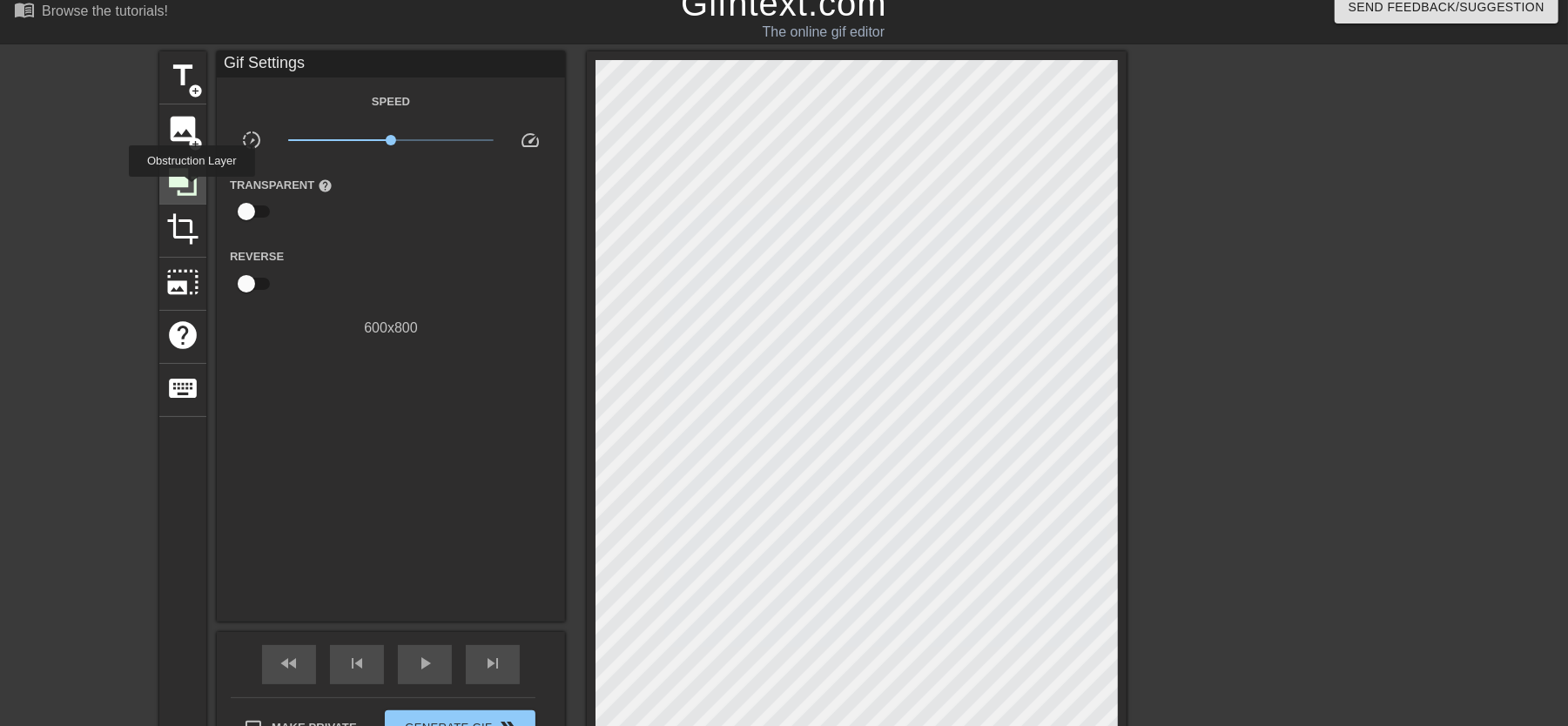 click 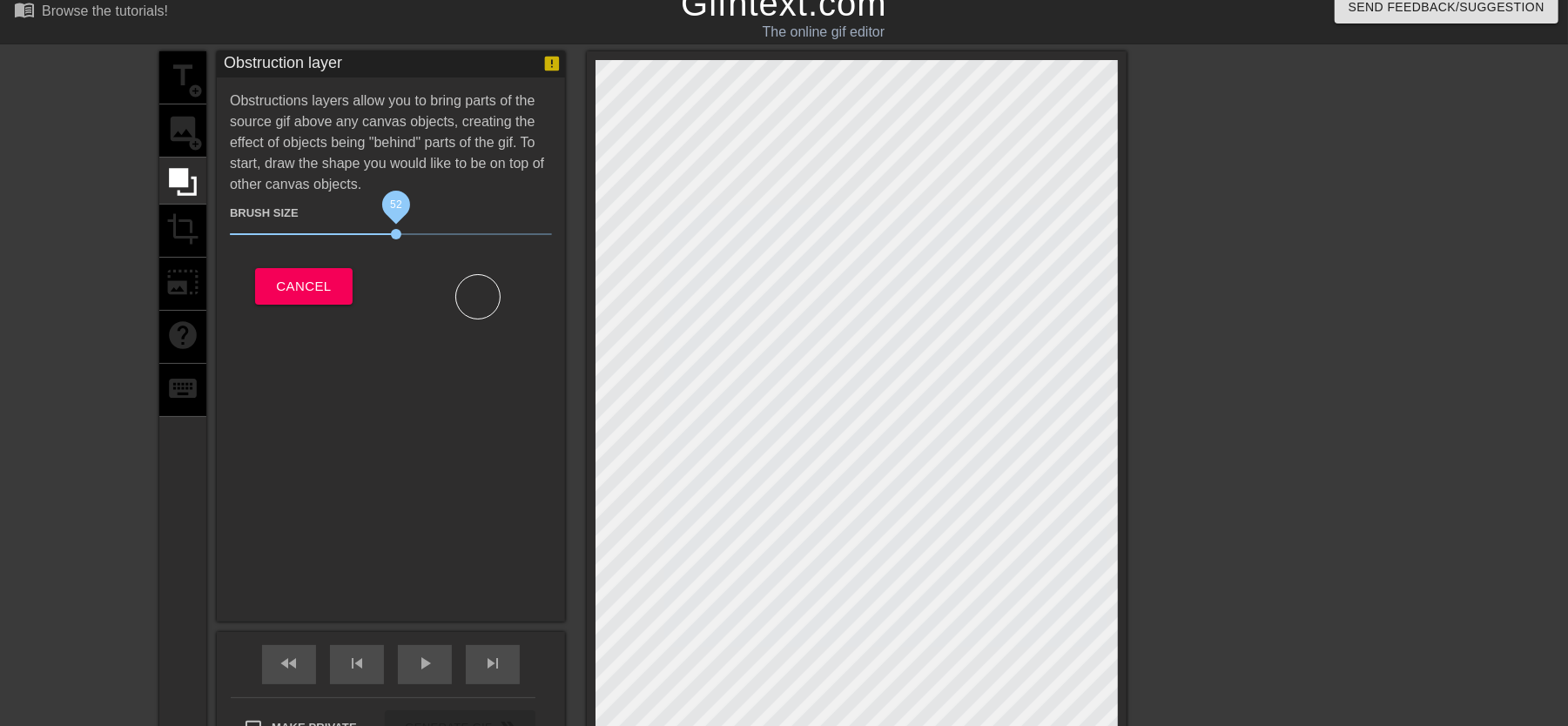 drag, startPoint x: 333, startPoint y: 237, endPoint x: 370, endPoint y: 238, distance: 37.013511 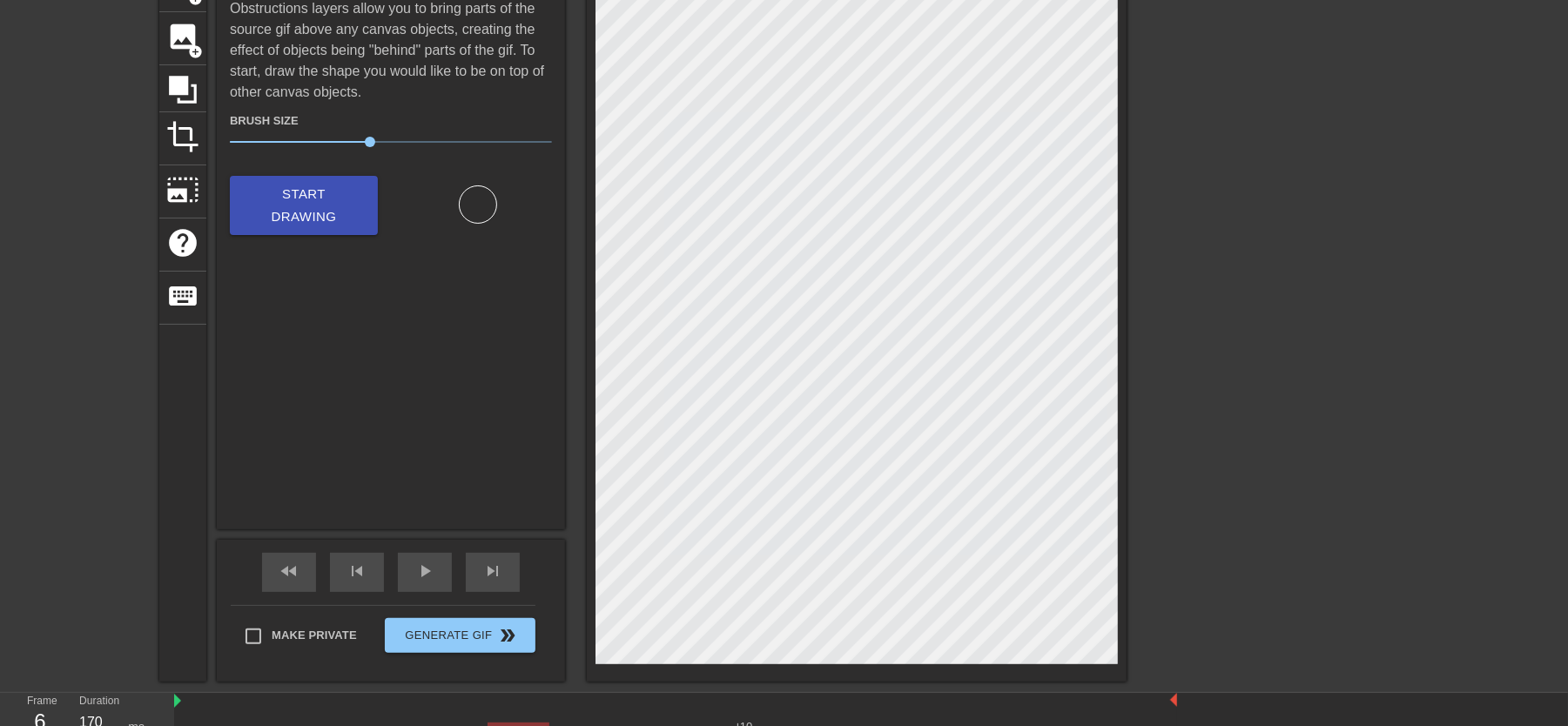 scroll, scrollTop: 171, scrollLeft: 0, axis: vertical 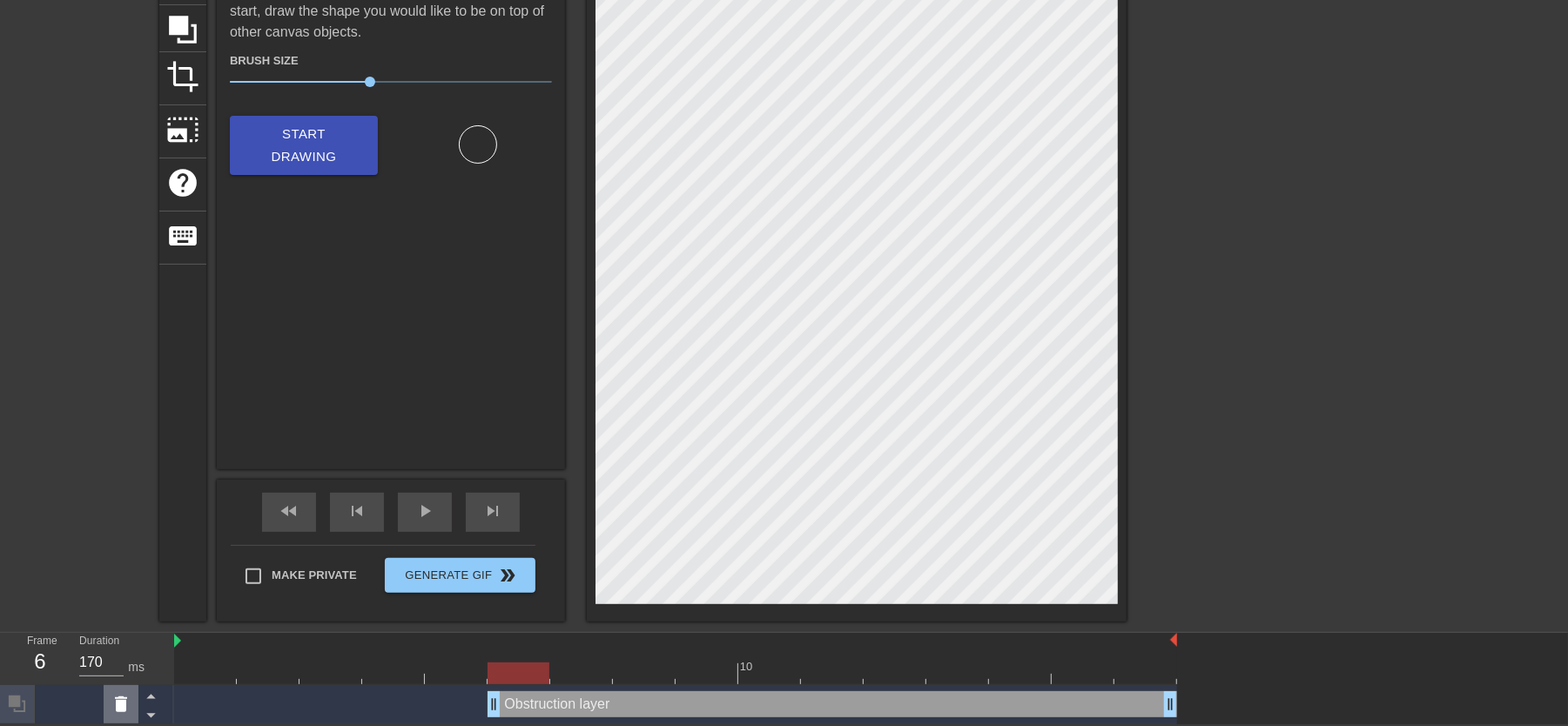 drag, startPoint x: 889, startPoint y: 702, endPoint x: 118, endPoint y: 697, distance: 771.0162 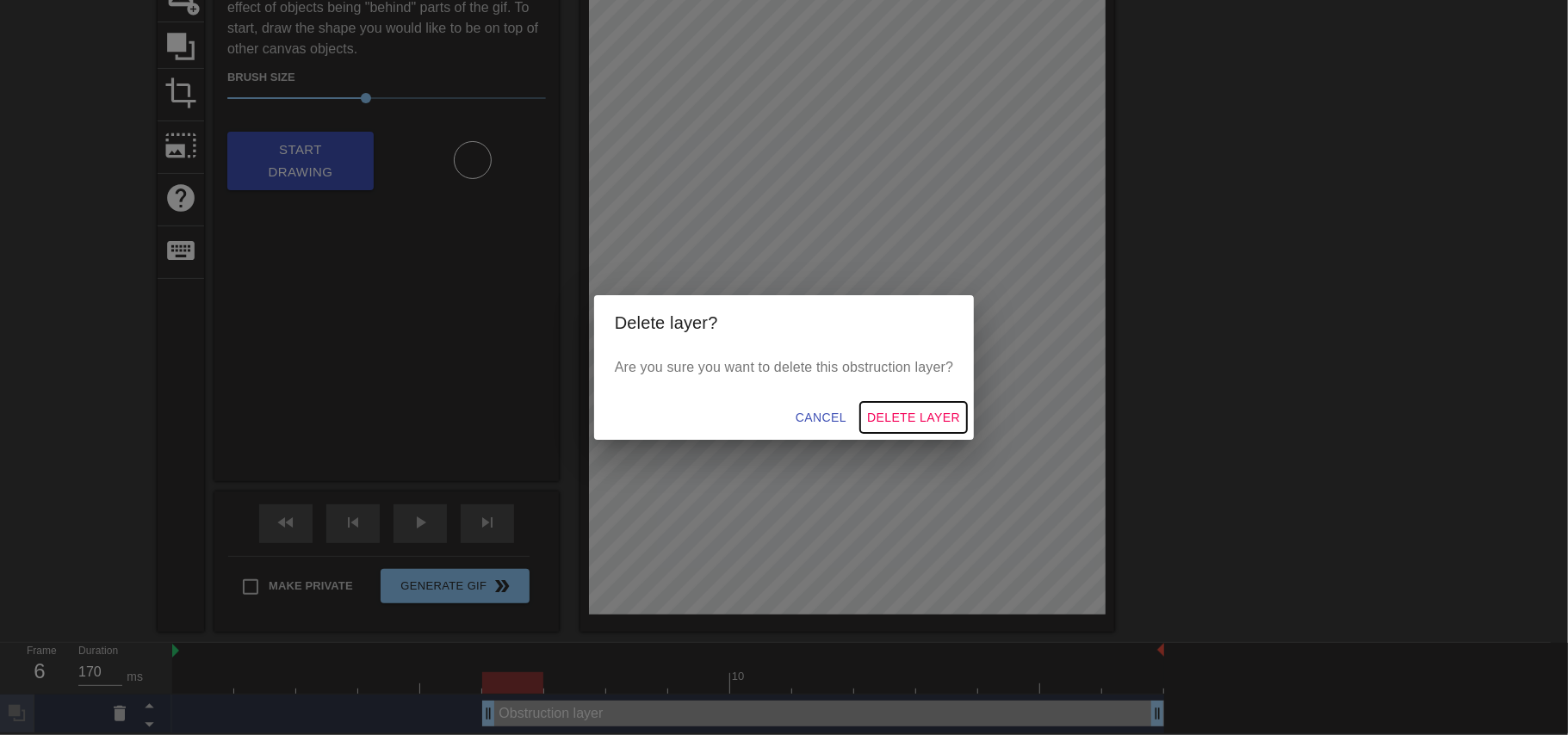 click on "Delete Layer" at bounding box center [914, 417] 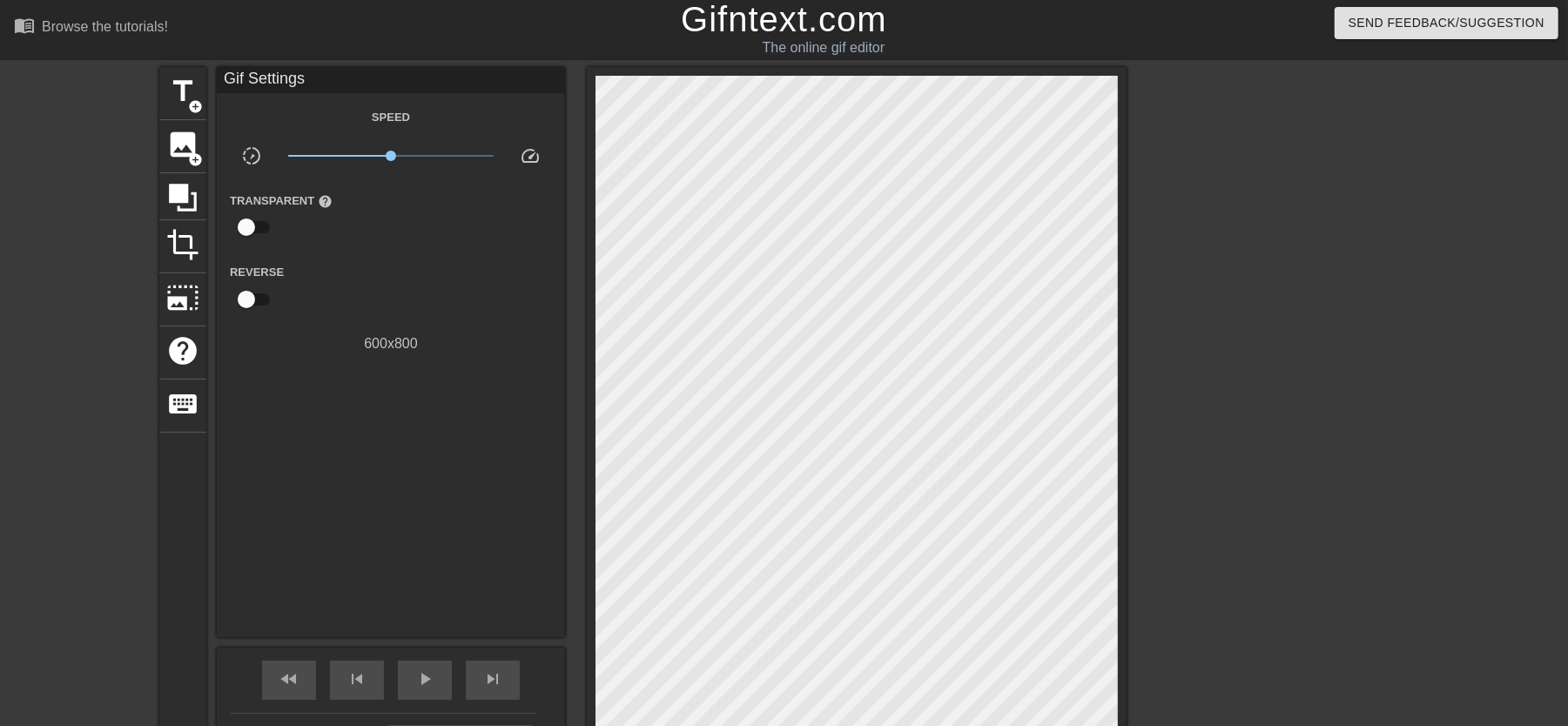 scroll, scrollTop: 0, scrollLeft: 0, axis: both 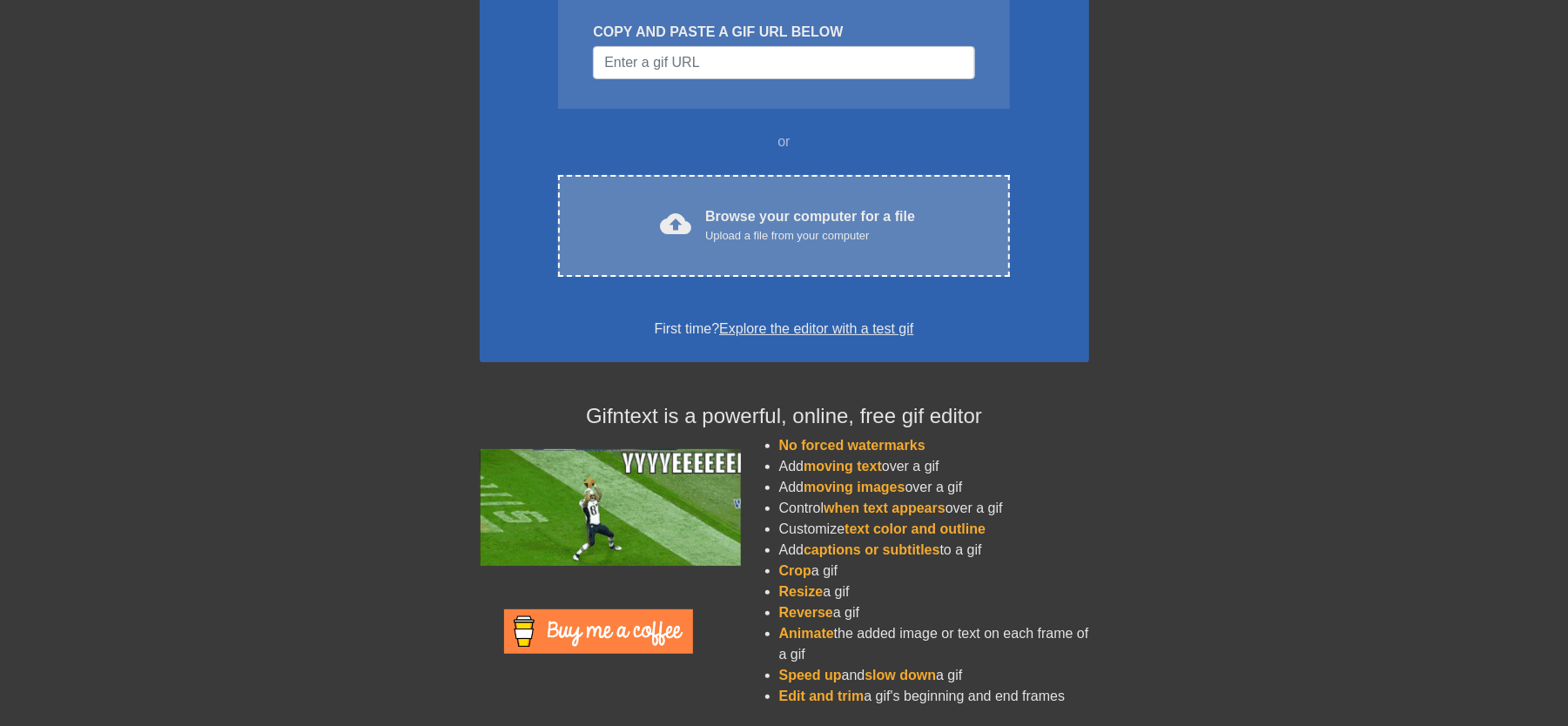 click on "Browse your computer for a file Upload a file from your computer" at bounding box center [810, 225] 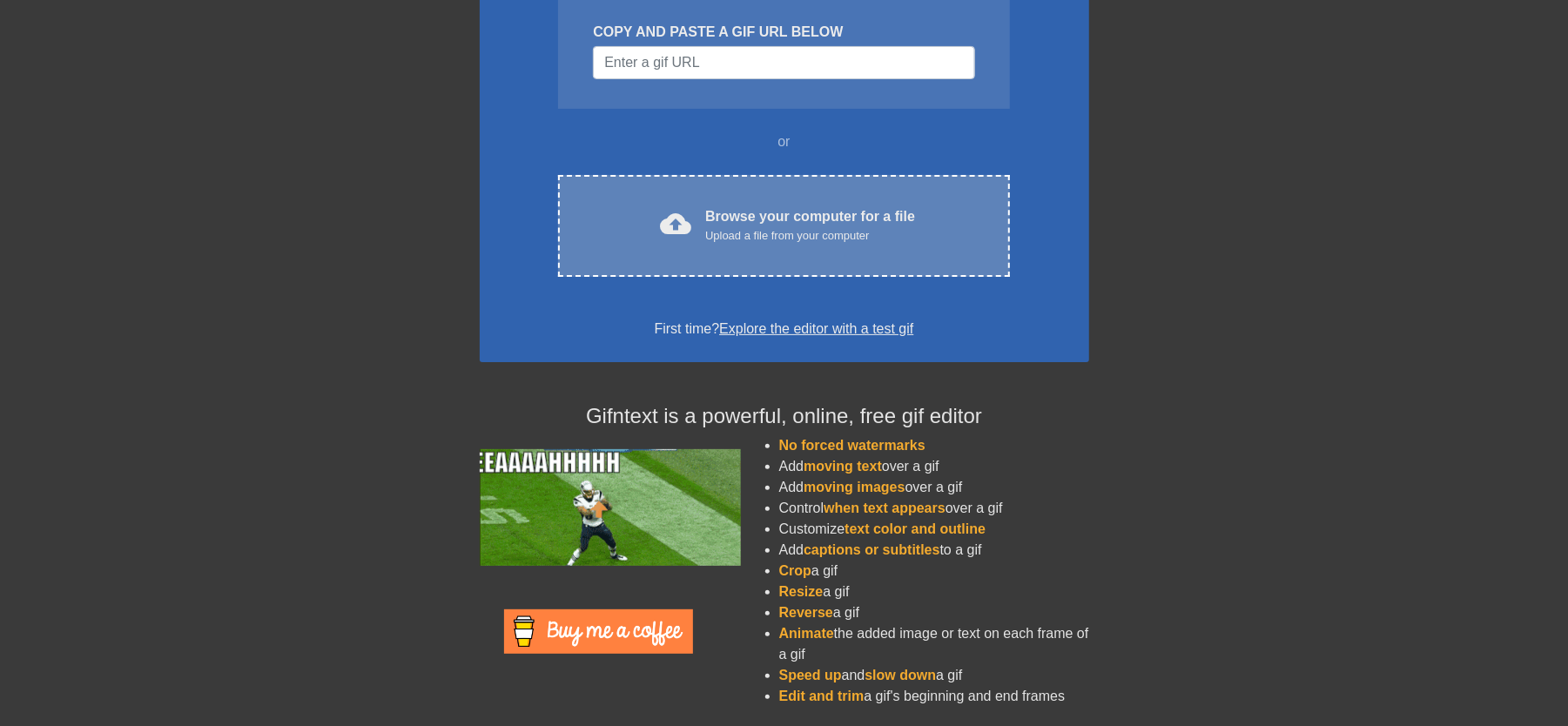 scroll, scrollTop: 0, scrollLeft: 0, axis: both 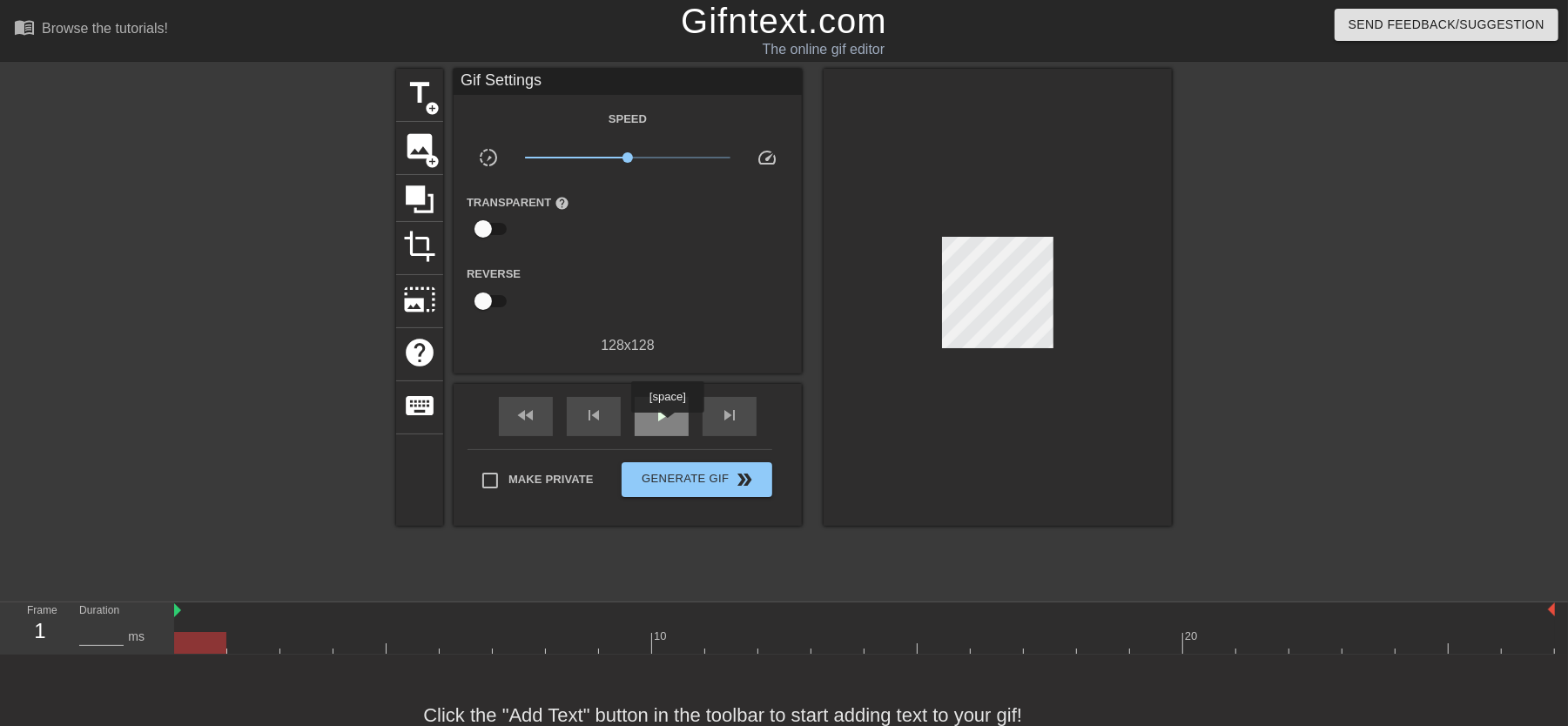 click on "play_arrow" at bounding box center [662, 415] 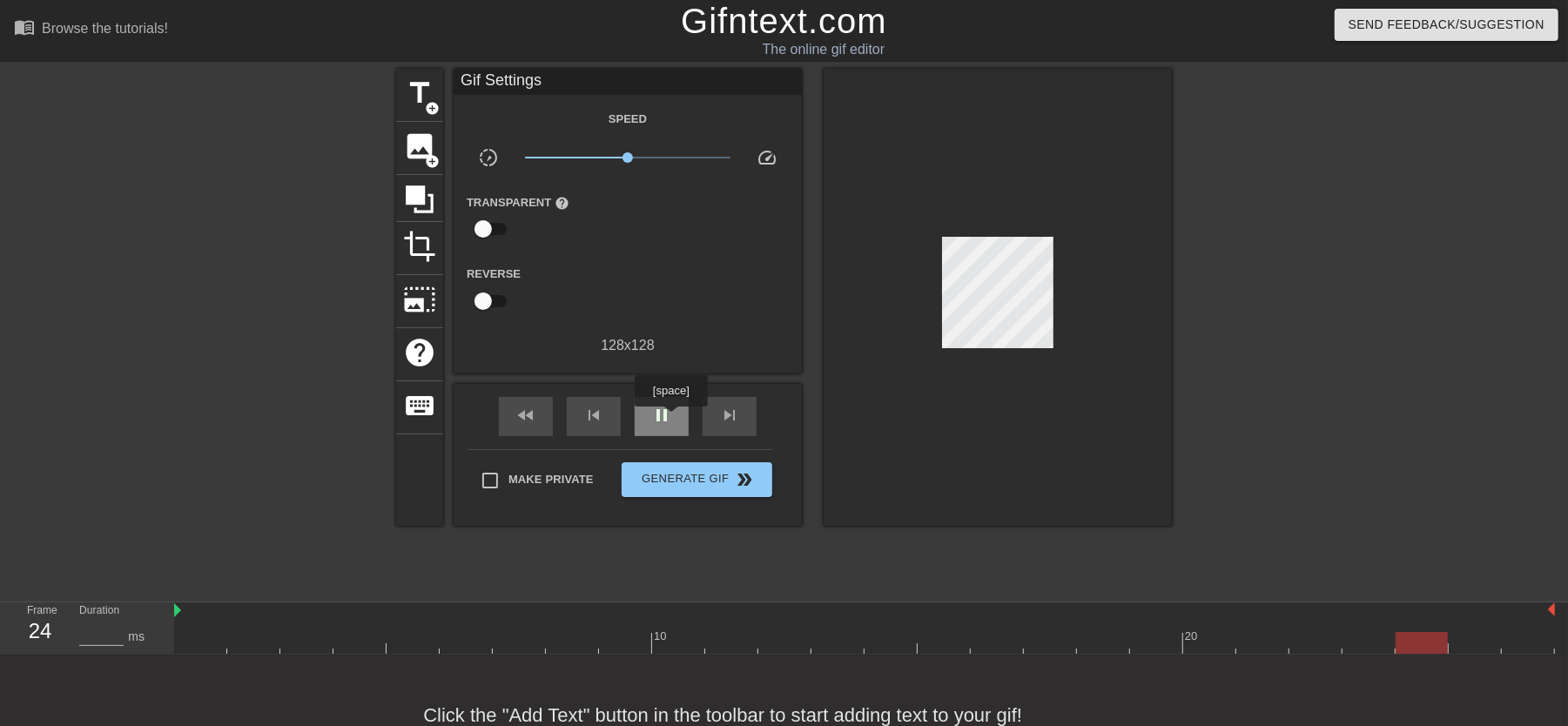 type on "2500" 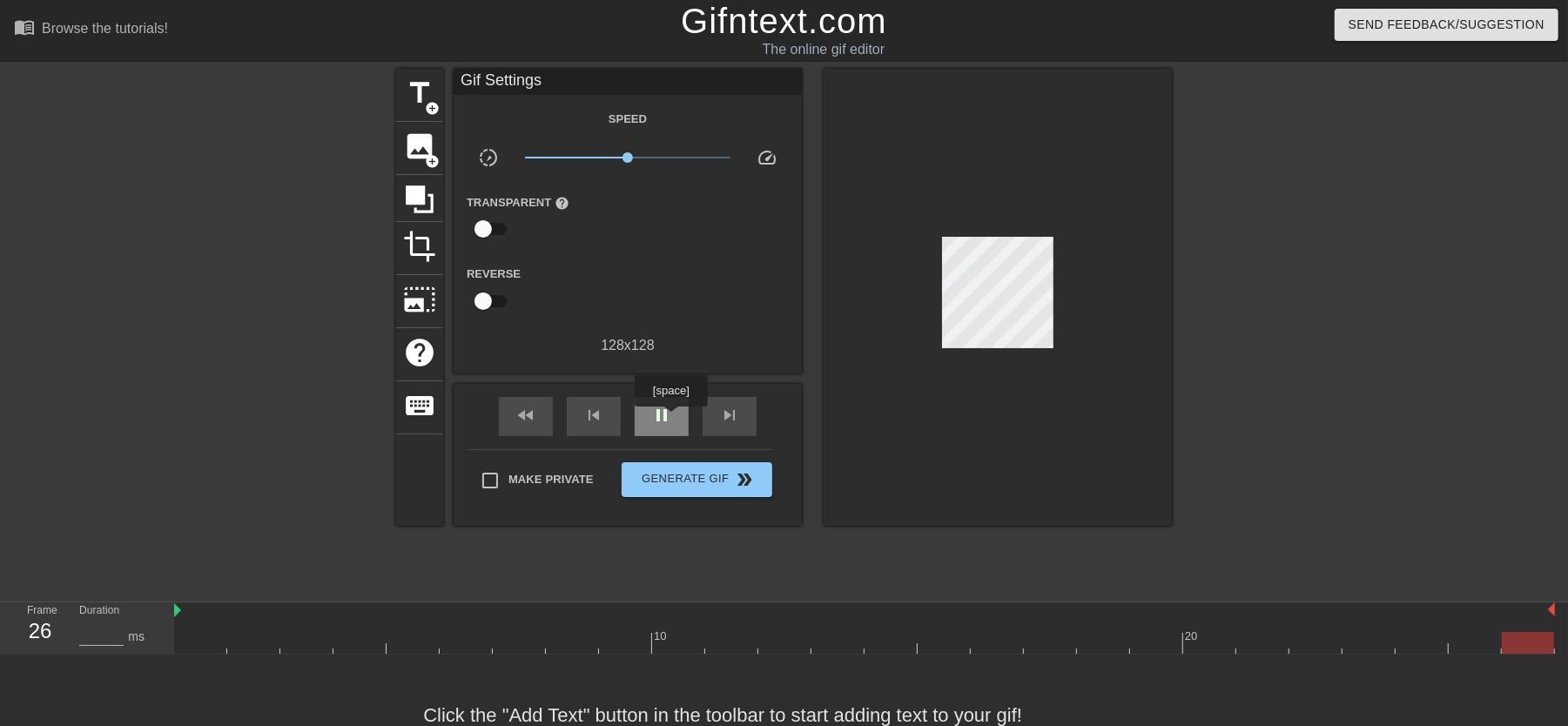 click on "pause" at bounding box center (662, 415) 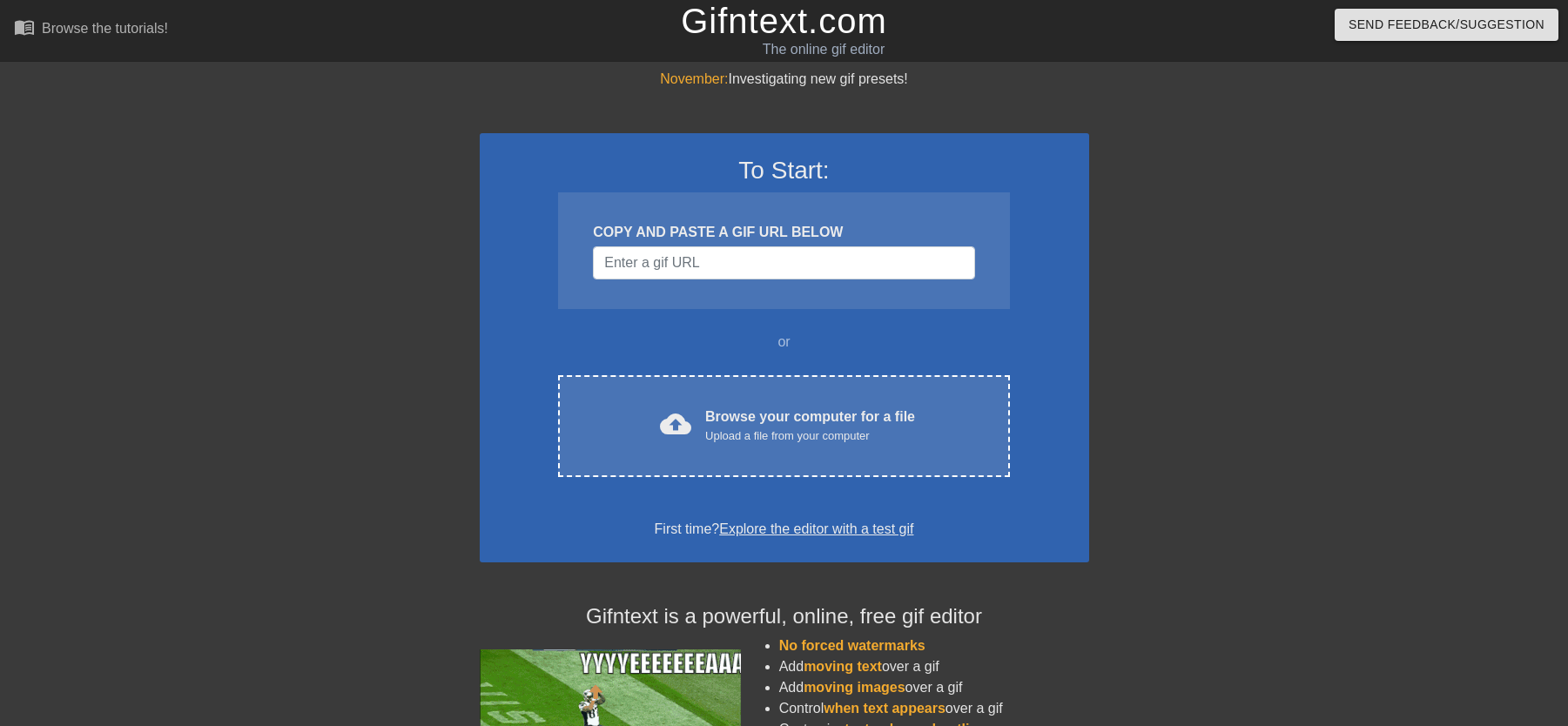 scroll, scrollTop: 0, scrollLeft: 0, axis: both 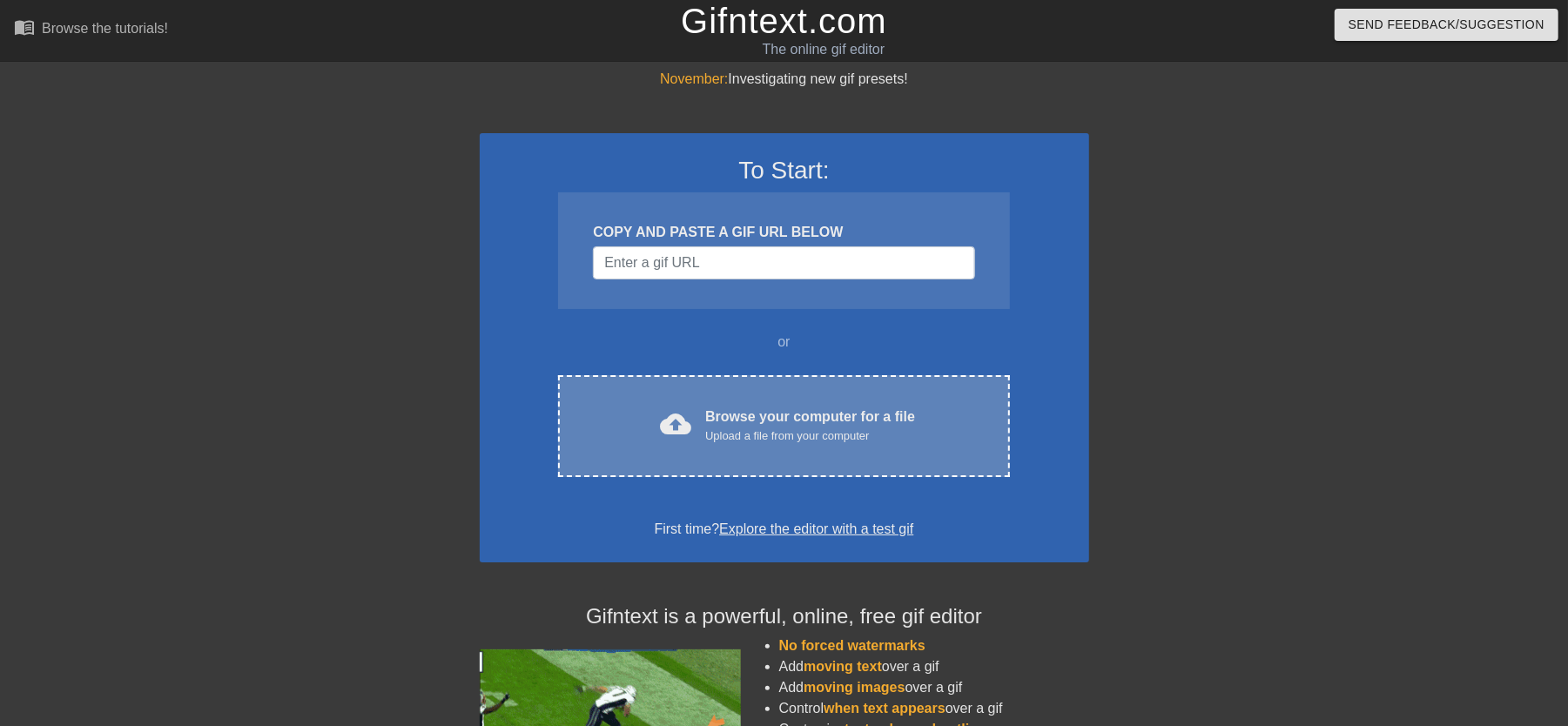 click on "Browse your computer for a file Upload a file from your computer" at bounding box center (810, 426) 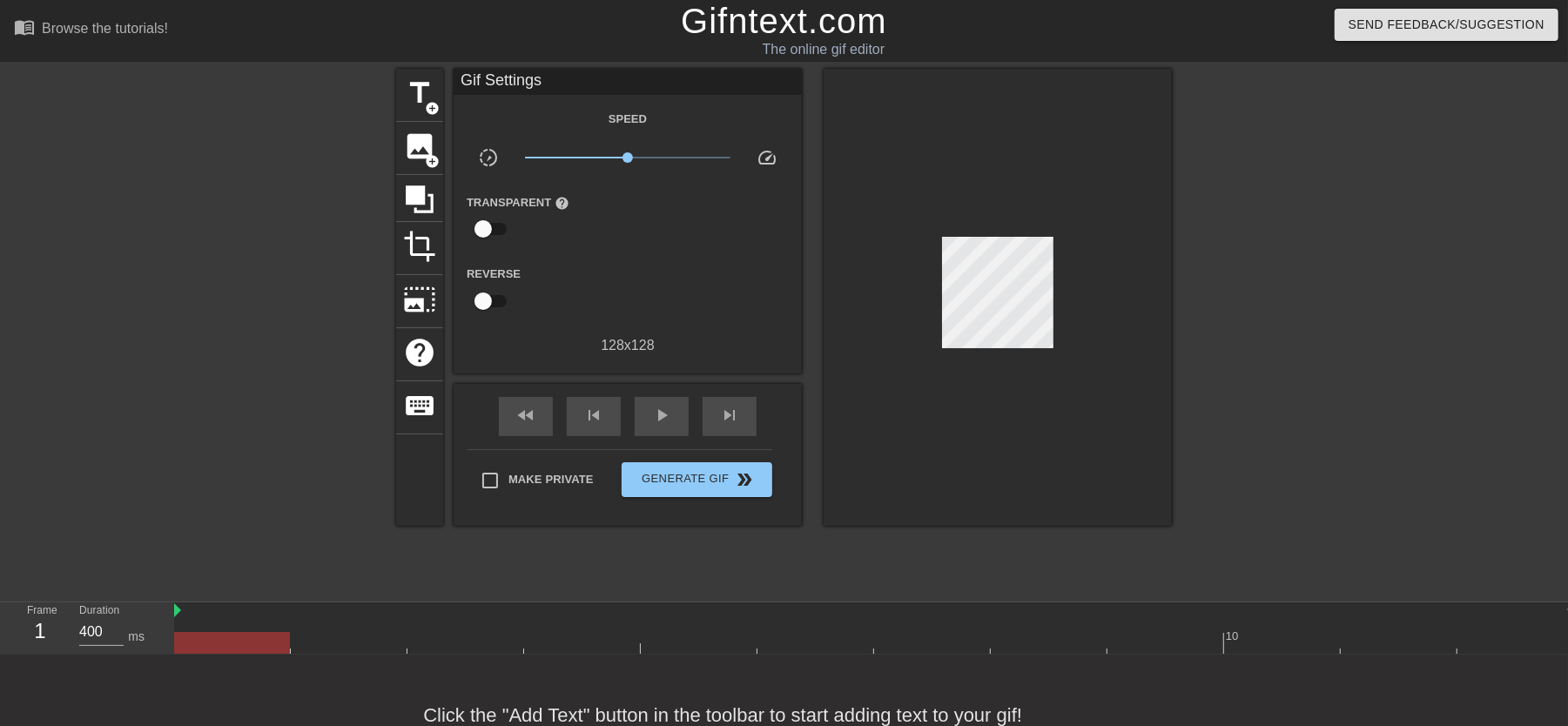 drag, startPoint x: 256, startPoint y: 644, endPoint x: 148, endPoint y: 594, distance: 119.0126 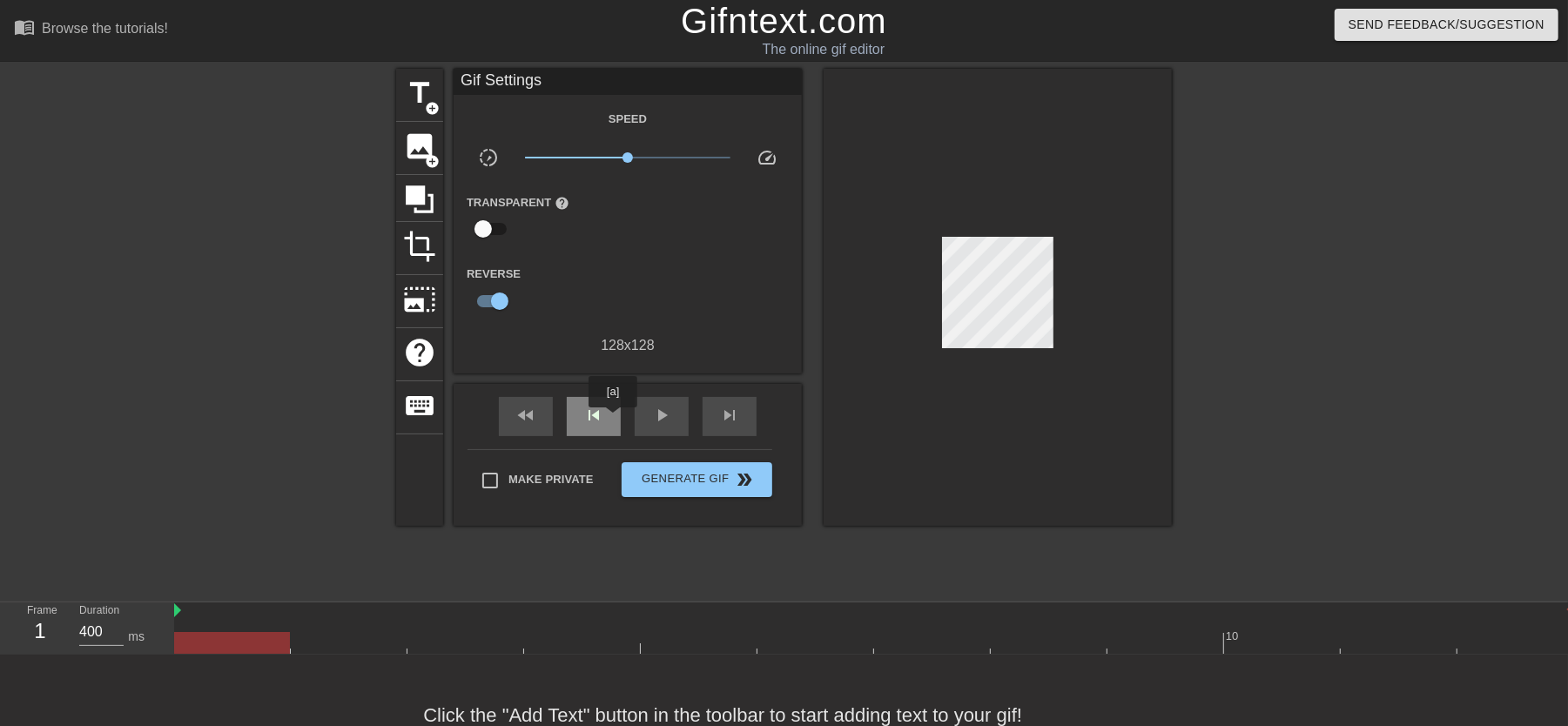 click on "skip_previous" at bounding box center (594, 416) 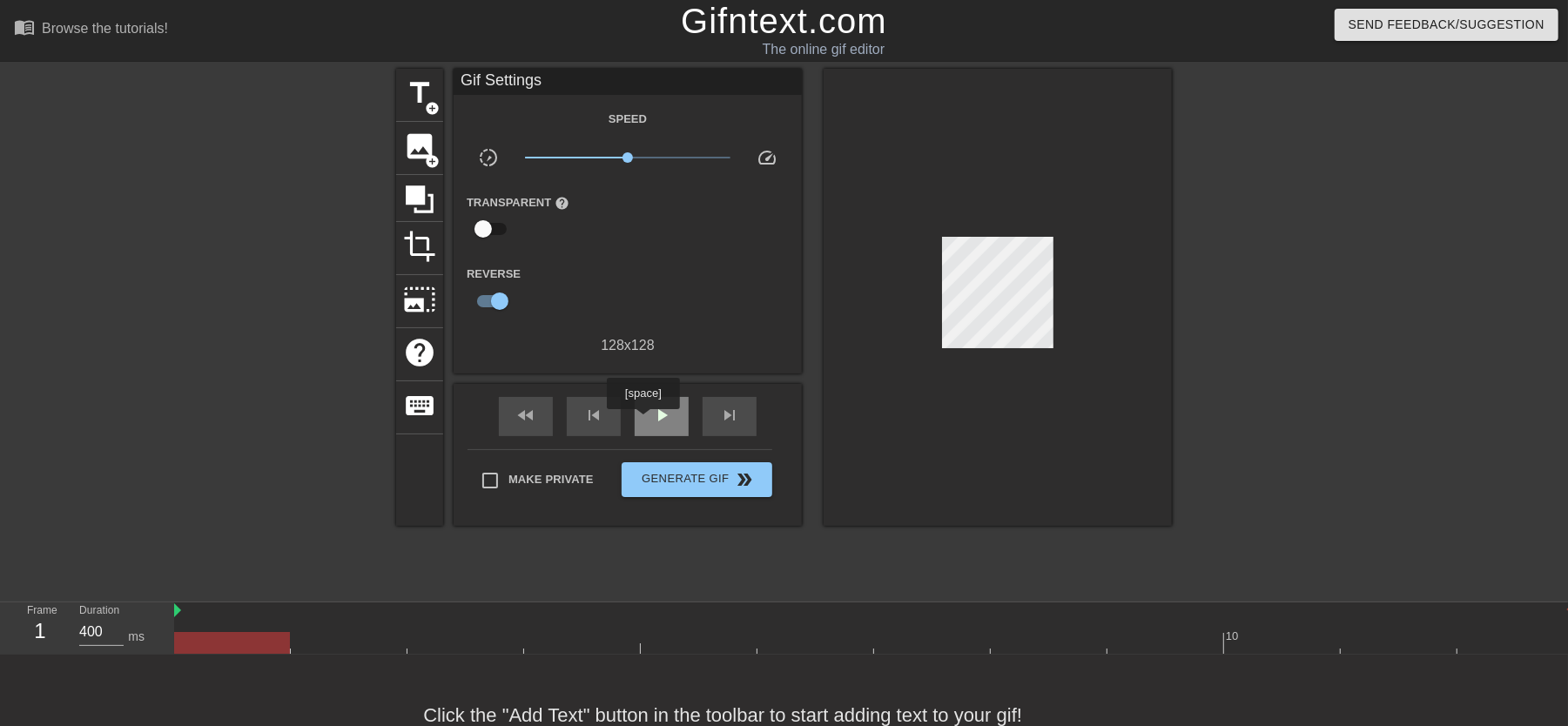 click on "play_arrow" at bounding box center (662, 416) 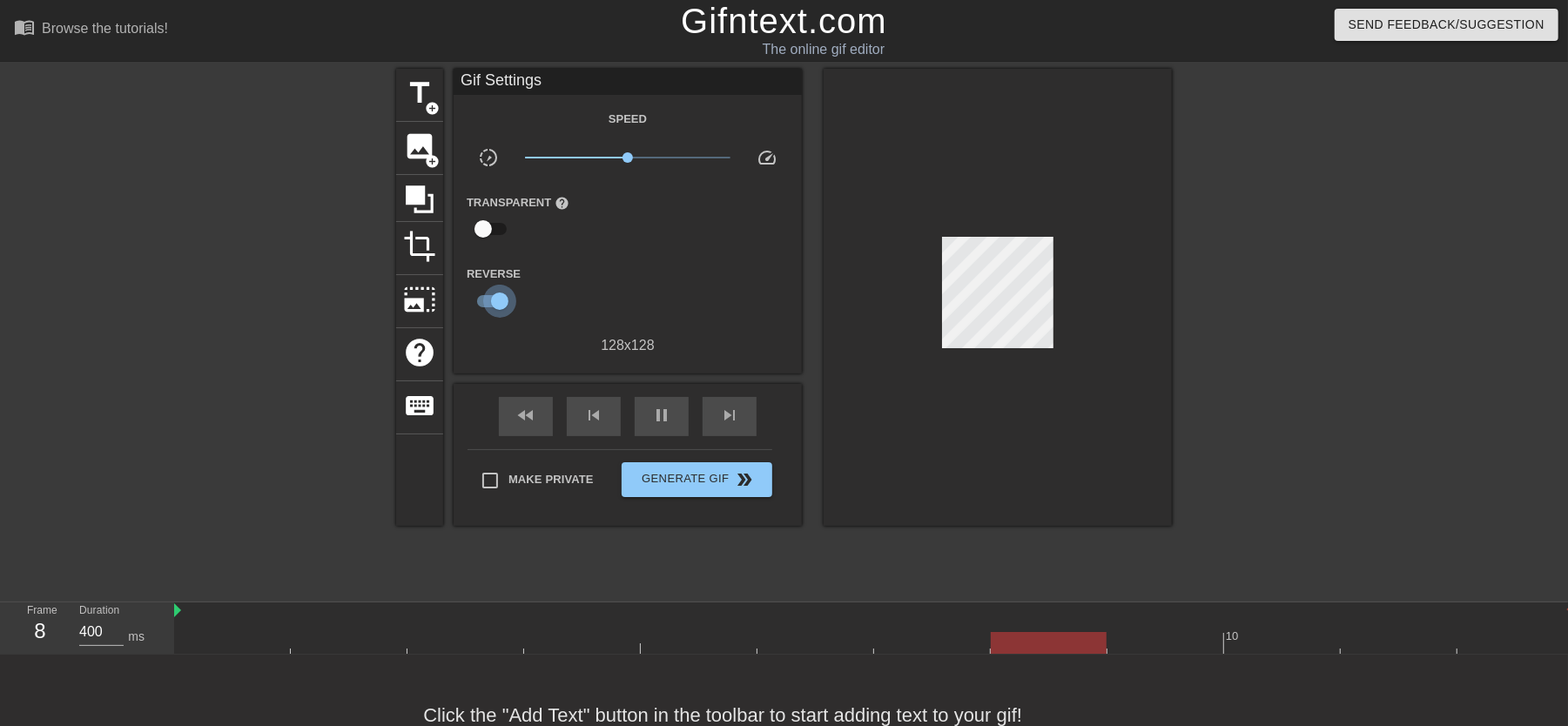 click at bounding box center (500, 301) 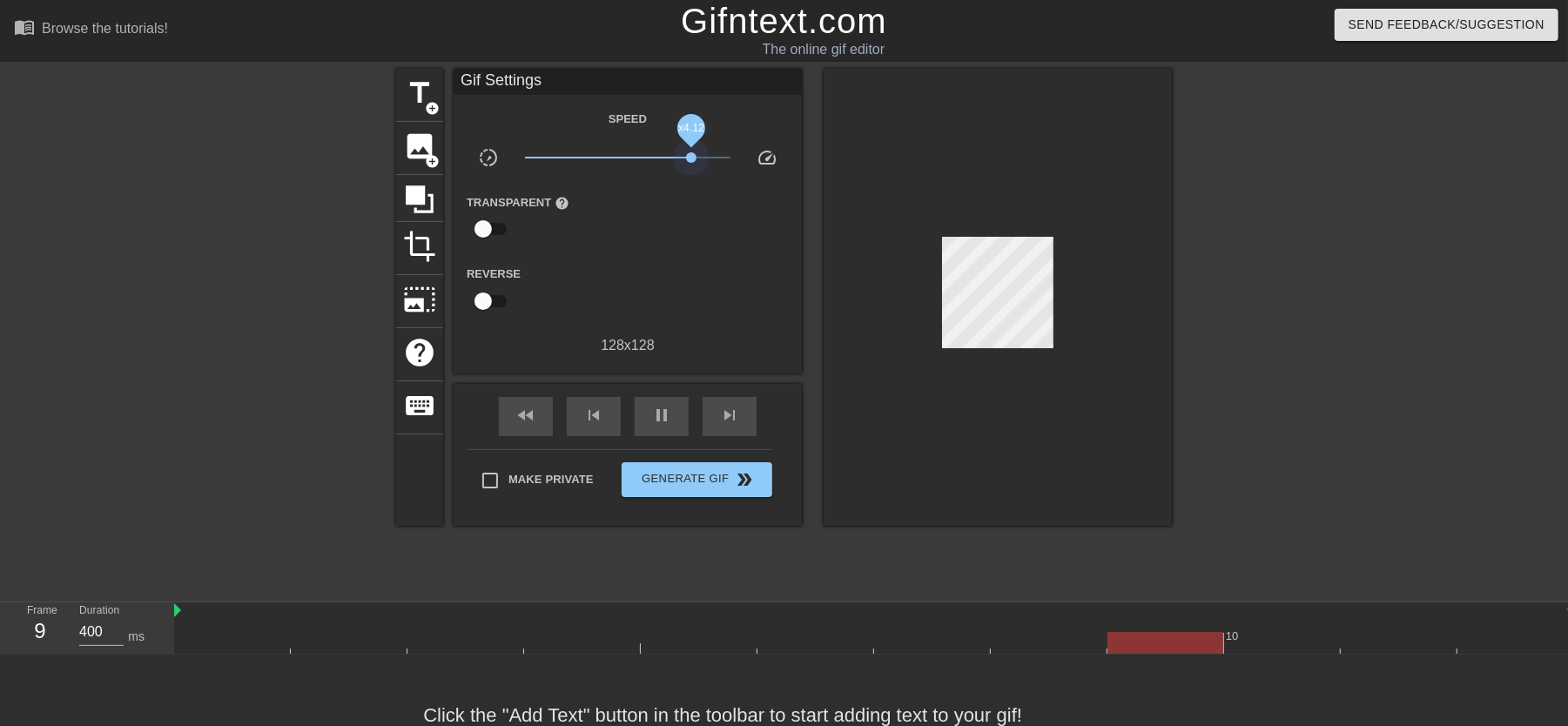 drag, startPoint x: 641, startPoint y: 158, endPoint x: 771, endPoint y: 160, distance: 130.02 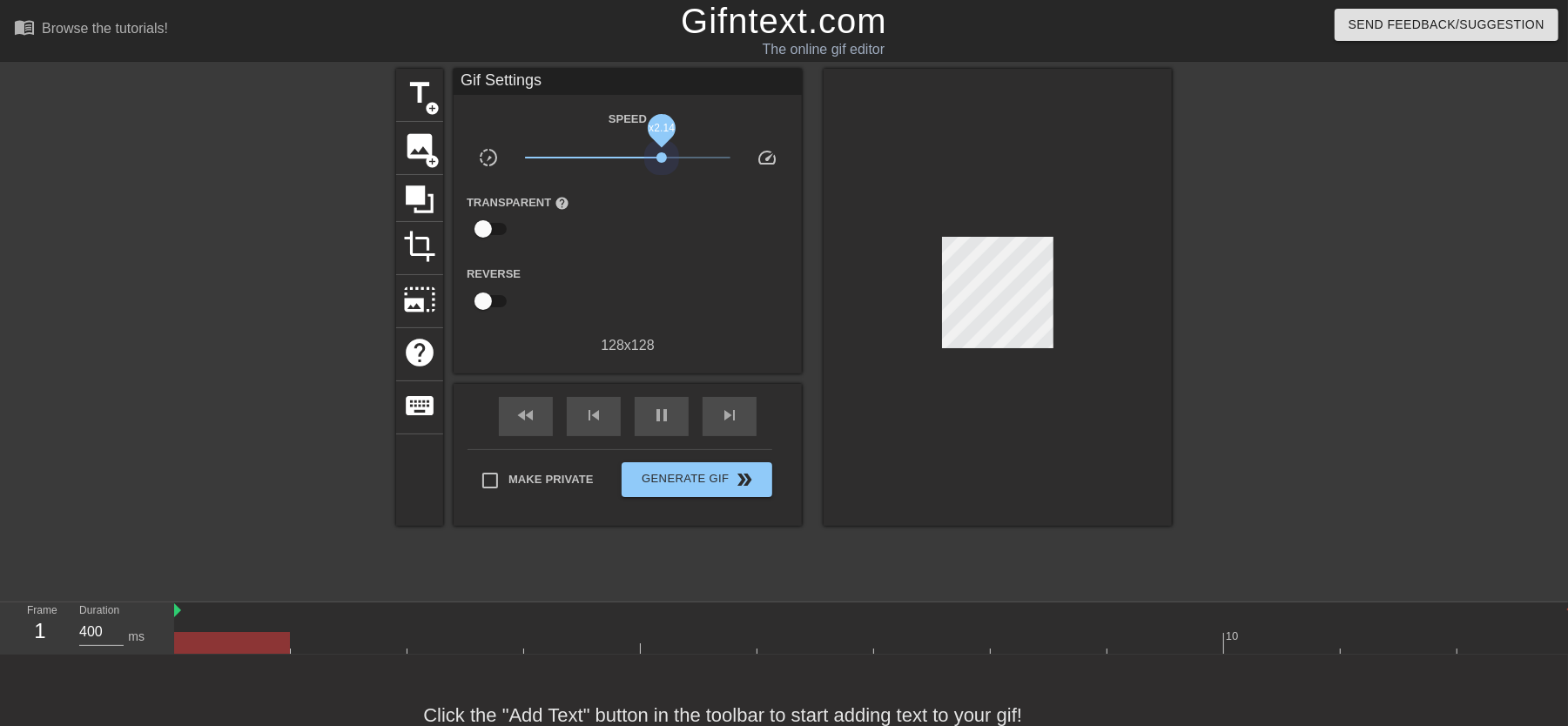drag, startPoint x: 714, startPoint y: 161, endPoint x: 662, endPoint y: 178, distance: 54.708317 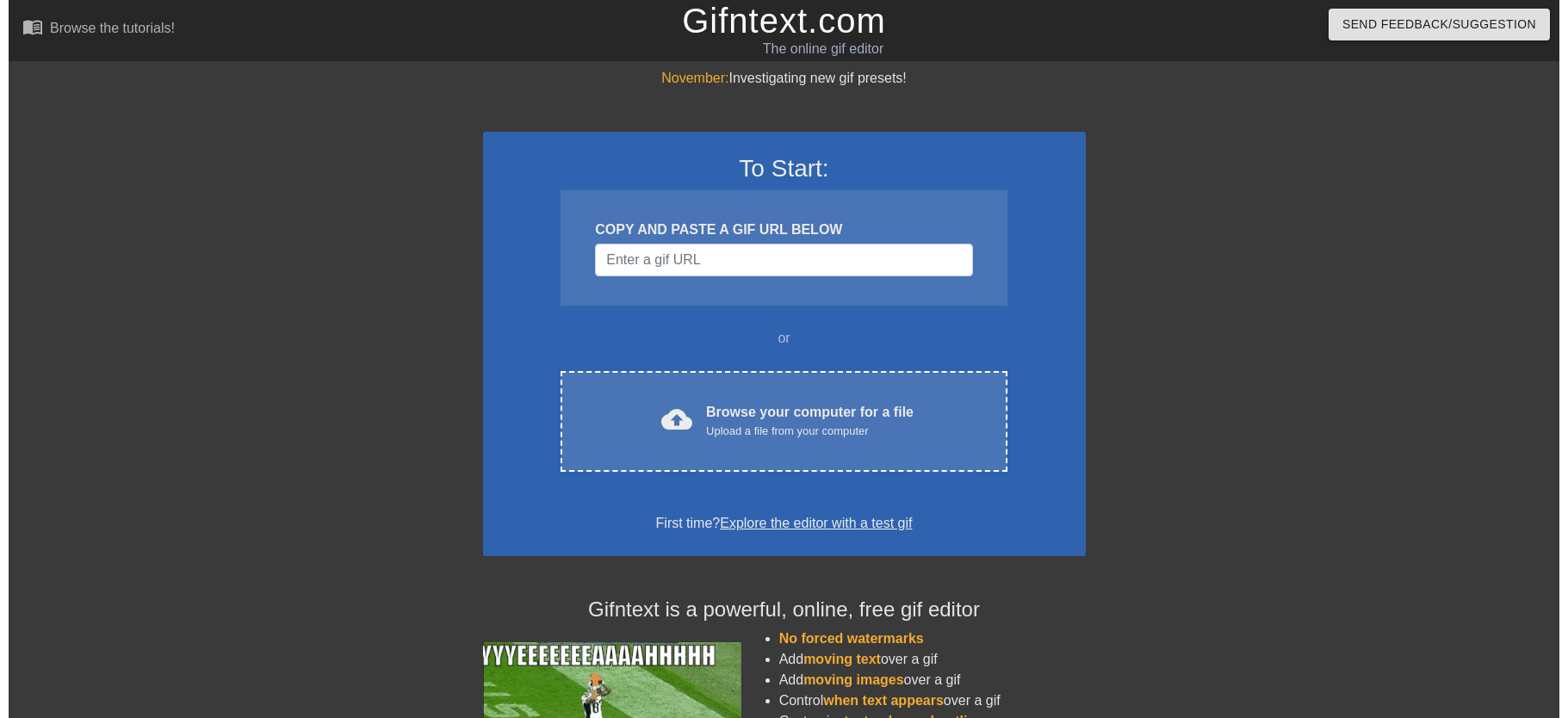 scroll, scrollTop: 0, scrollLeft: 0, axis: both 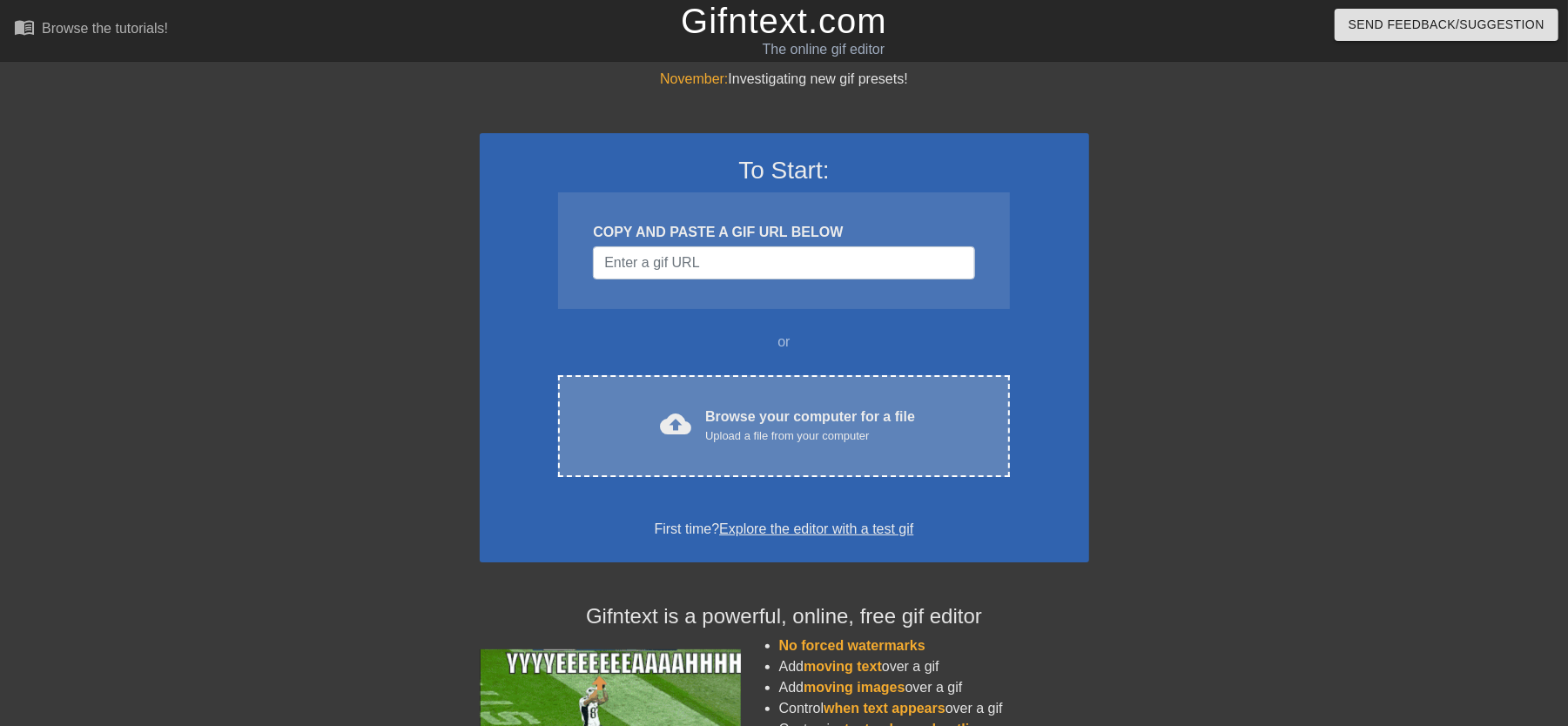 click on "Browse your computer for a file Upload a file from your computer" at bounding box center (810, 426) 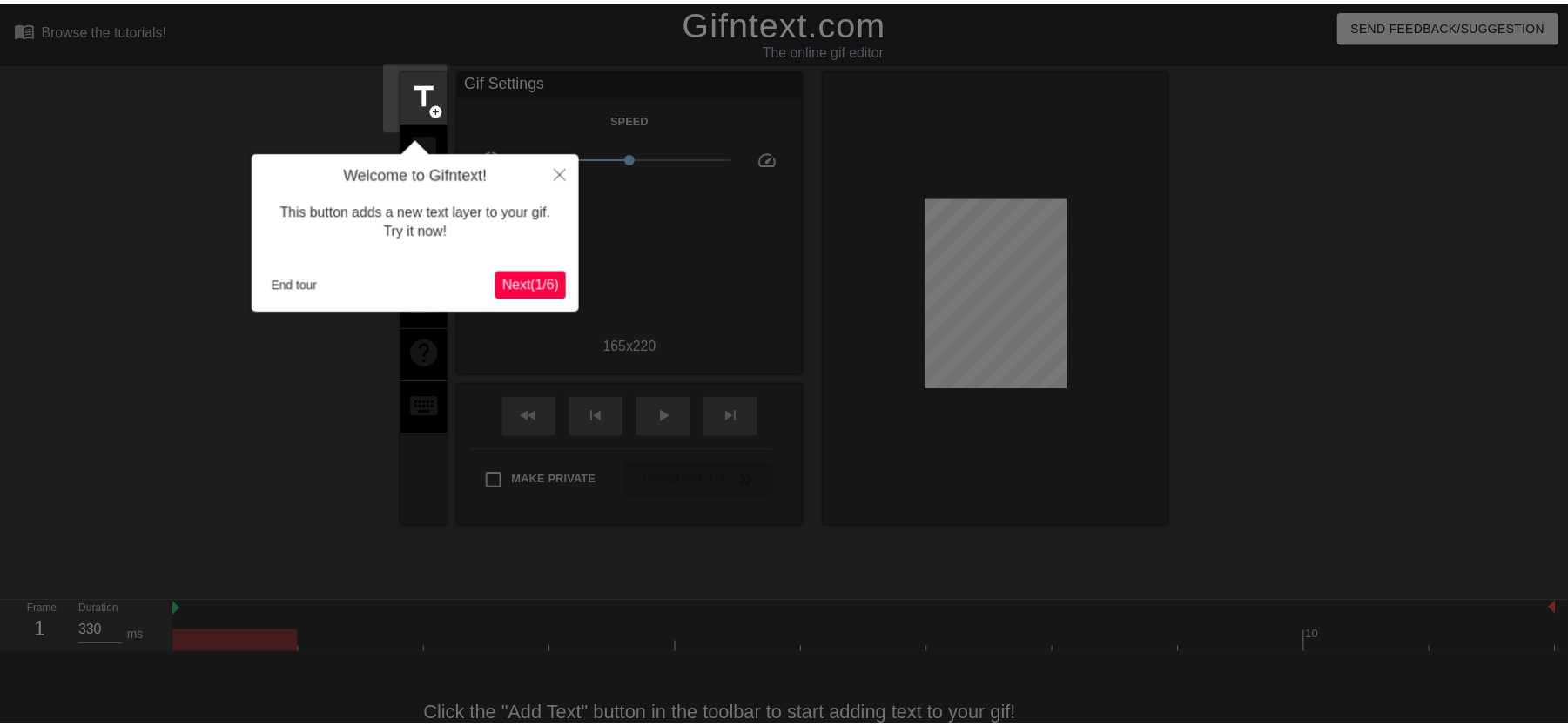 scroll, scrollTop: 43, scrollLeft: 0, axis: vertical 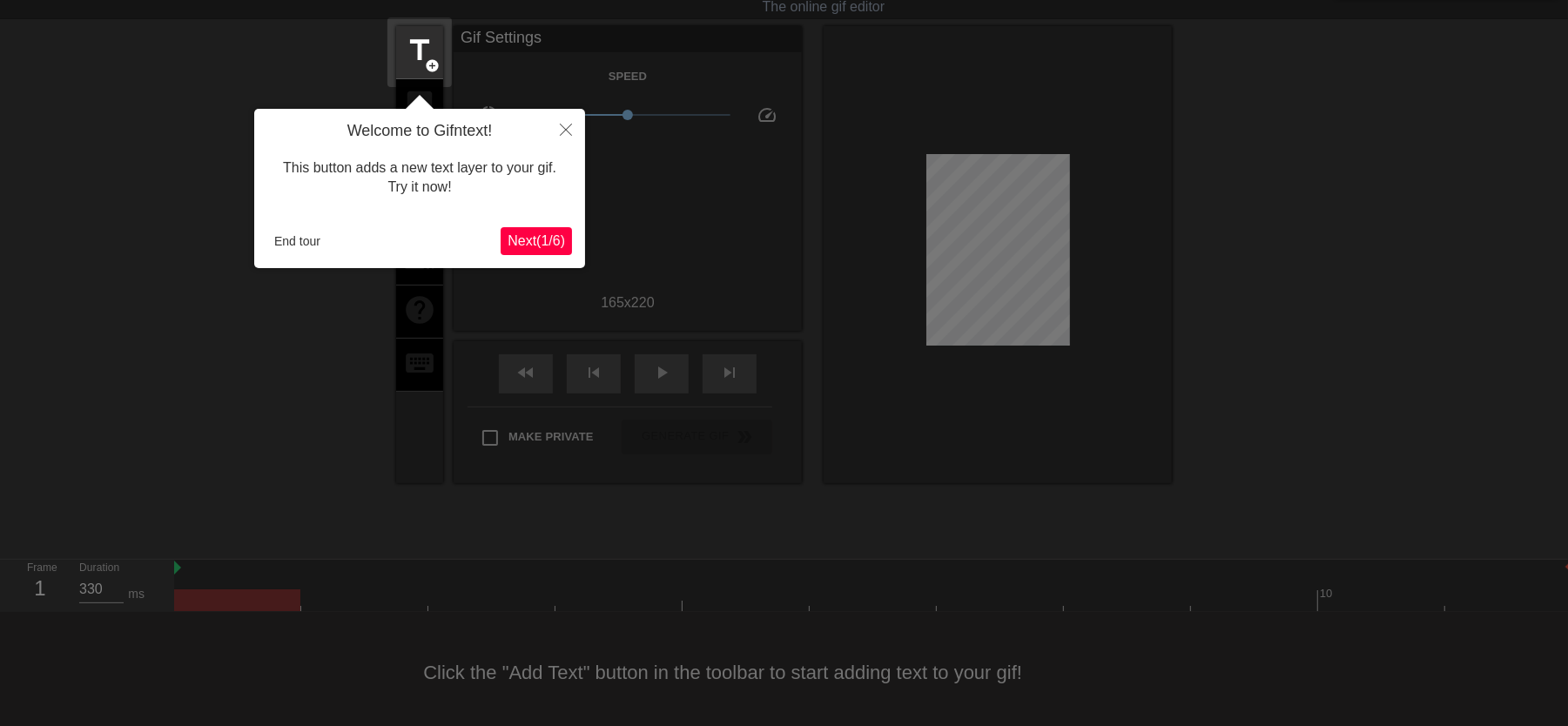 click on "Next  ( 1 / 6 )" at bounding box center [536, 240] 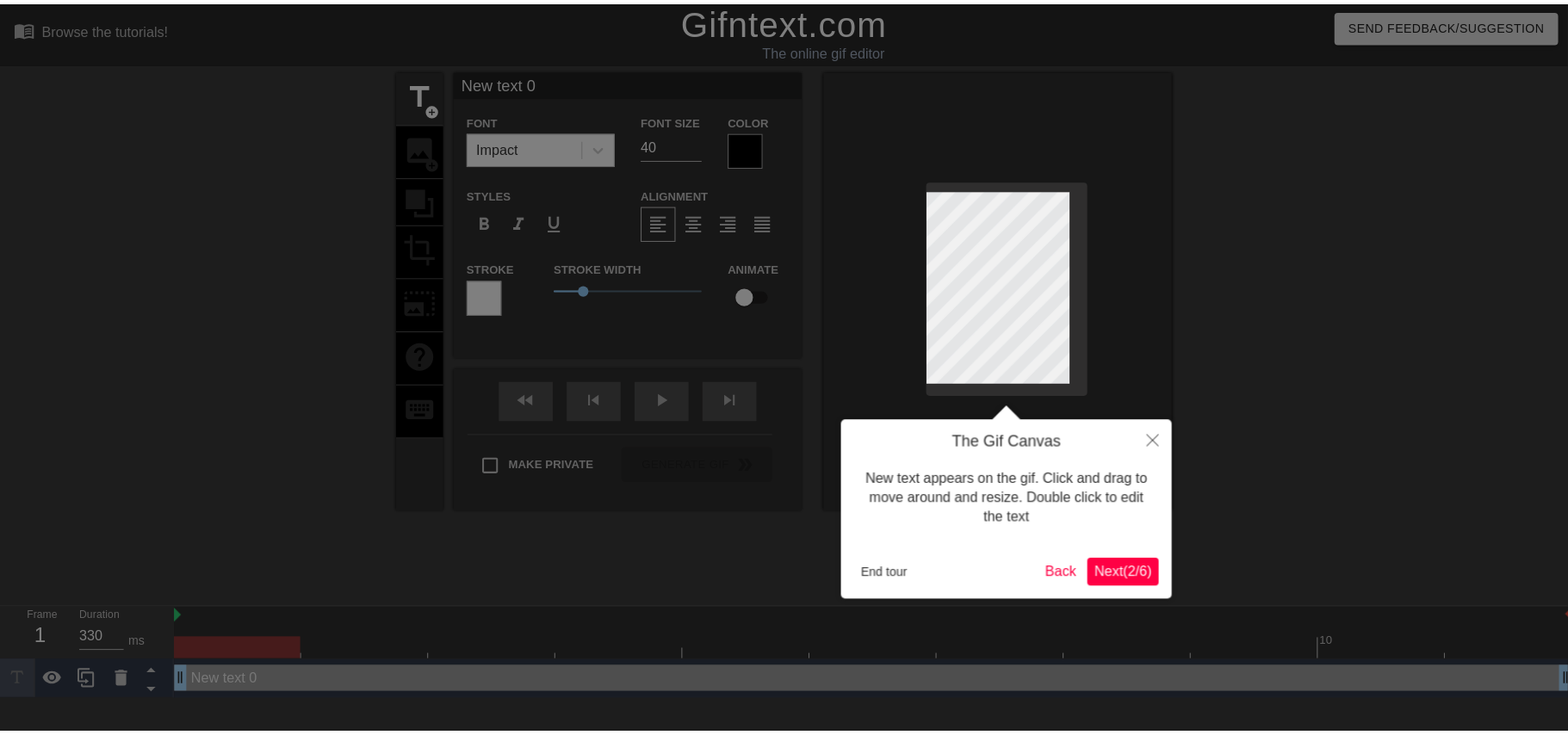 scroll, scrollTop: 0, scrollLeft: 0, axis: both 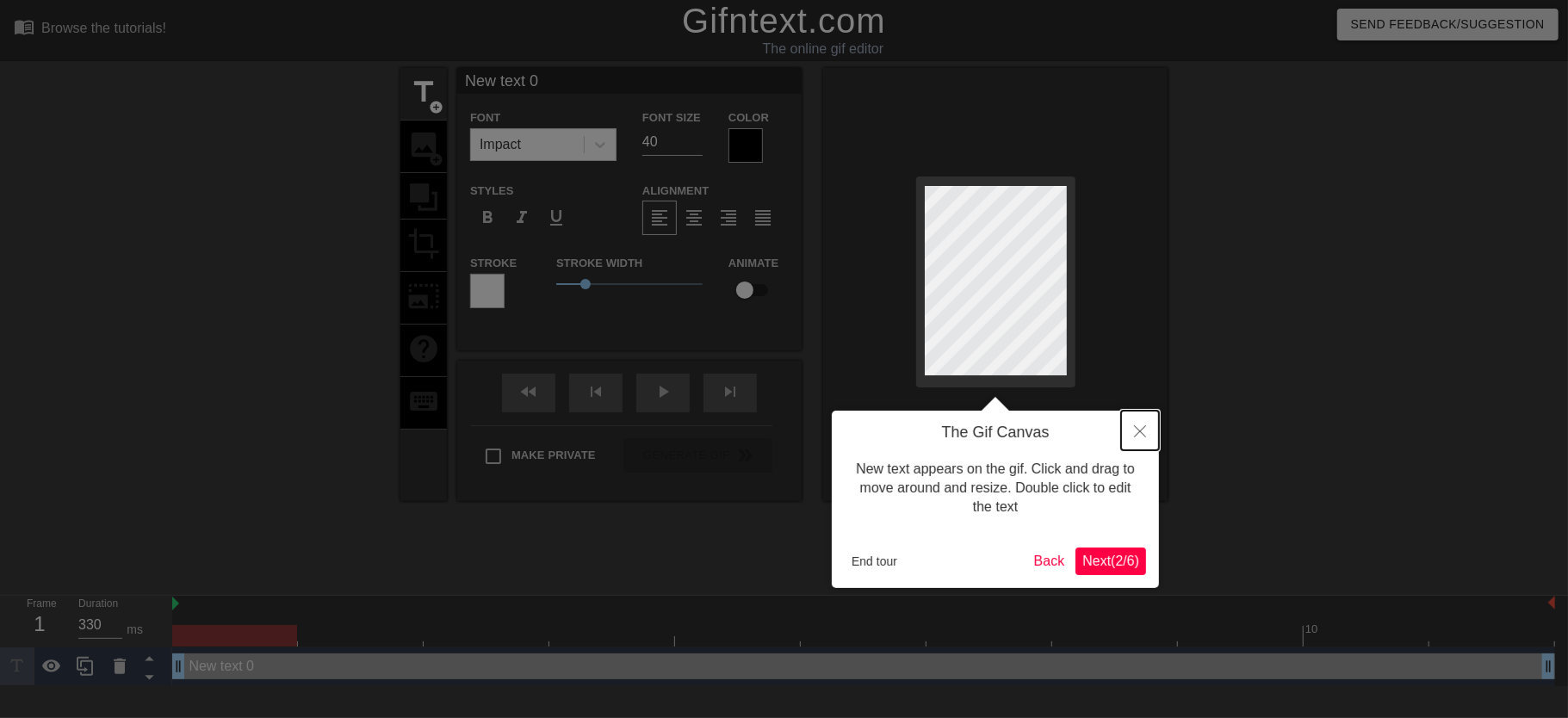 click at bounding box center (1140, 430) 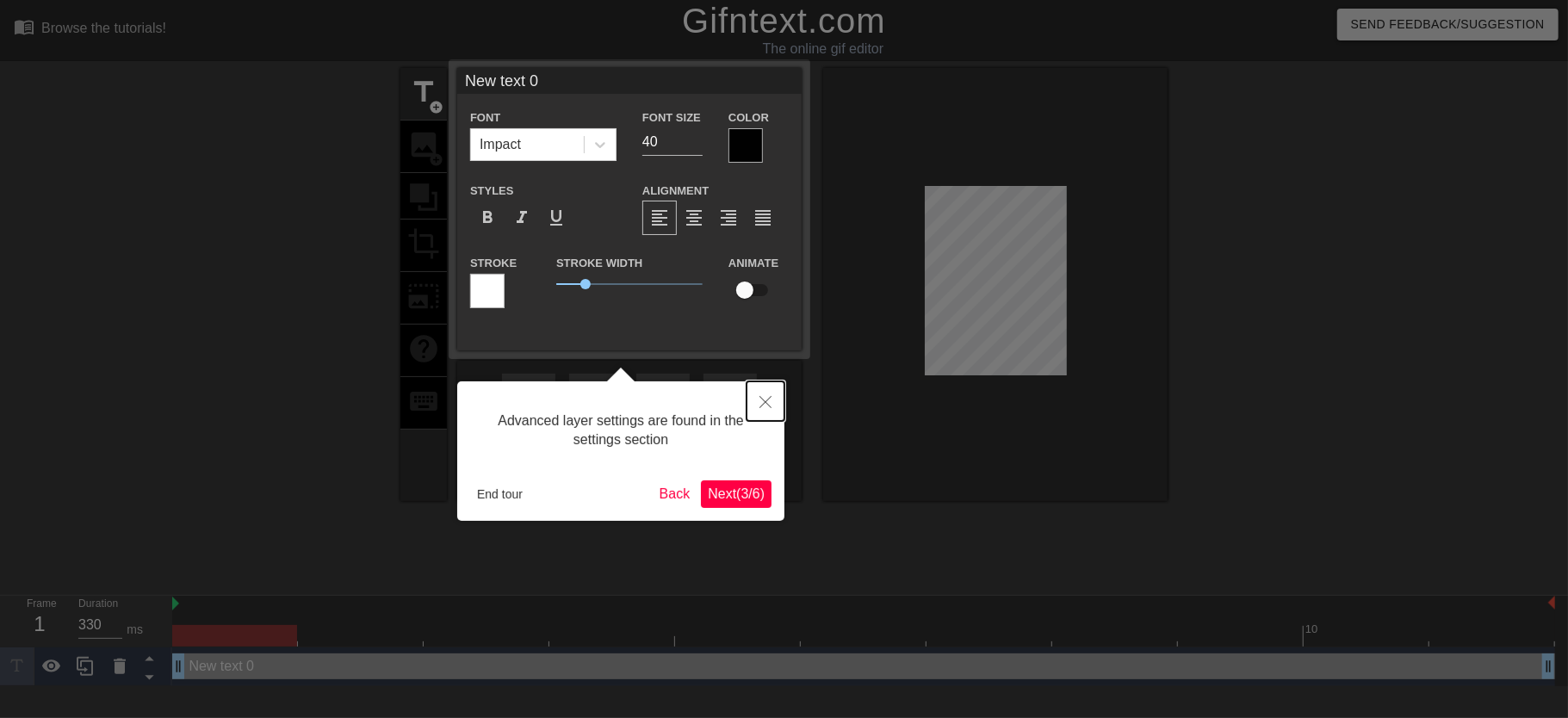 click at bounding box center [765, 401] 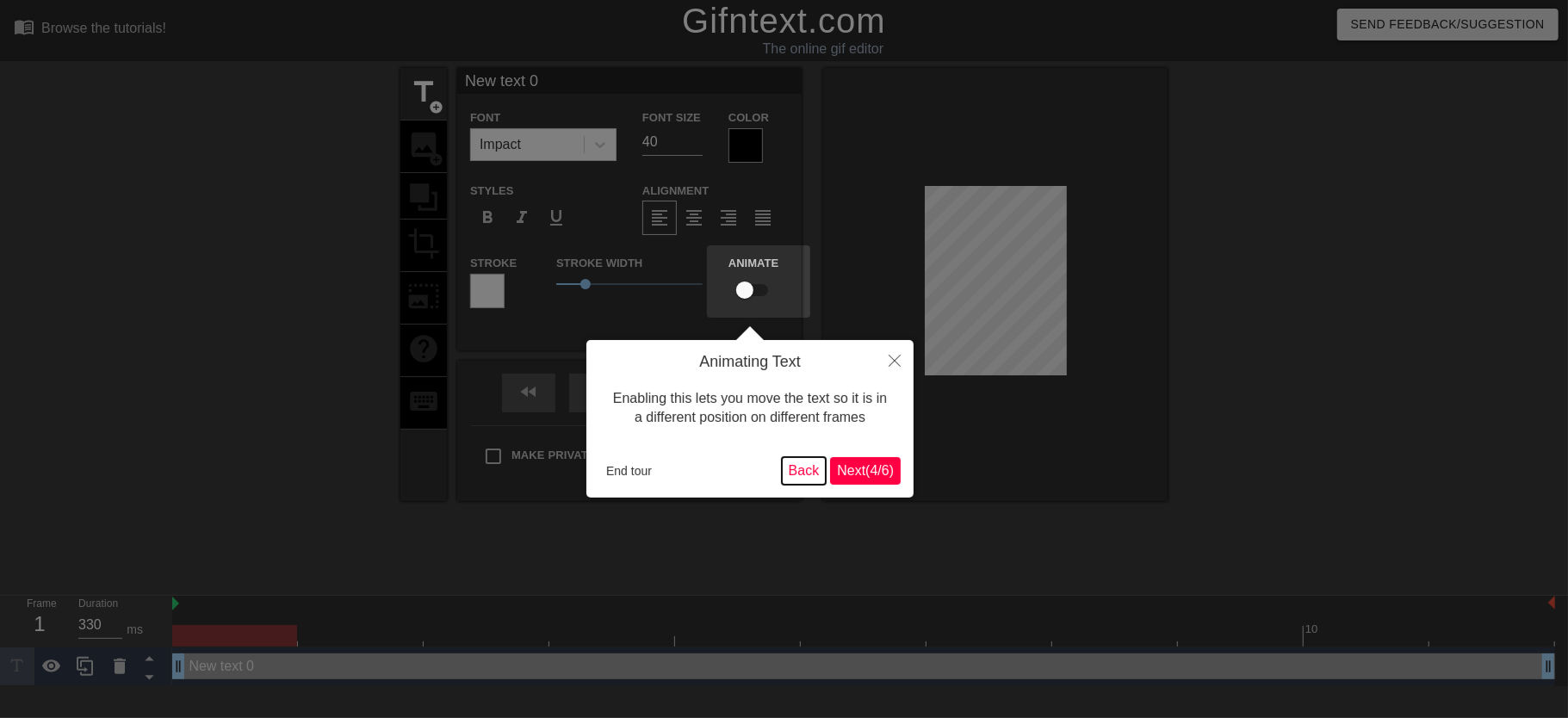 click on "Back" at bounding box center [804, 471] 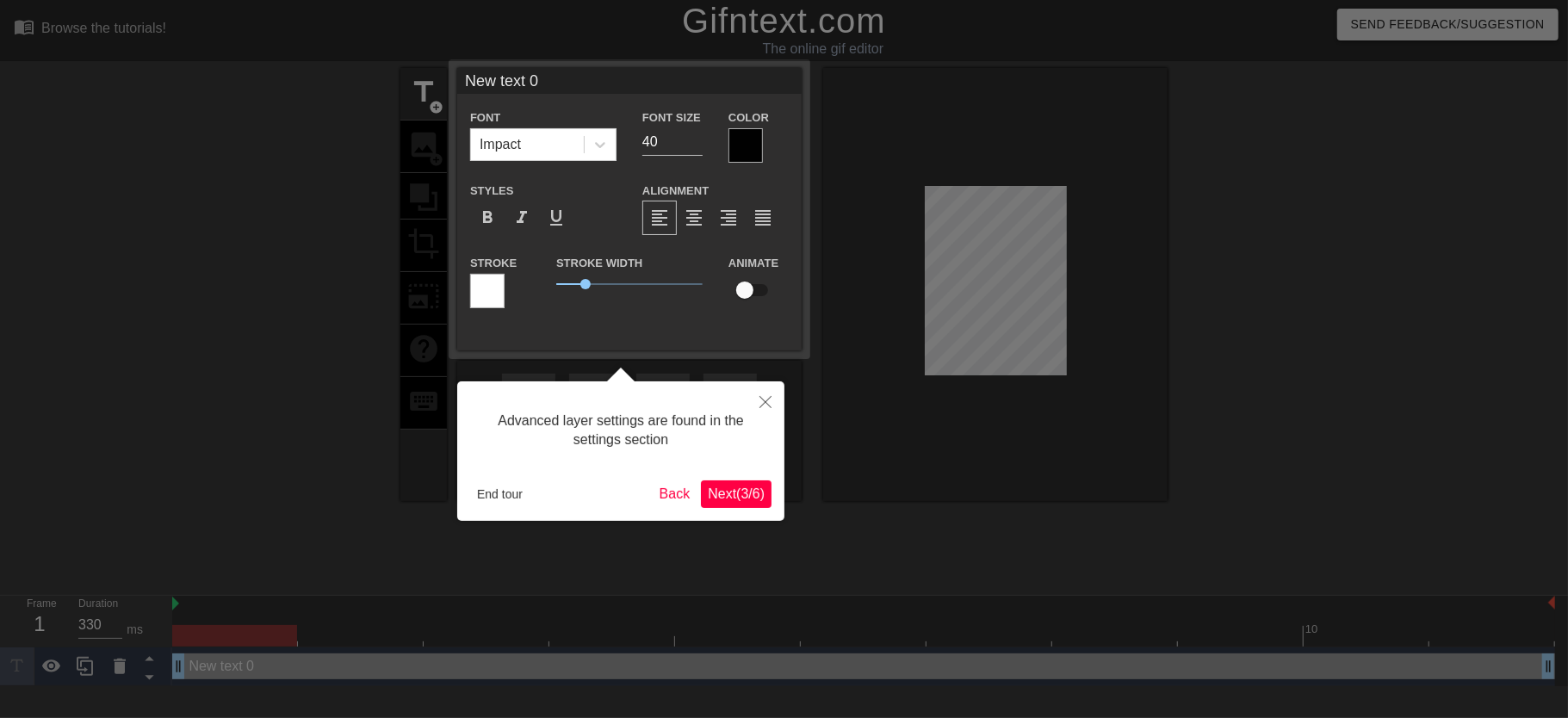 click on "Next  ( 3 / 6 )" at bounding box center (736, 493) 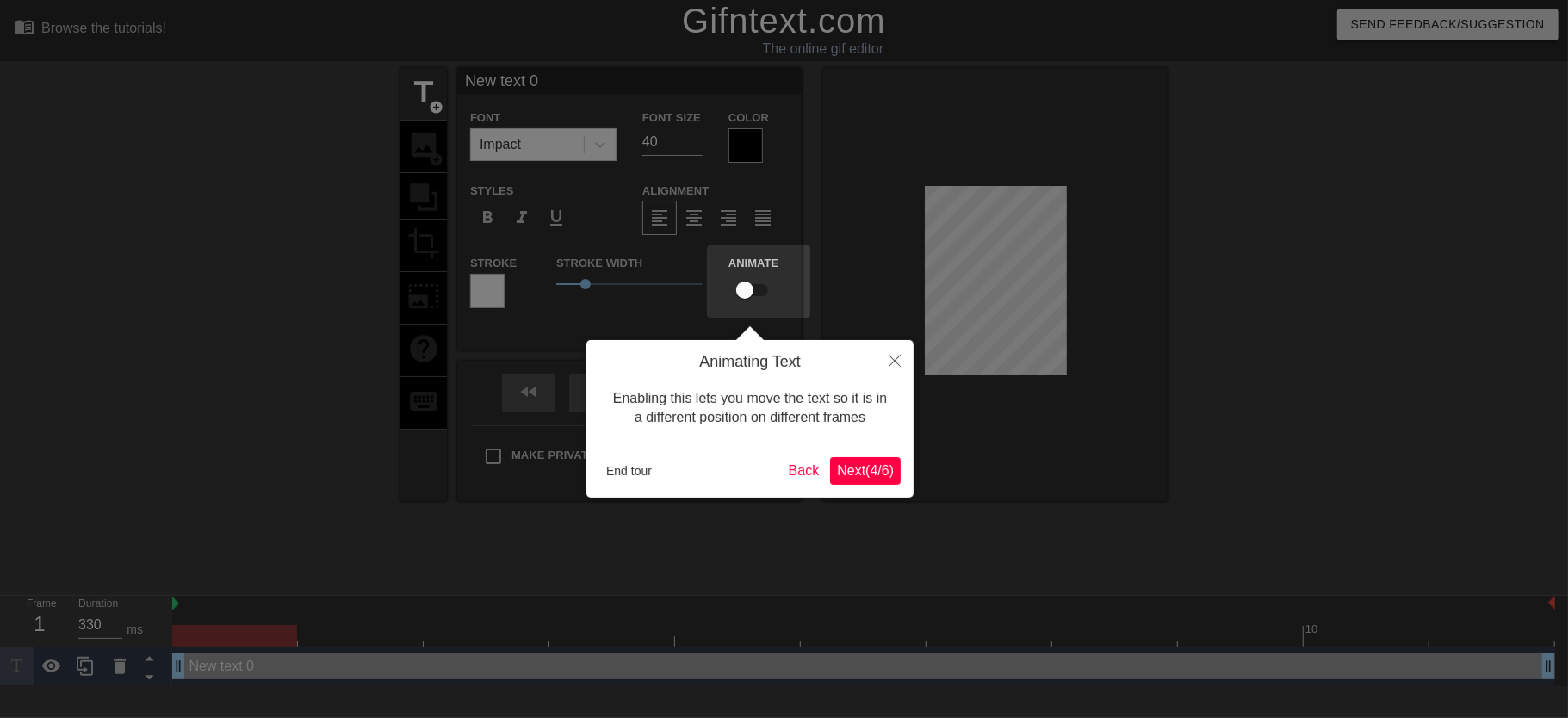 click on "menu_book Browse the tutorials! Gifntext.com The online gif editor Send Feedback/Suggestion     title add_circle image add_circle crop photo_size_select_large help keyboard New text 0 Font Impact Font Size 40 Color Styles format_bold format_italic format_underline Alignment format_align_left format_align_center format_align_right format_align_justify Stroke Stroke Width 1 Animate fast_rewind skip_previous play_arrow skip_next Make Private Generate Gif double_arrow     Frame 1 Duration 330 ms                                       10         New text 0 drag_handle drag_handle
Animating Text Enabling this lets you move the text so it is in a different position on different frames End tour Back Next  ( 4 / 6 )" at bounding box center (784, 343) 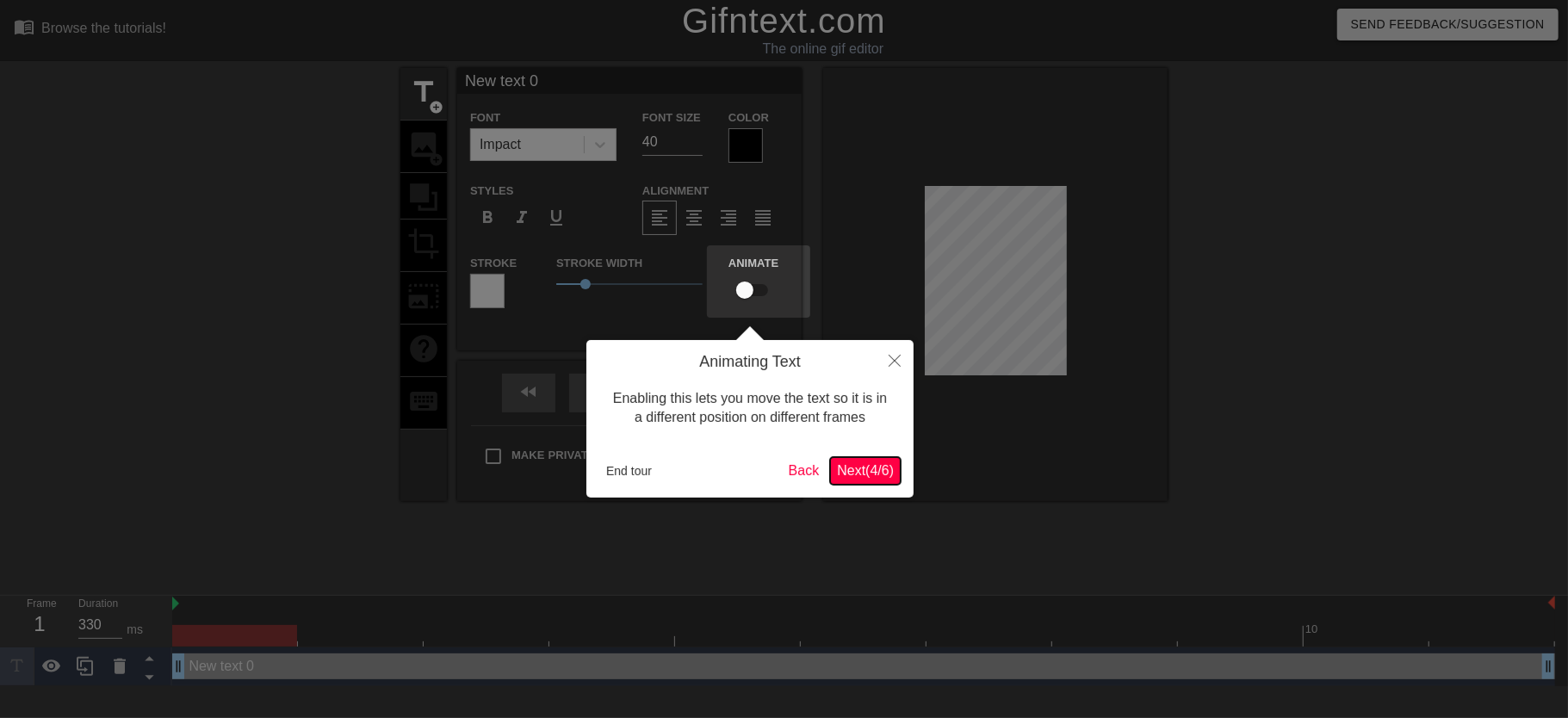 click on "Next  ( 4 / 6 )" at bounding box center (865, 470) 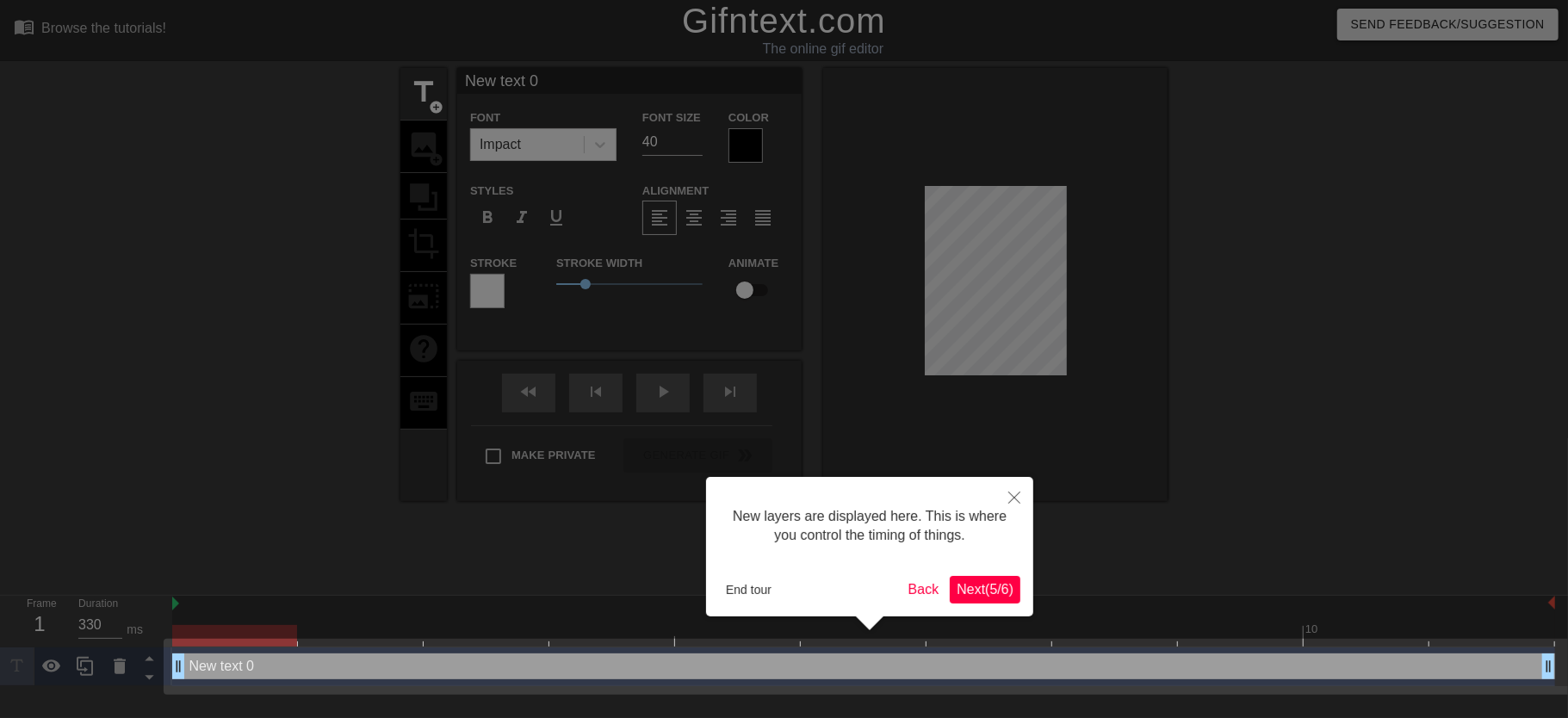 click on "New layers are displayed here. This is where you control the timing of things. End tour Back Next  ( 5 / 6 )" at bounding box center (870, 547) 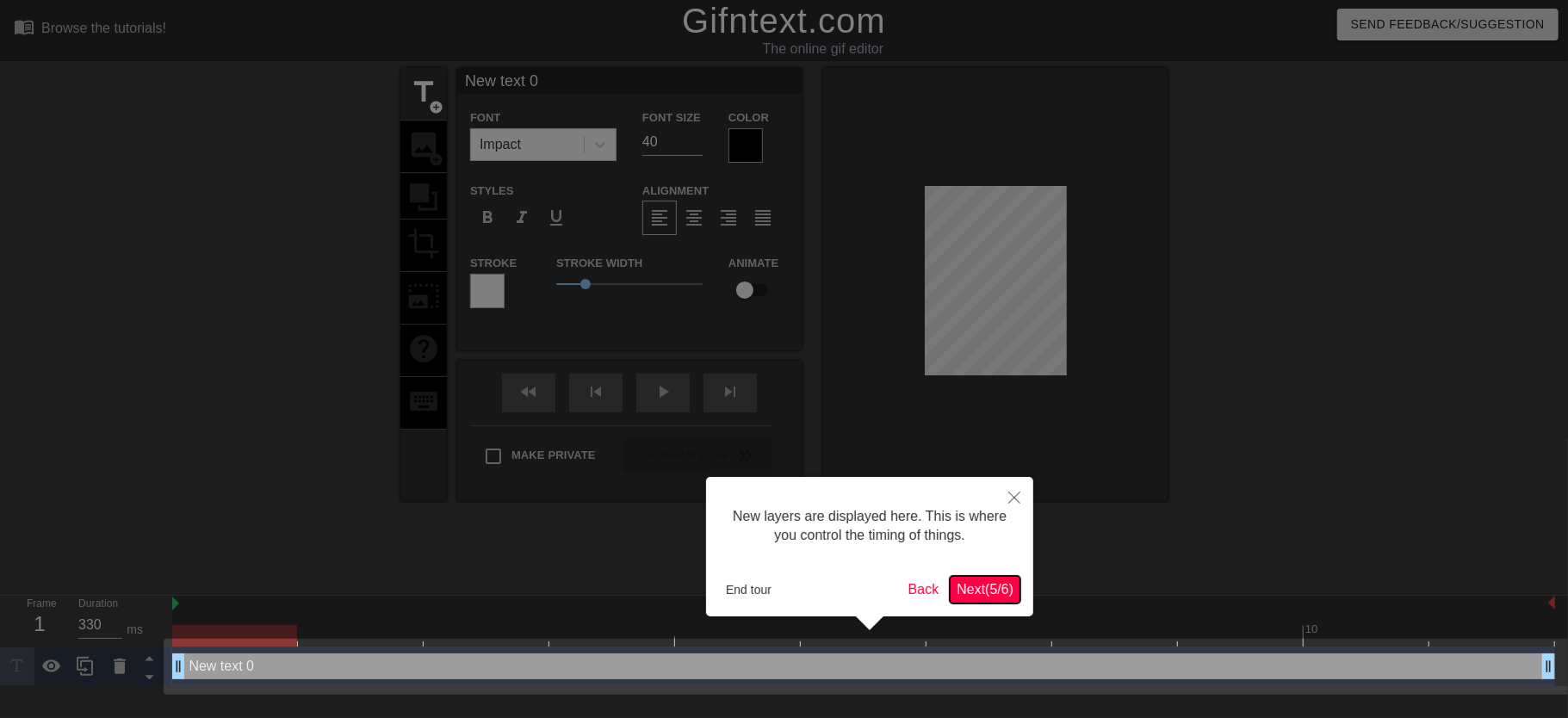 click on "Next  ( 5 / 6 )" at bounding box center [985, 589] 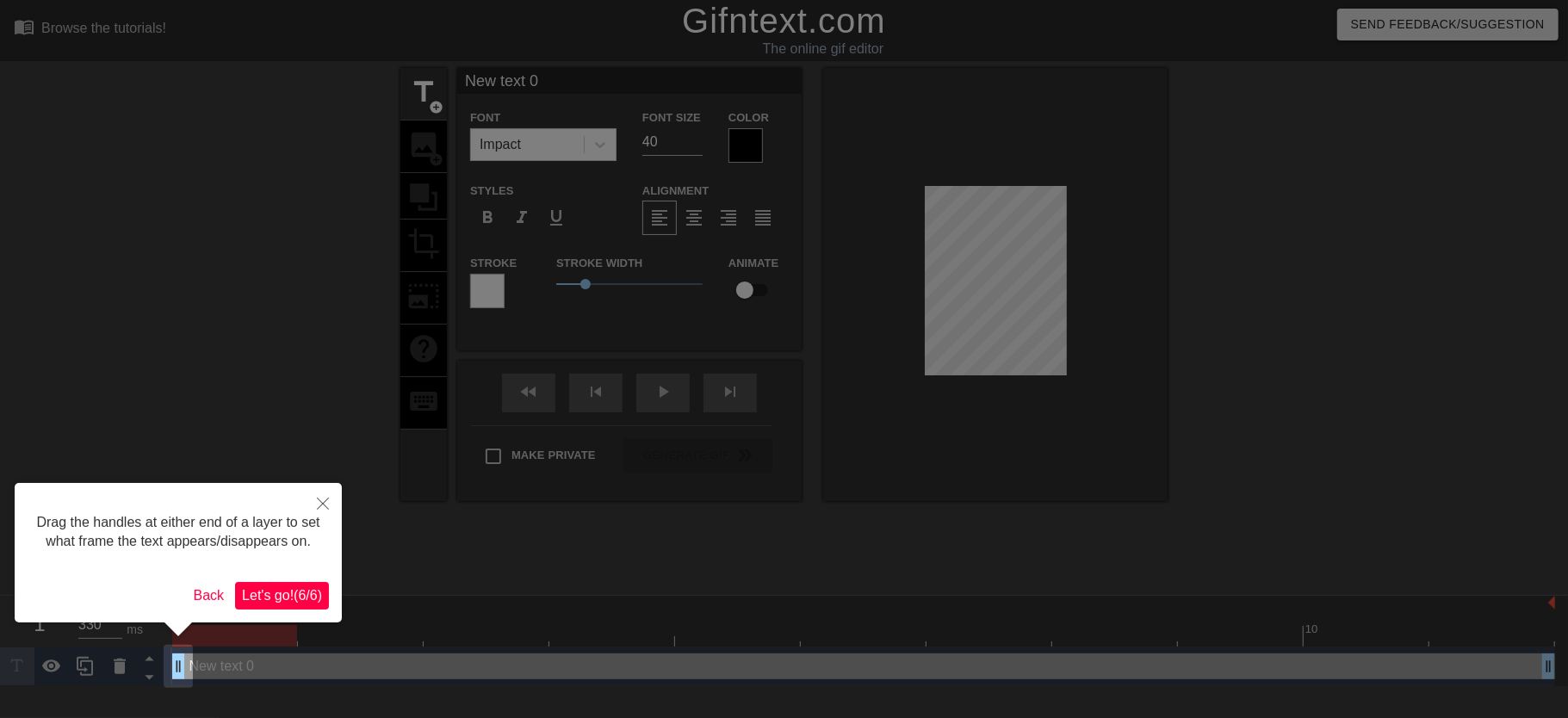 click on "Drag the handles at either end of a layer to set what frame the text appears/disappears on. Back Let's go!  ( 6 / 6 )" at bounding box center (178, 553) 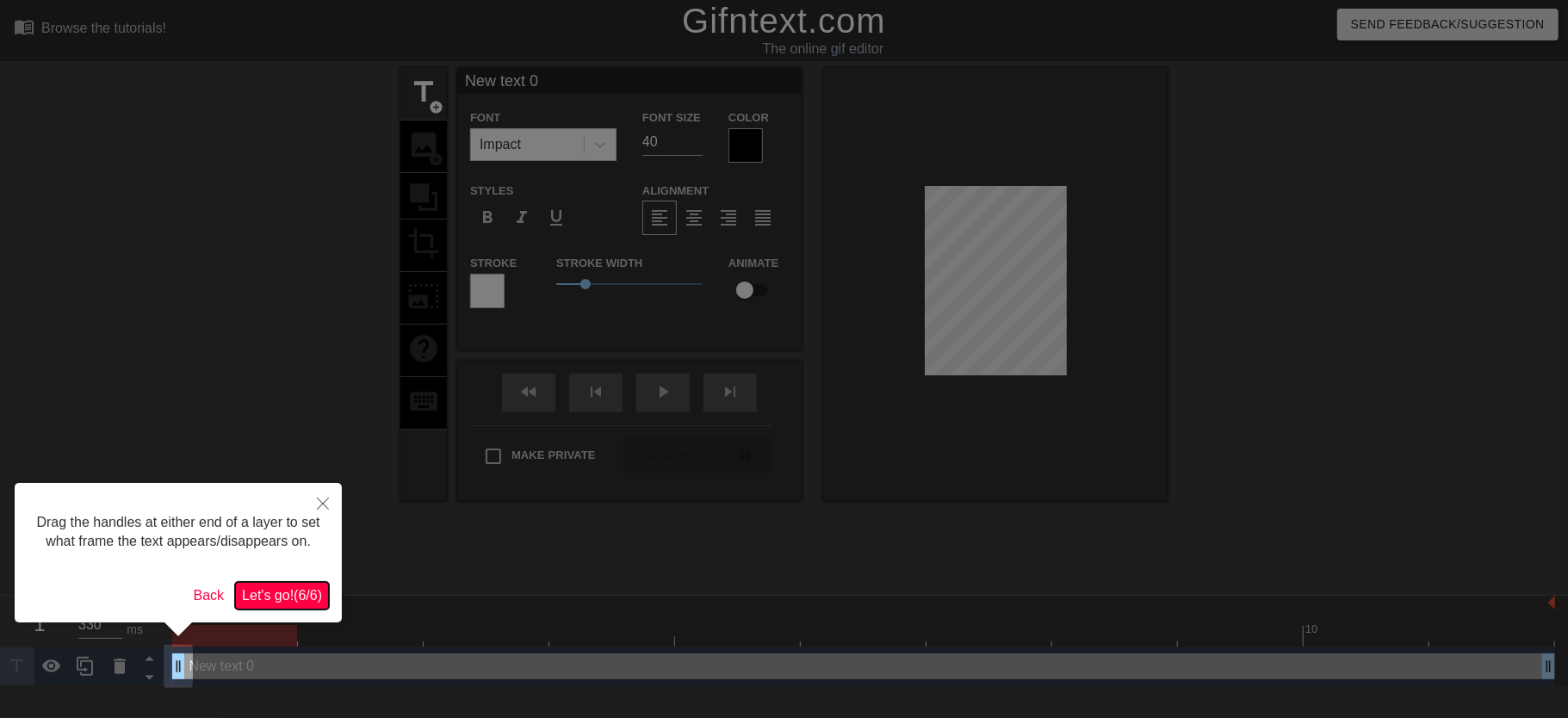 click on "Let's go!  ( 6 / 6 )" at bounding box center [282, 595] 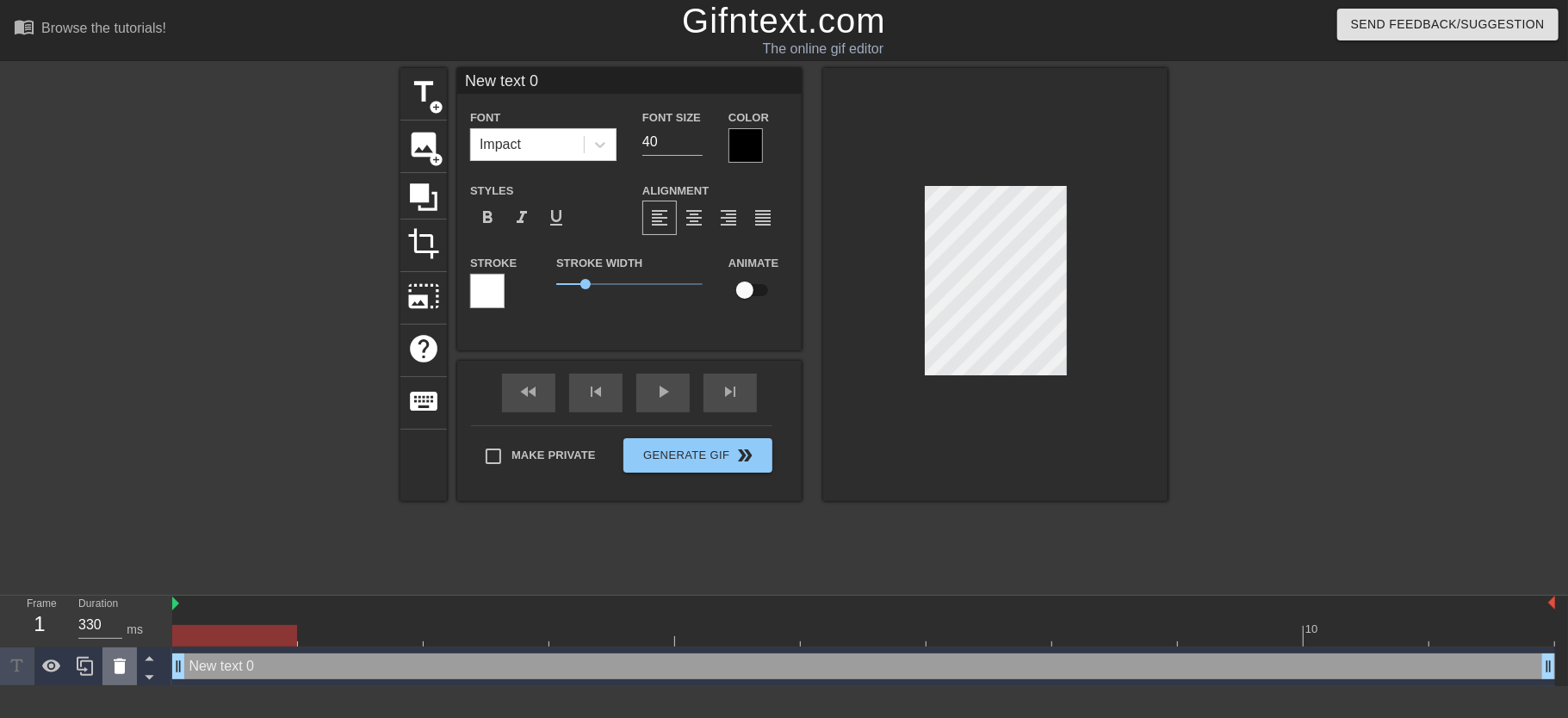click 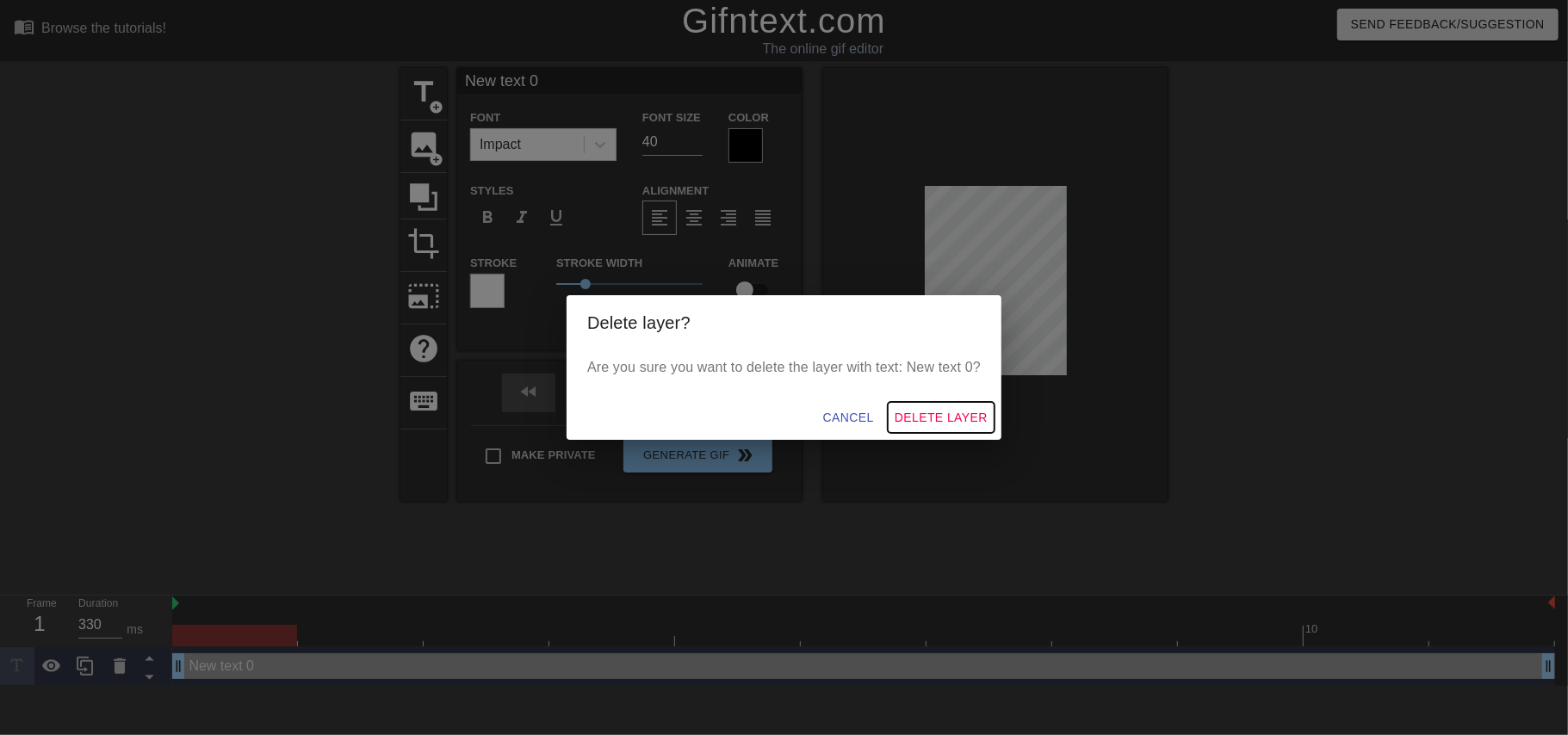 click on "Delete Layer" at bounding box center [941, 417] 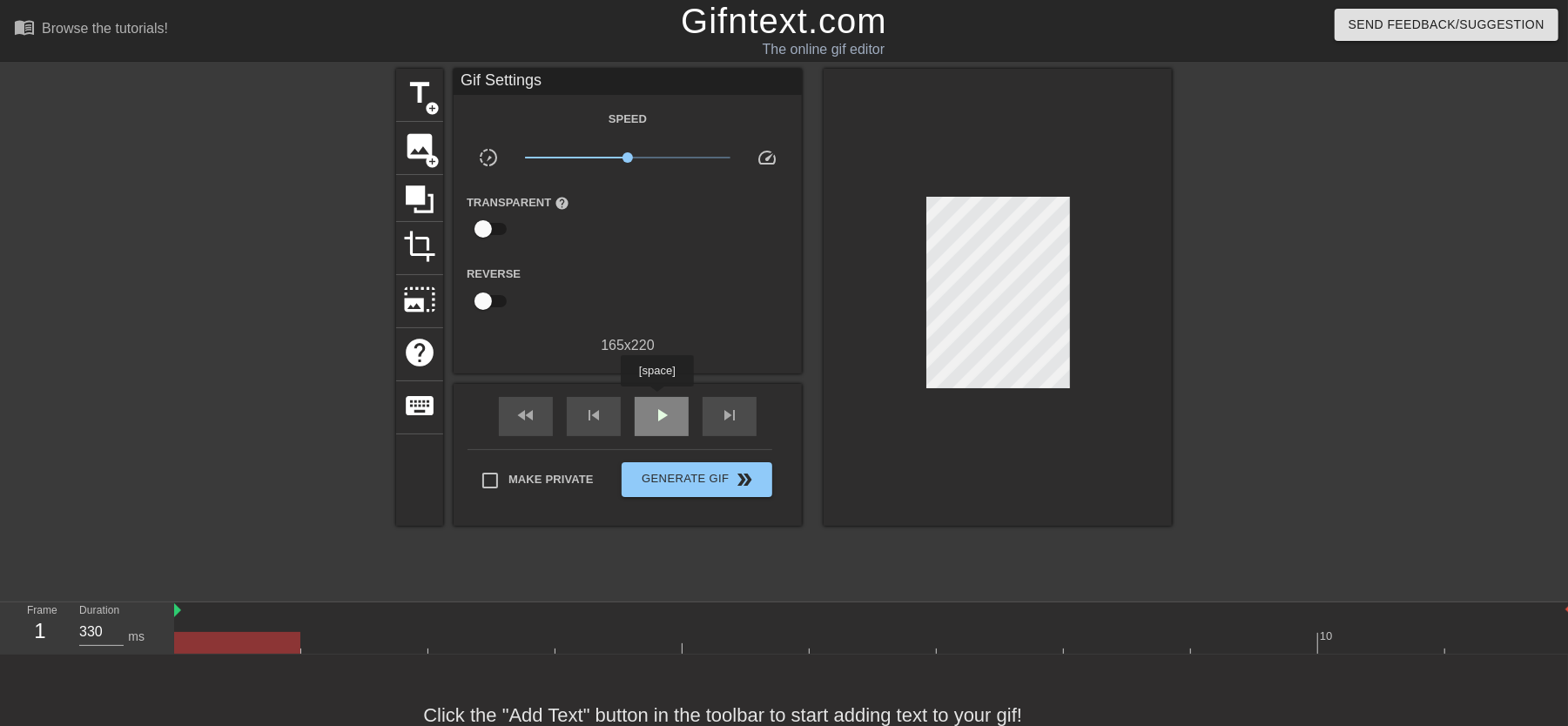 click on "play_arrow" at bounding box center (662, 416) 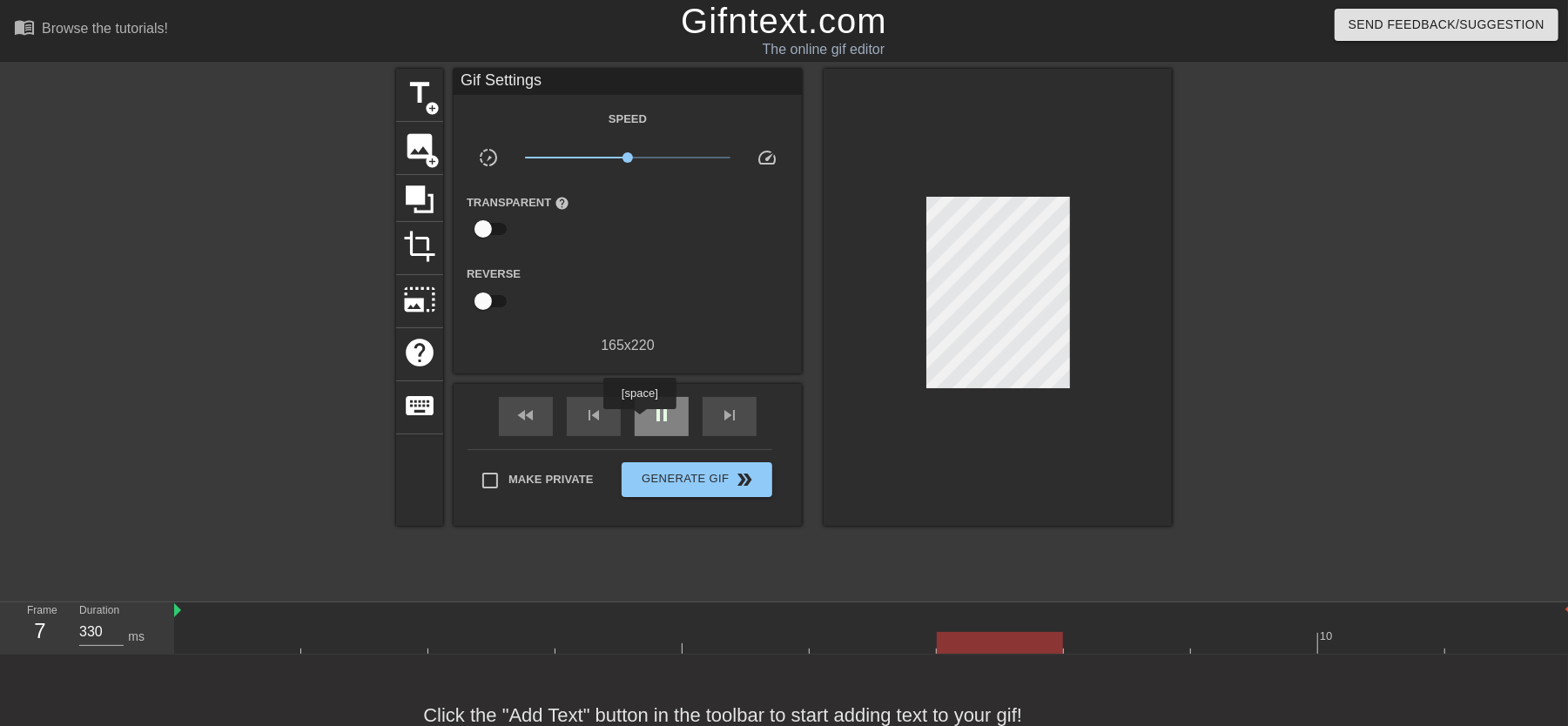 click on "pause" at bounding box center [662, 416] 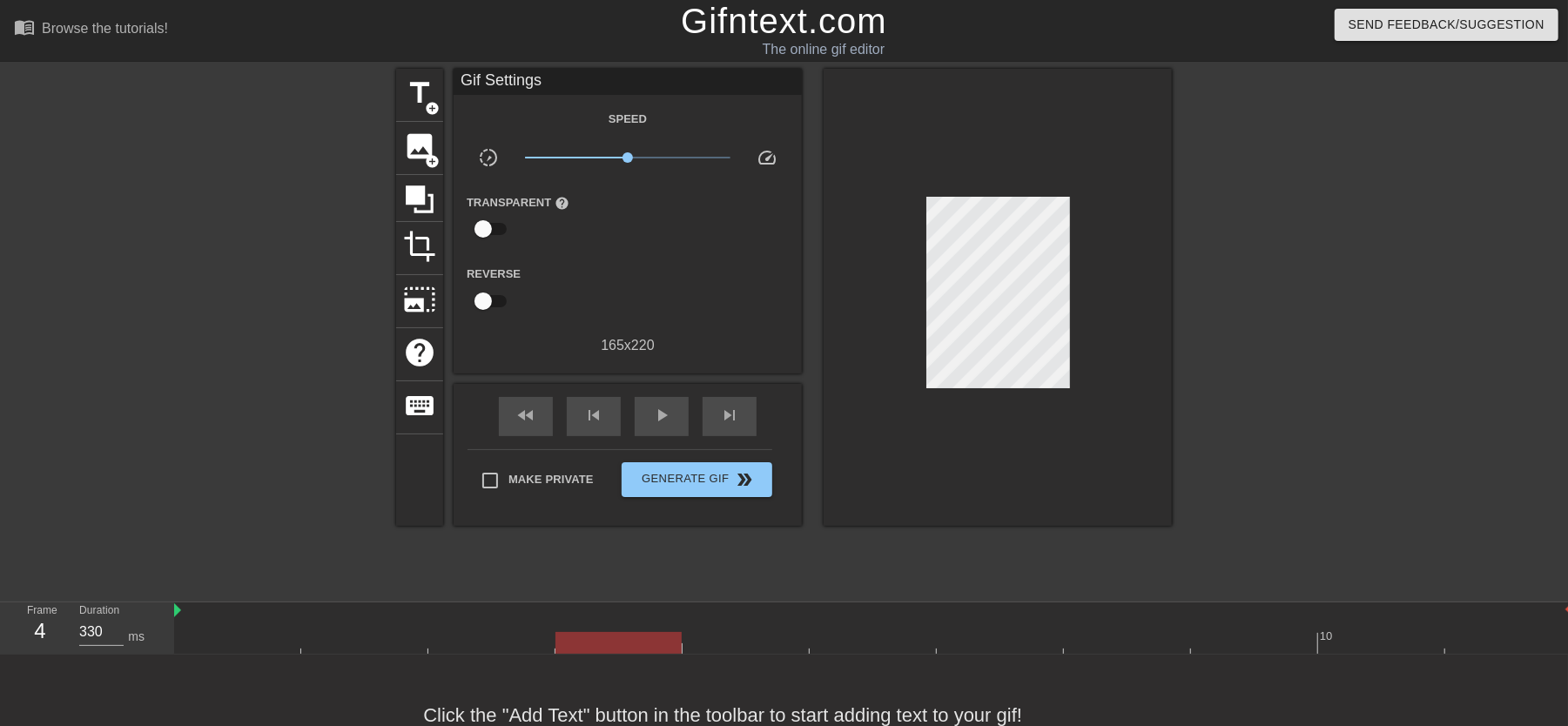 drag, startPoint x: 991, startPoint y: 632, endPoint x: 589, endPoint y: 478, distance: 430.4881 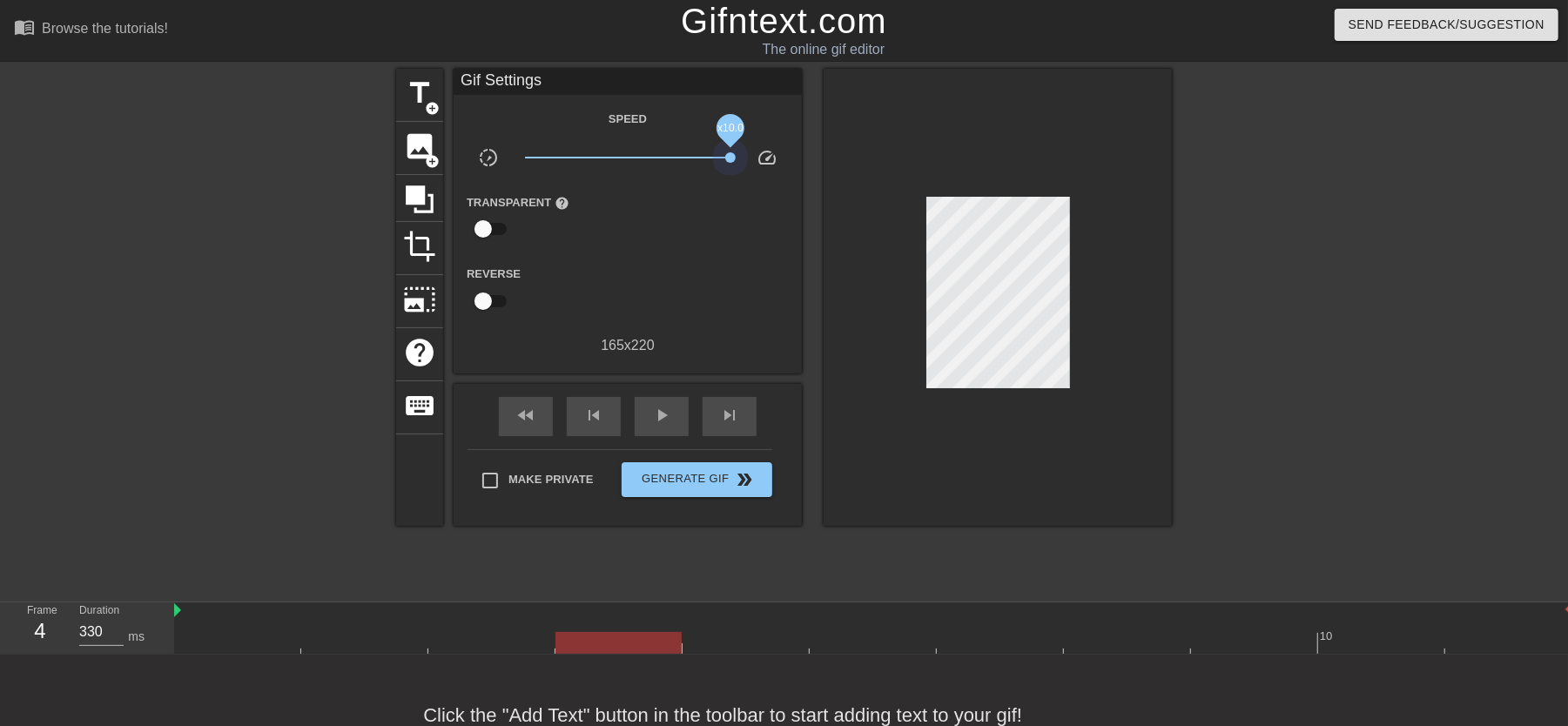drag, startPoint x: 630, startPoint y: 158, endPoint x: 865, endPoint y: 210, distance: 240.68444 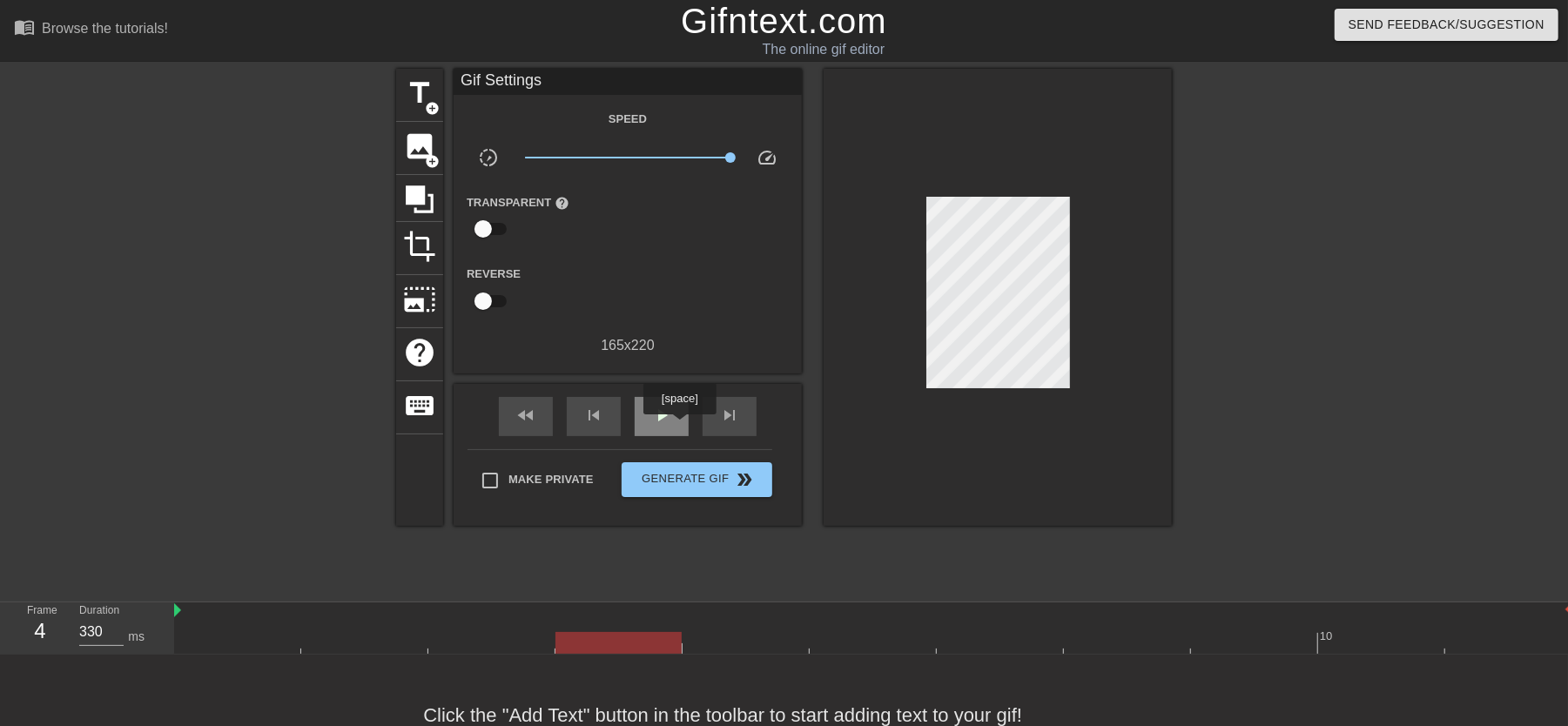 click on "play_arrow" at bounding box center [662, 415] 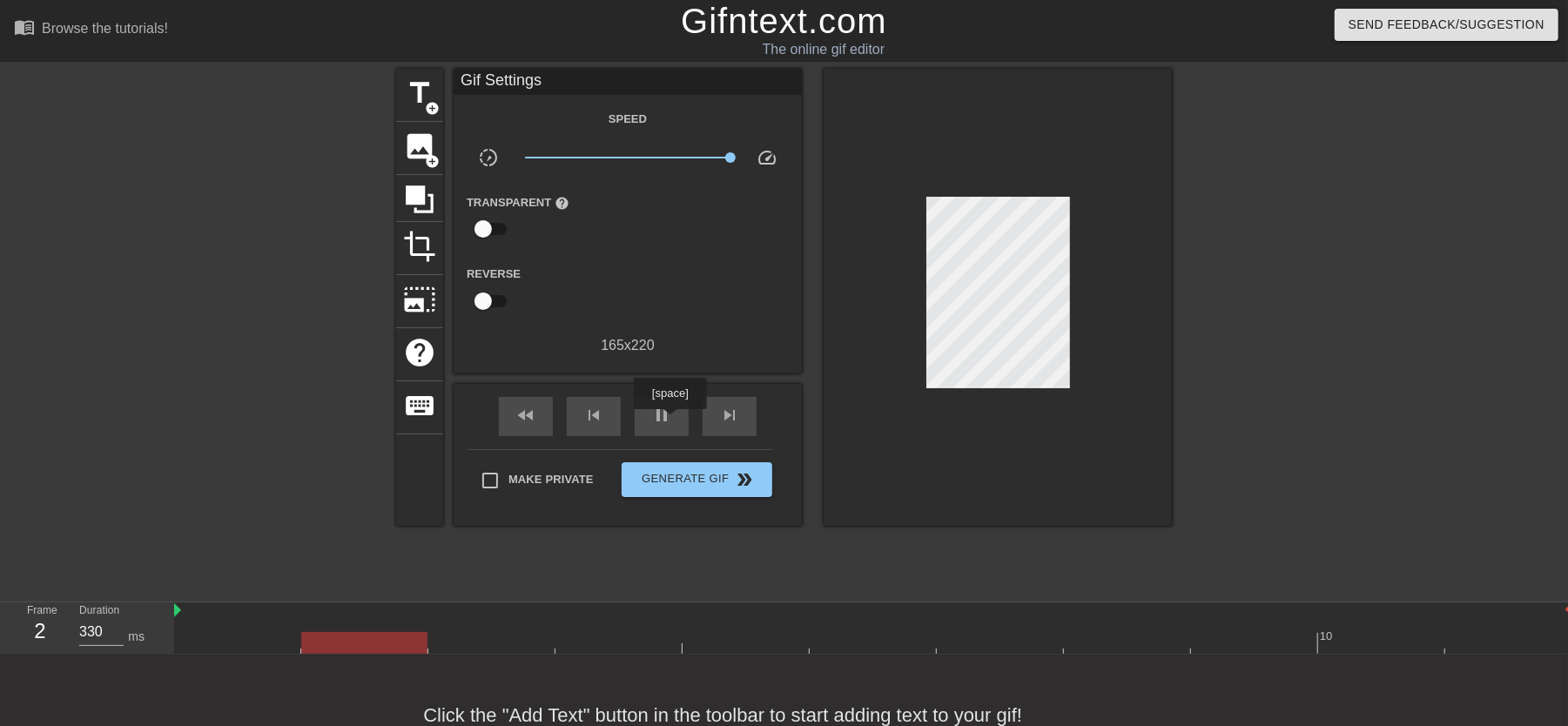 drag, startPoint x: 670, startPoint y: 421, endPoint x: 744, endPoint y: 160, distance: 271.28767 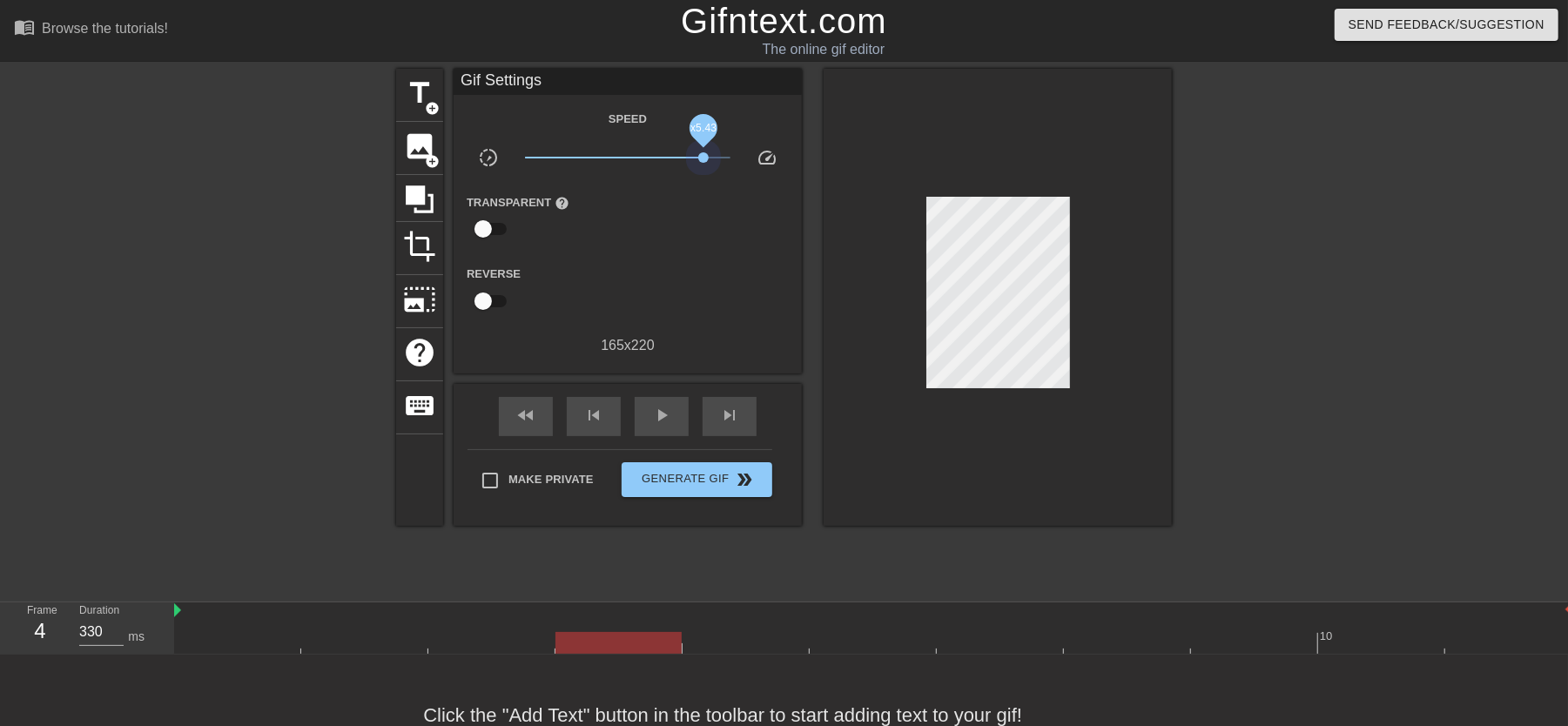 drag, startPoint x: 703, startPoint y: 158, endPoint x: 677, endPoint y: 169, distance: 28.231188 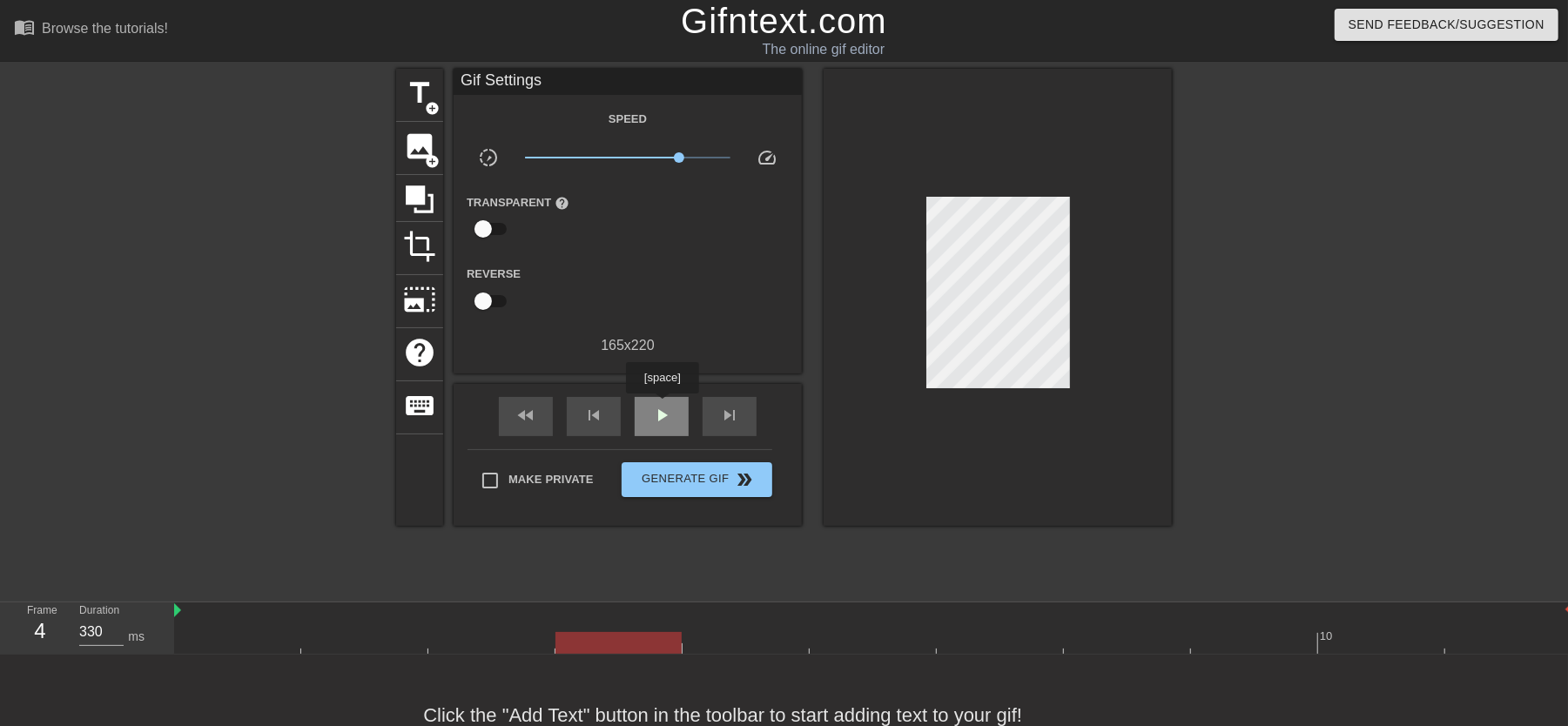 click on "play_arrow" at bounding box center [662, 415] 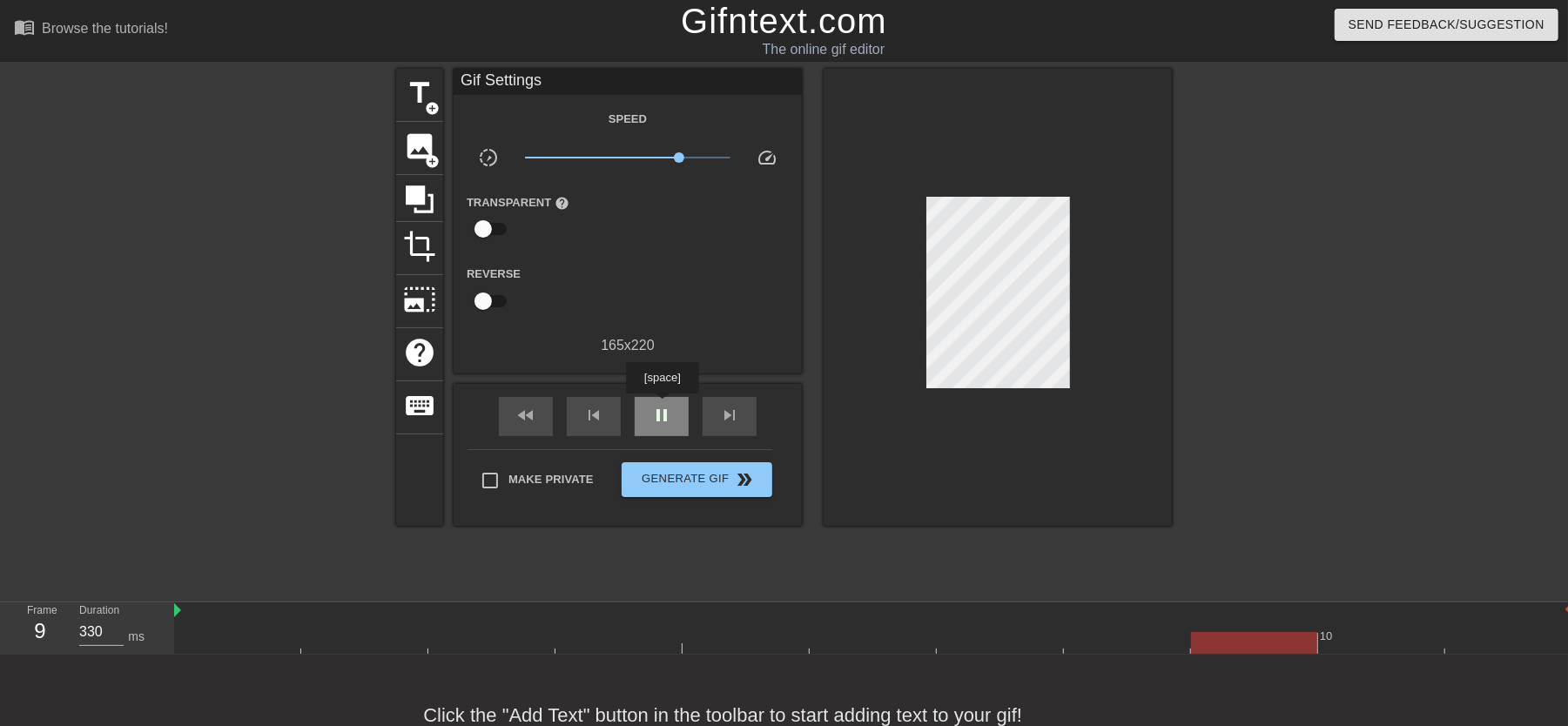 click on "pause" at bounding box center [662, 415] 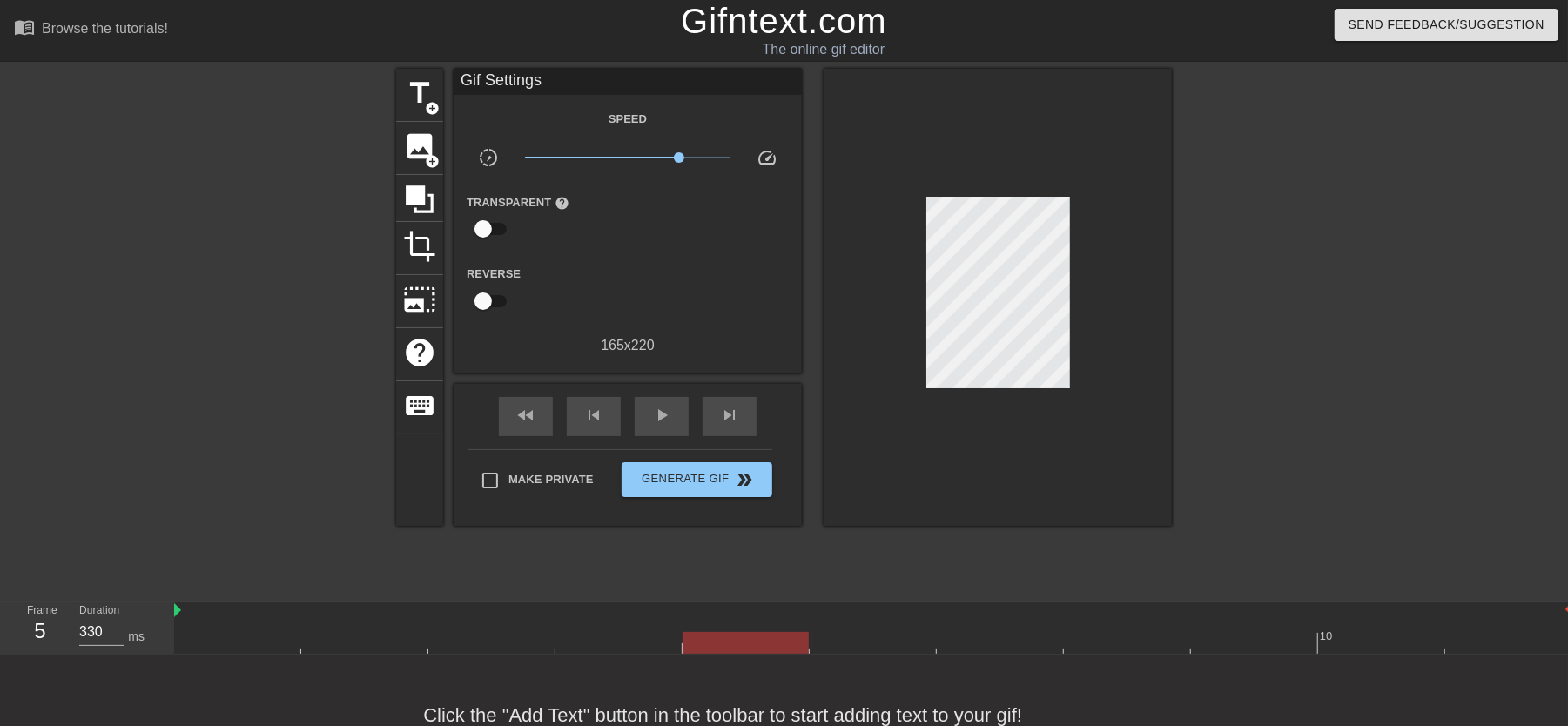 click on "10" at bounding box center (873, 628) 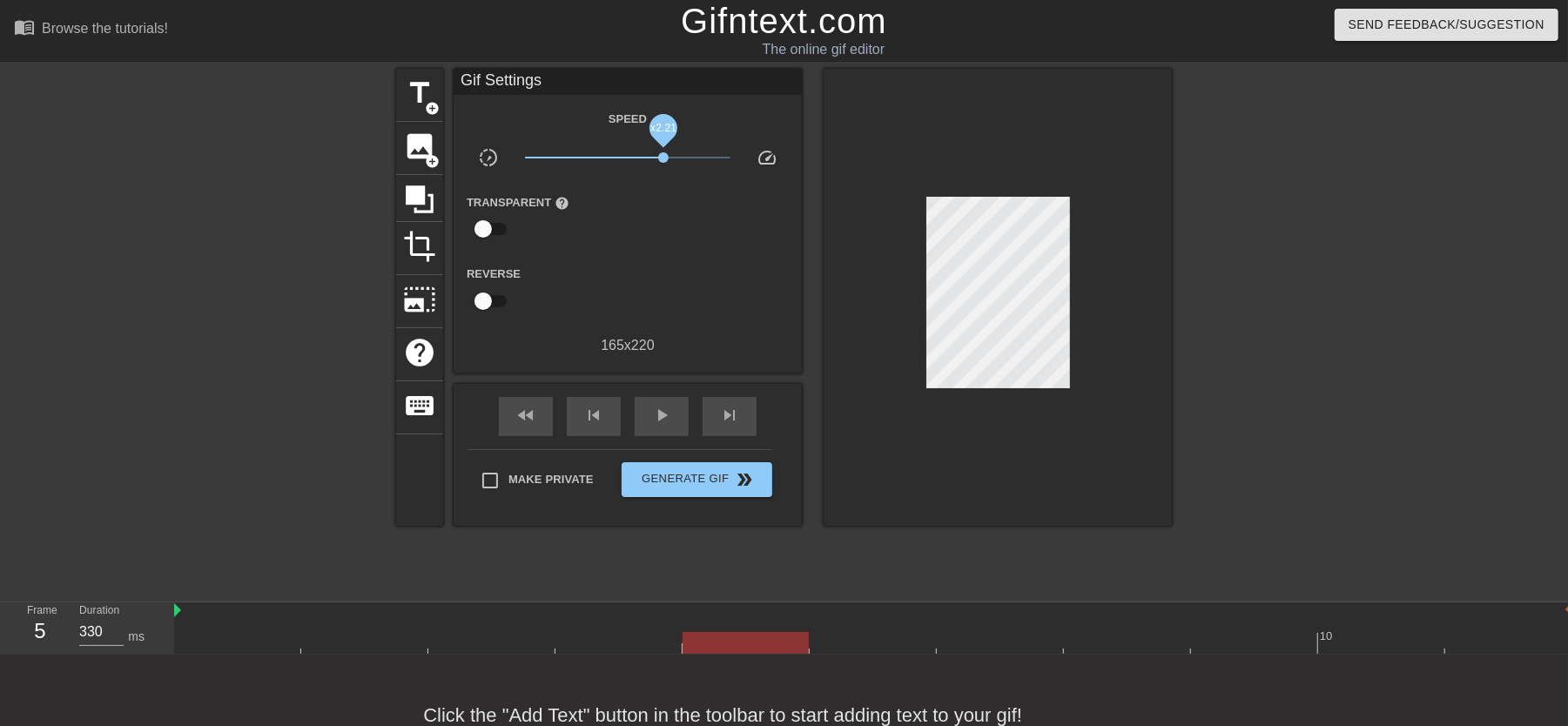 click on "x2.21" at bounding box center (628, 158) 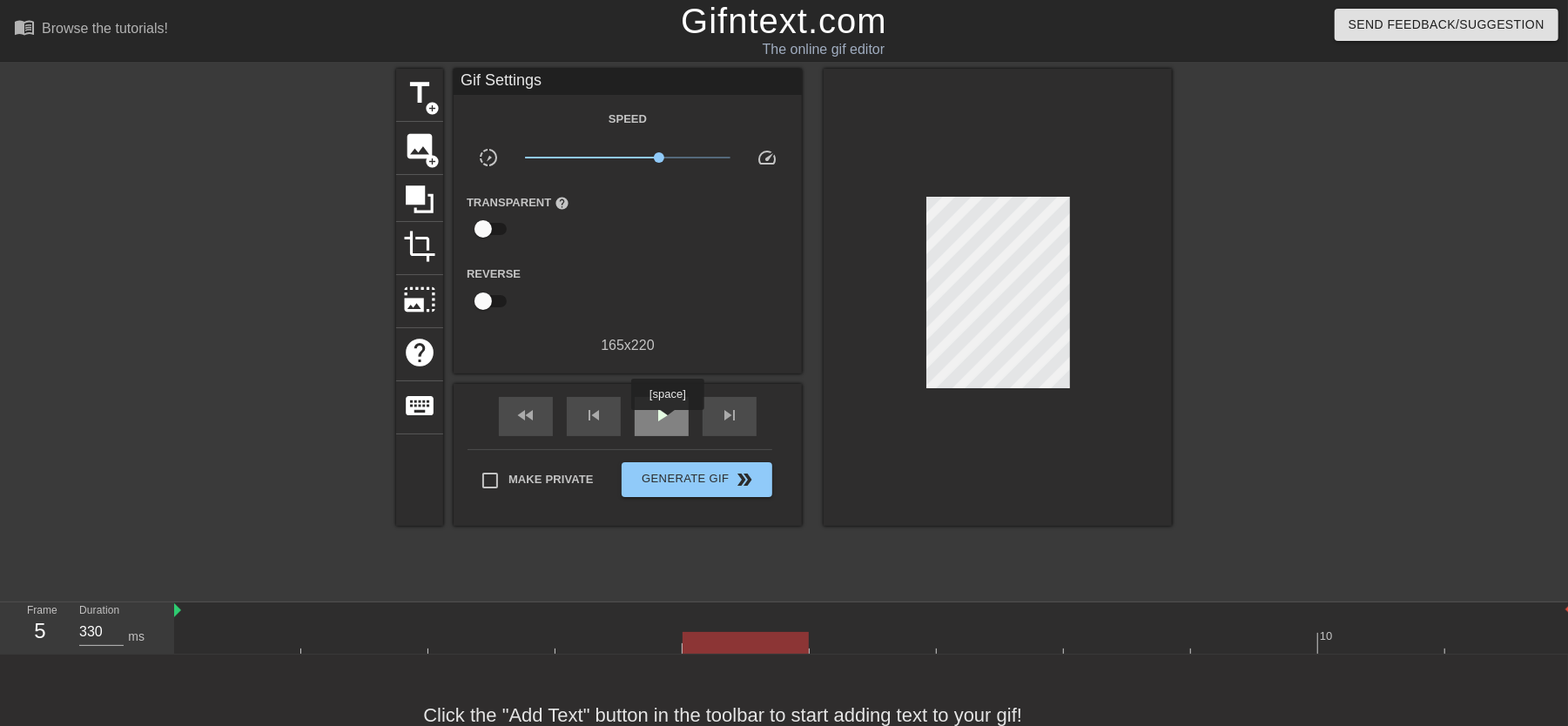 click on "play_arrow" at bounding box center [662, 415] 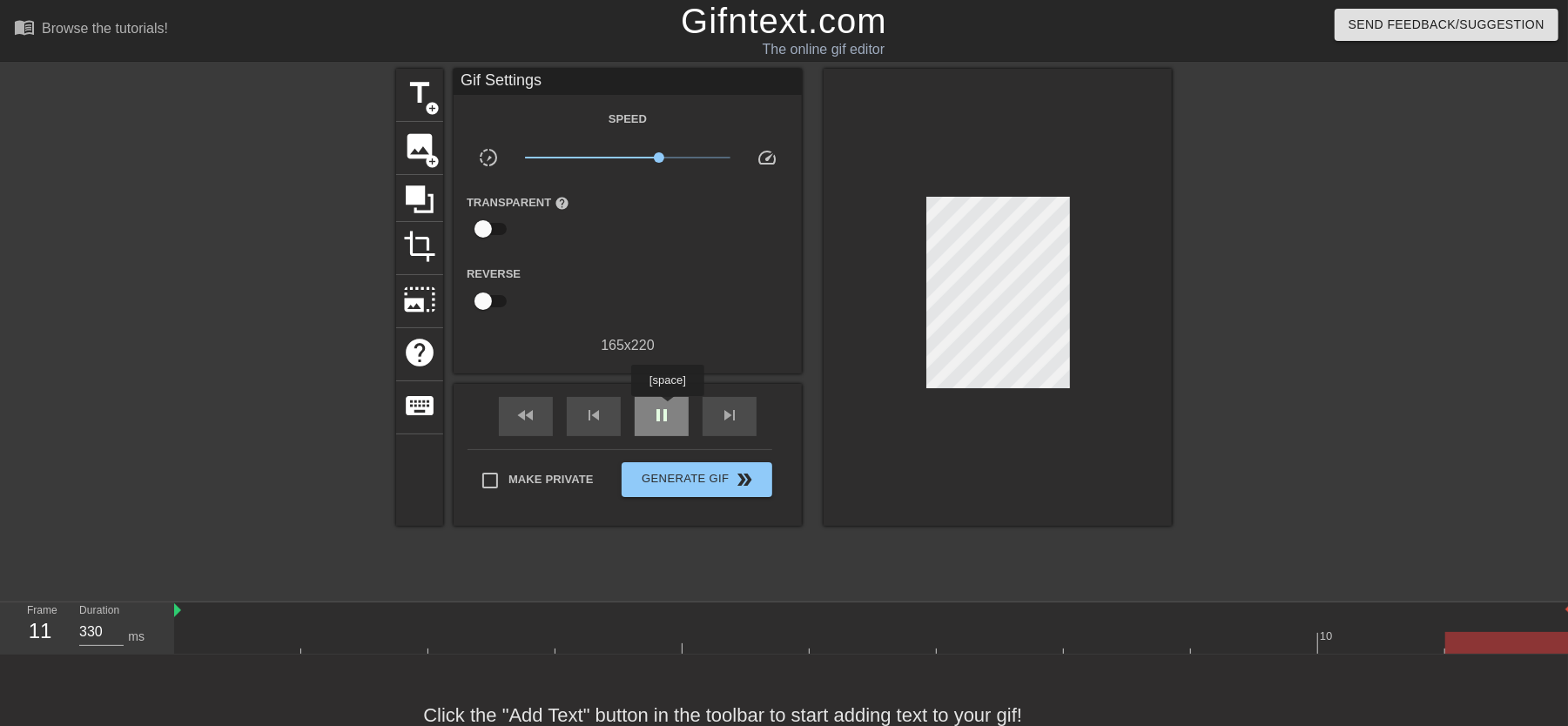 click on "pause" at bounding box center (662, 415) 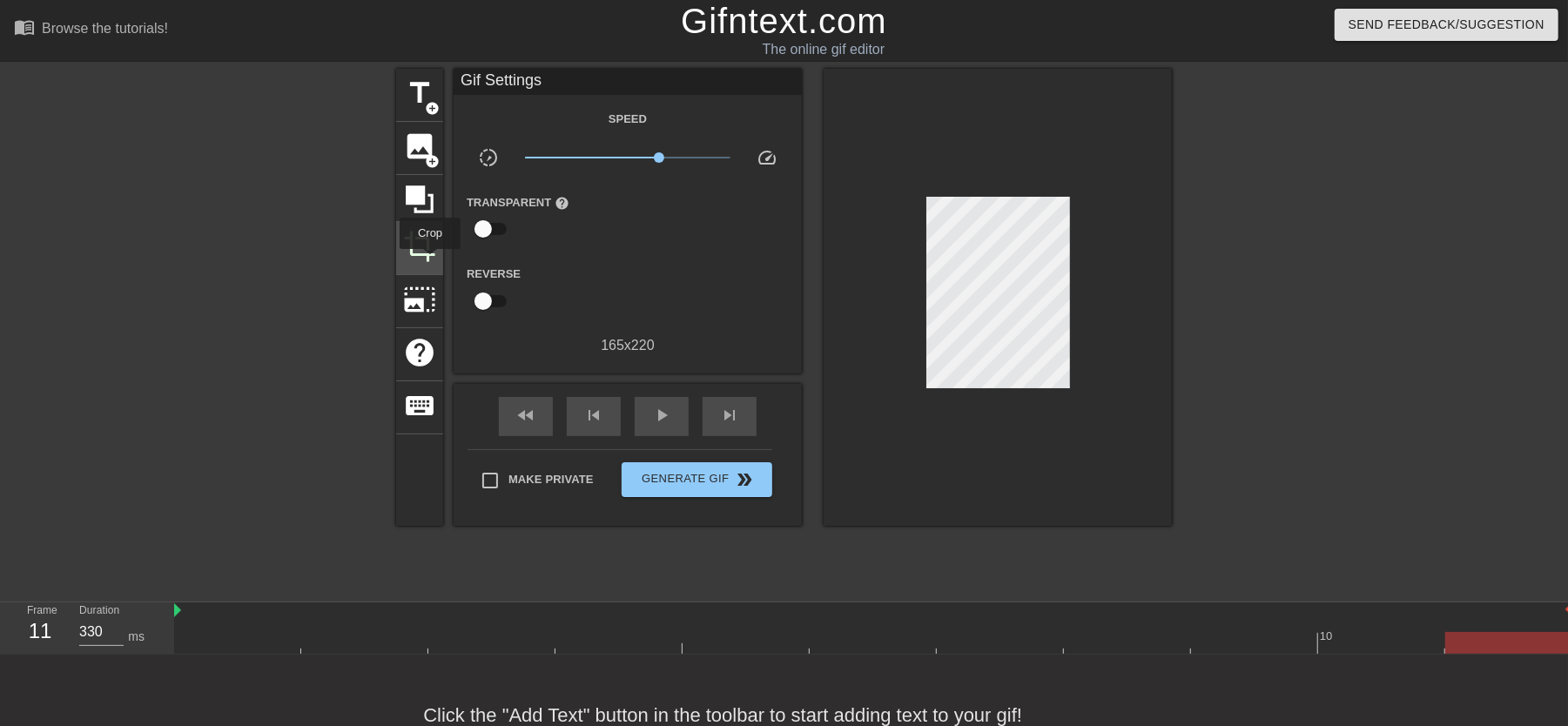 click on "crop" at bounding box center [420, 248] 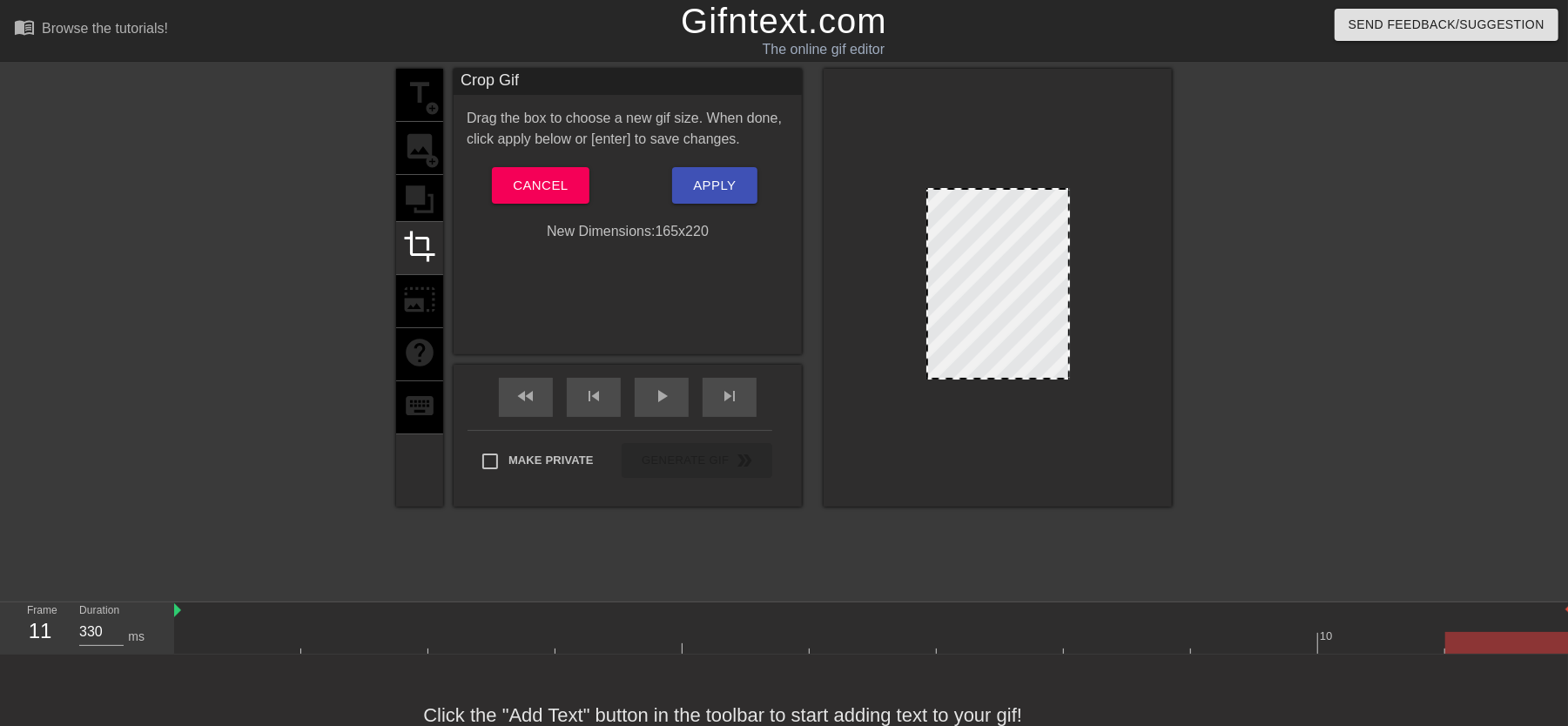 click on "title add_circle image add_circle crop photo_size_select_large help keyboard" at bounding box center (420, 287) 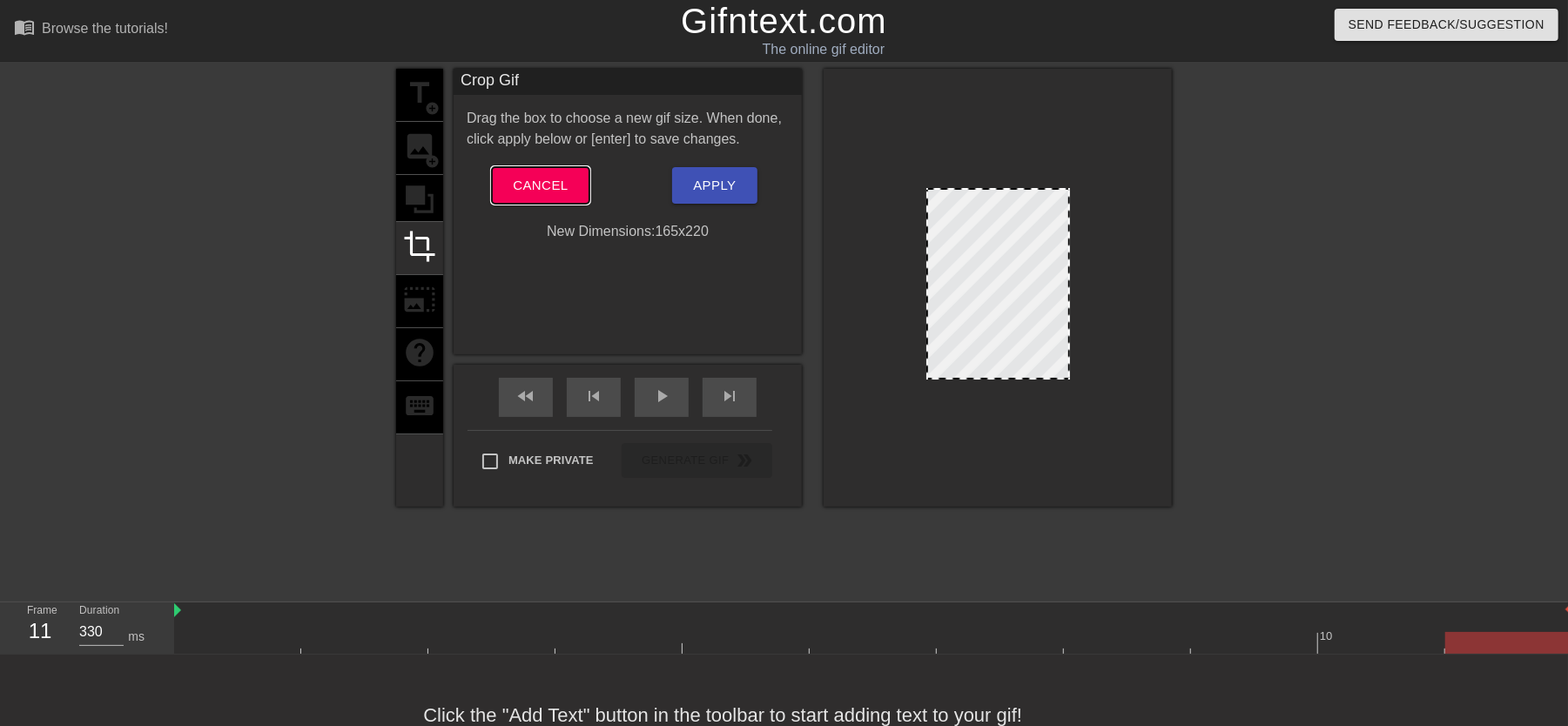 click on "Cancel" at bounding box center [540, 185] 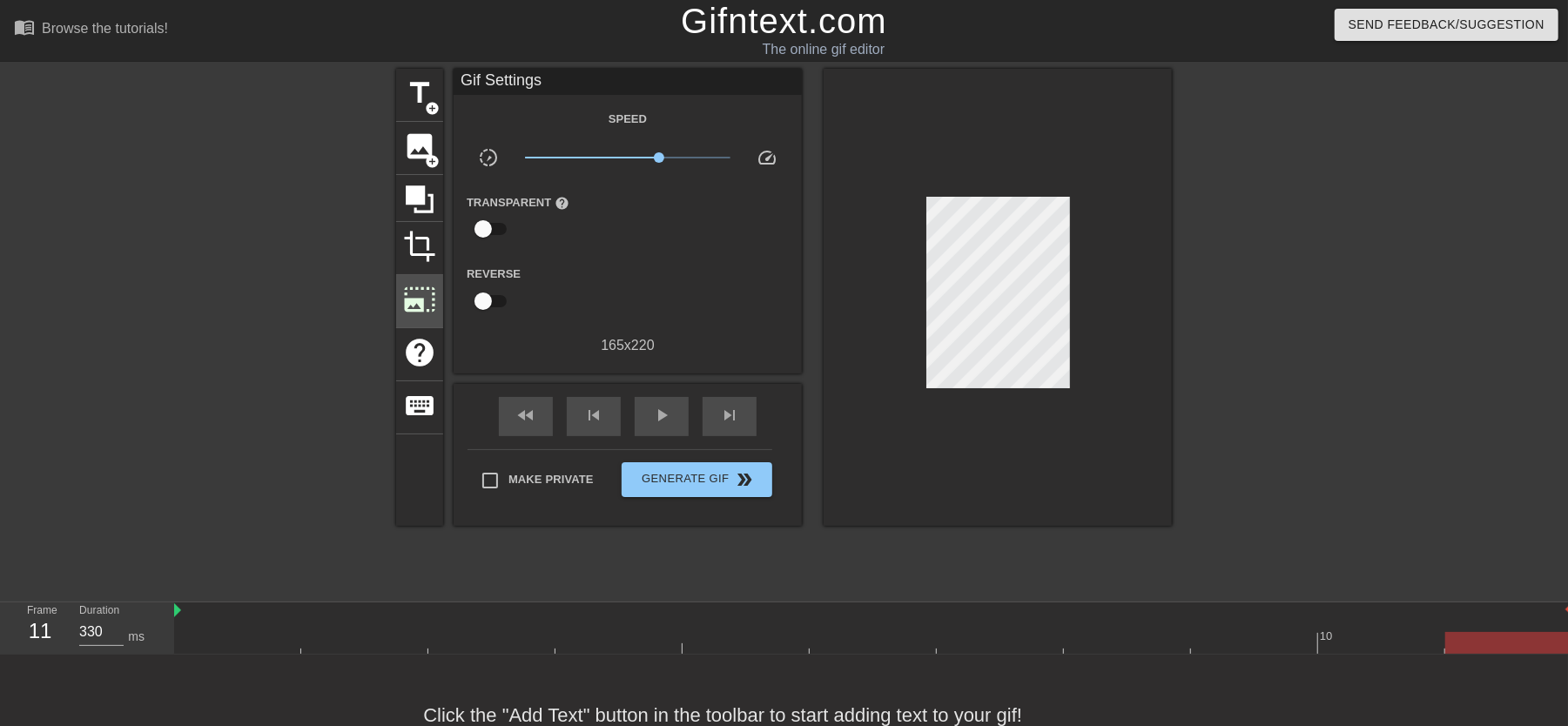 click on "photo_size_select_large" at bounding box center [420, 299] 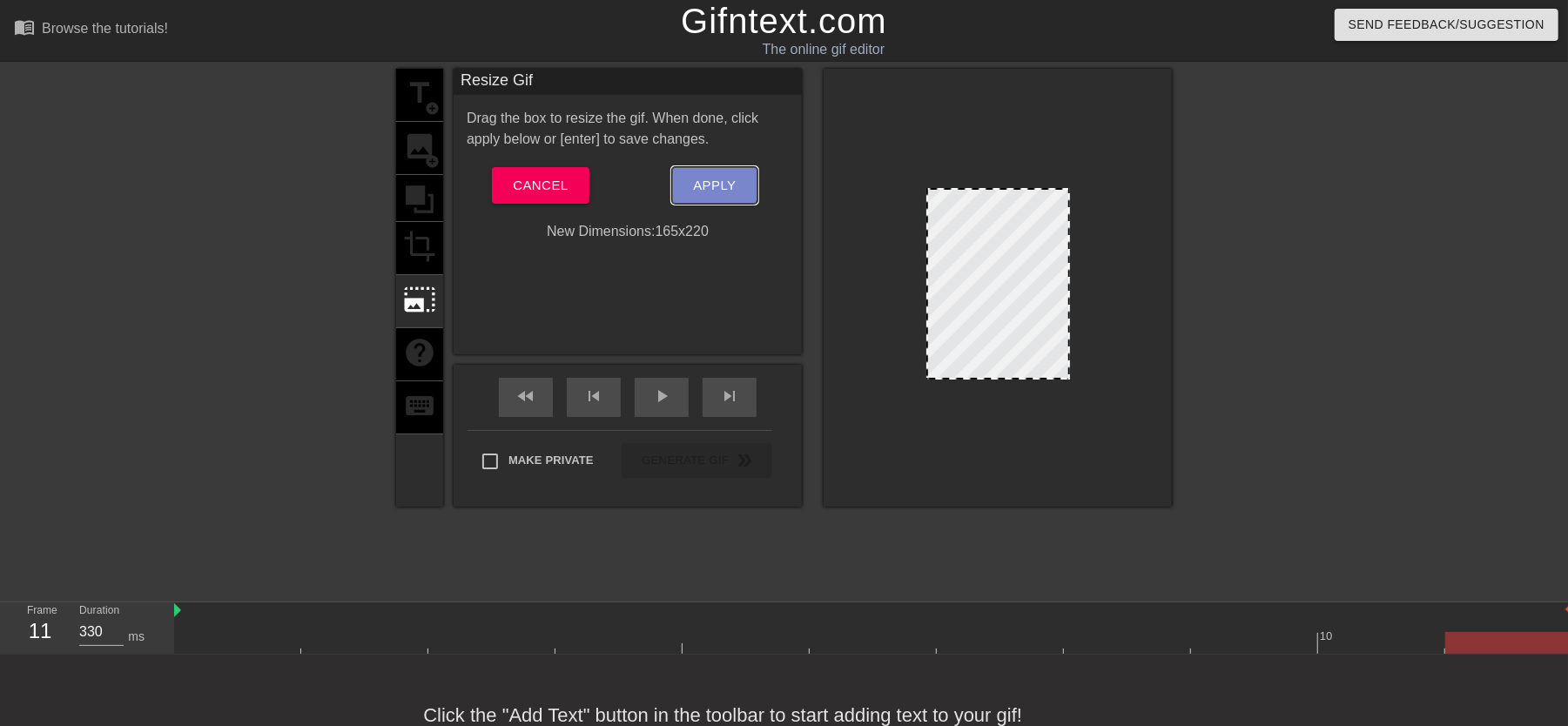 click on "Apply" at bounding box center (714, 185) 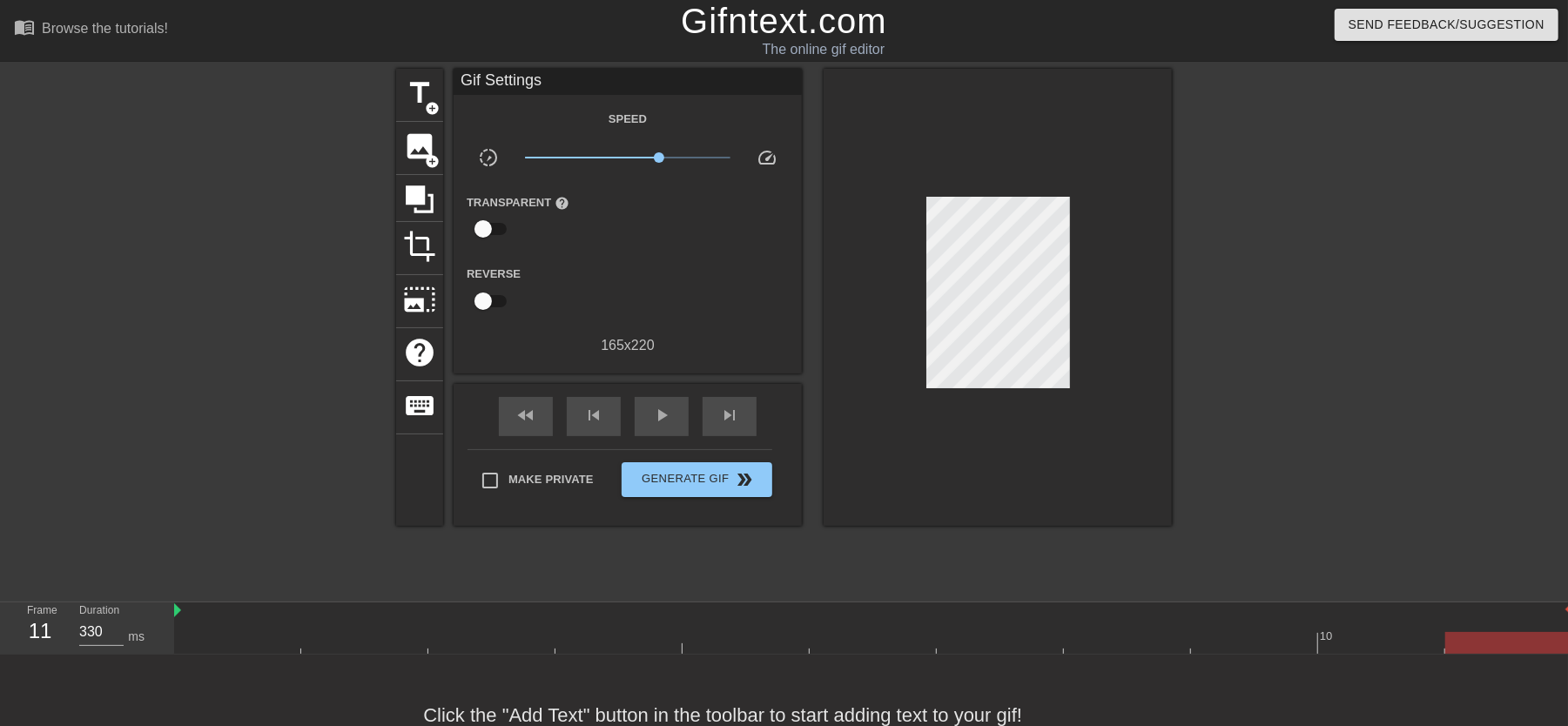 click on "title add_circle image add_circle crop photo_size_select_large help keyboard Gif Settings Speed slow_motion_video x2.02 speed Transparent help Reverse 165  x  220 fast_rewind skip_previous play_arrow skip_next Make Private Generate Gif double_arrow" at bounding box center [784, 297] 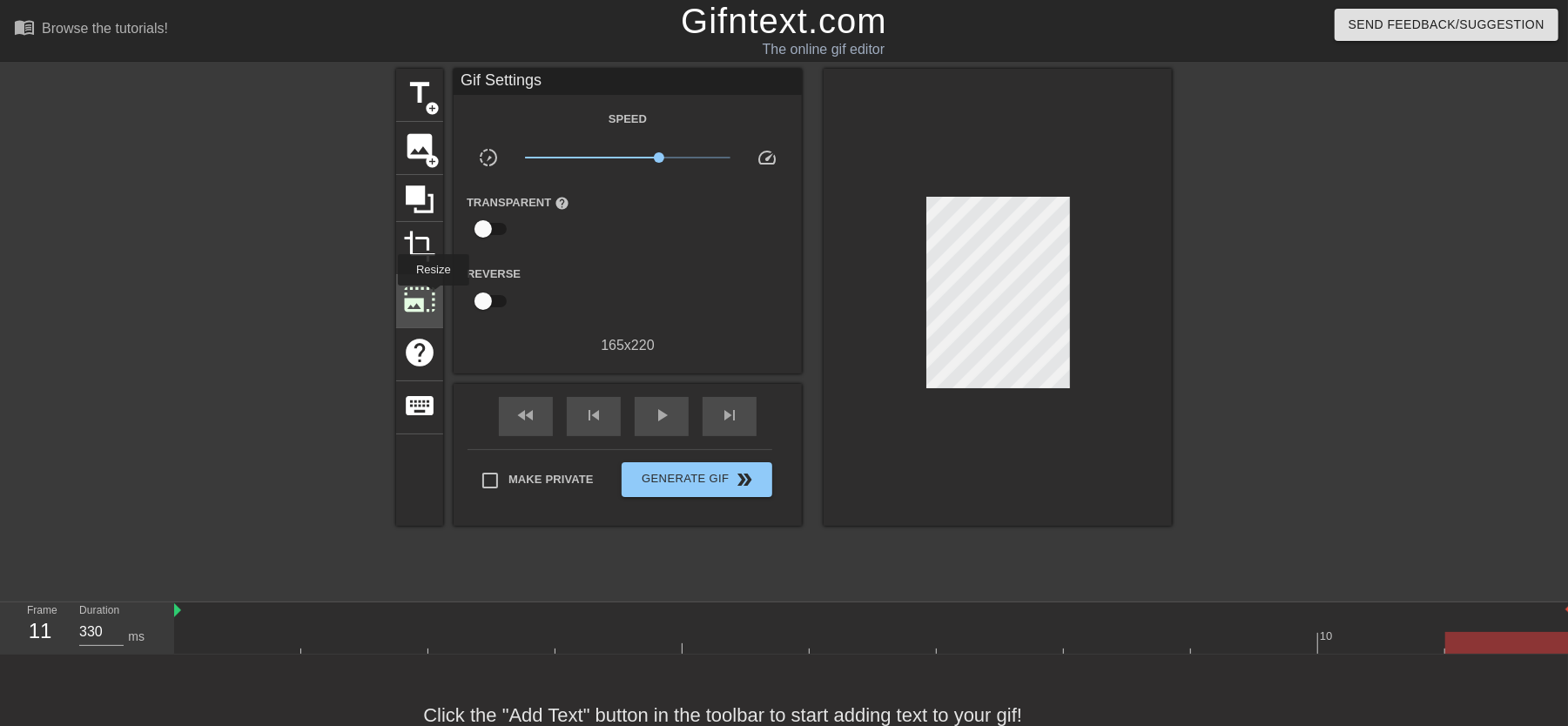 click on "photo_size_select_large" at bounding box center [420, 299] 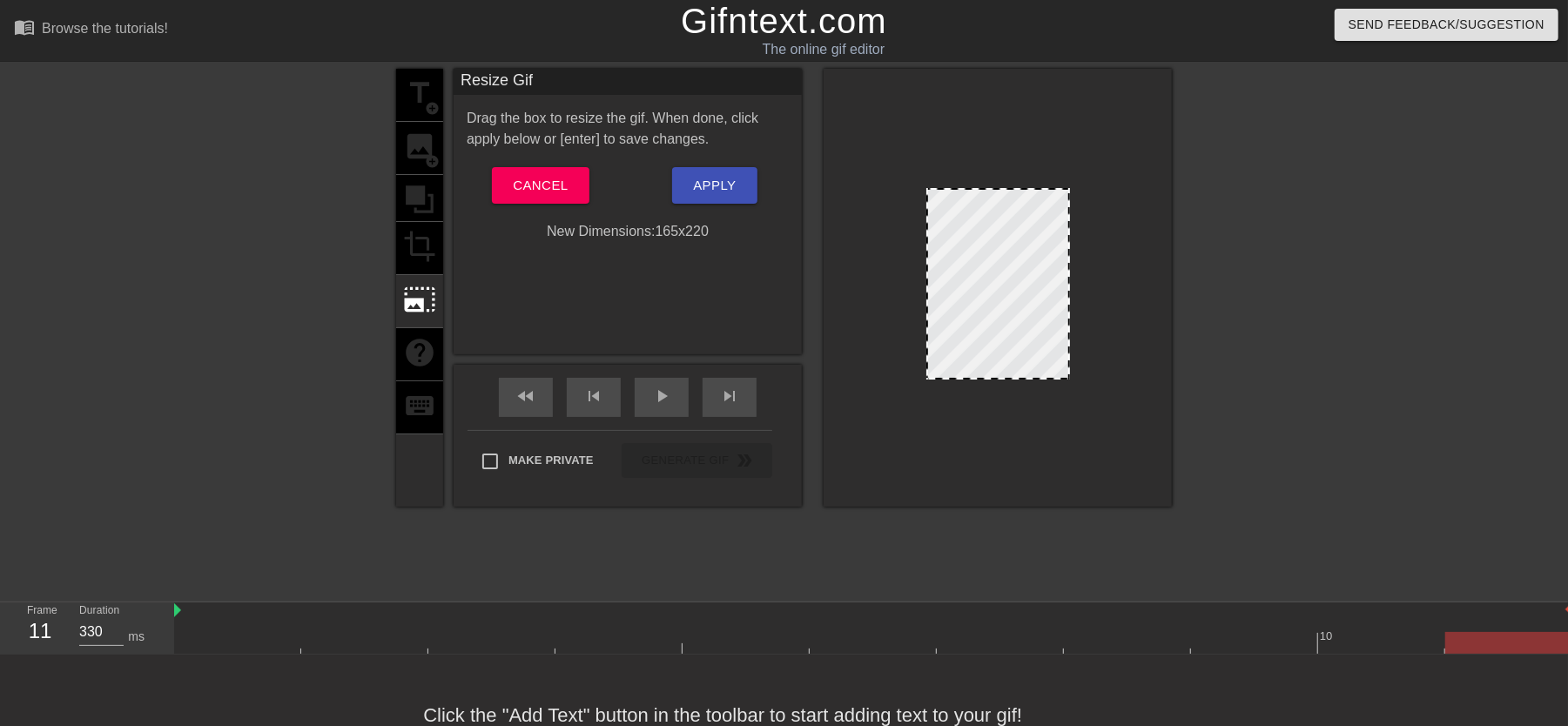click at bounding box center [998, 284] 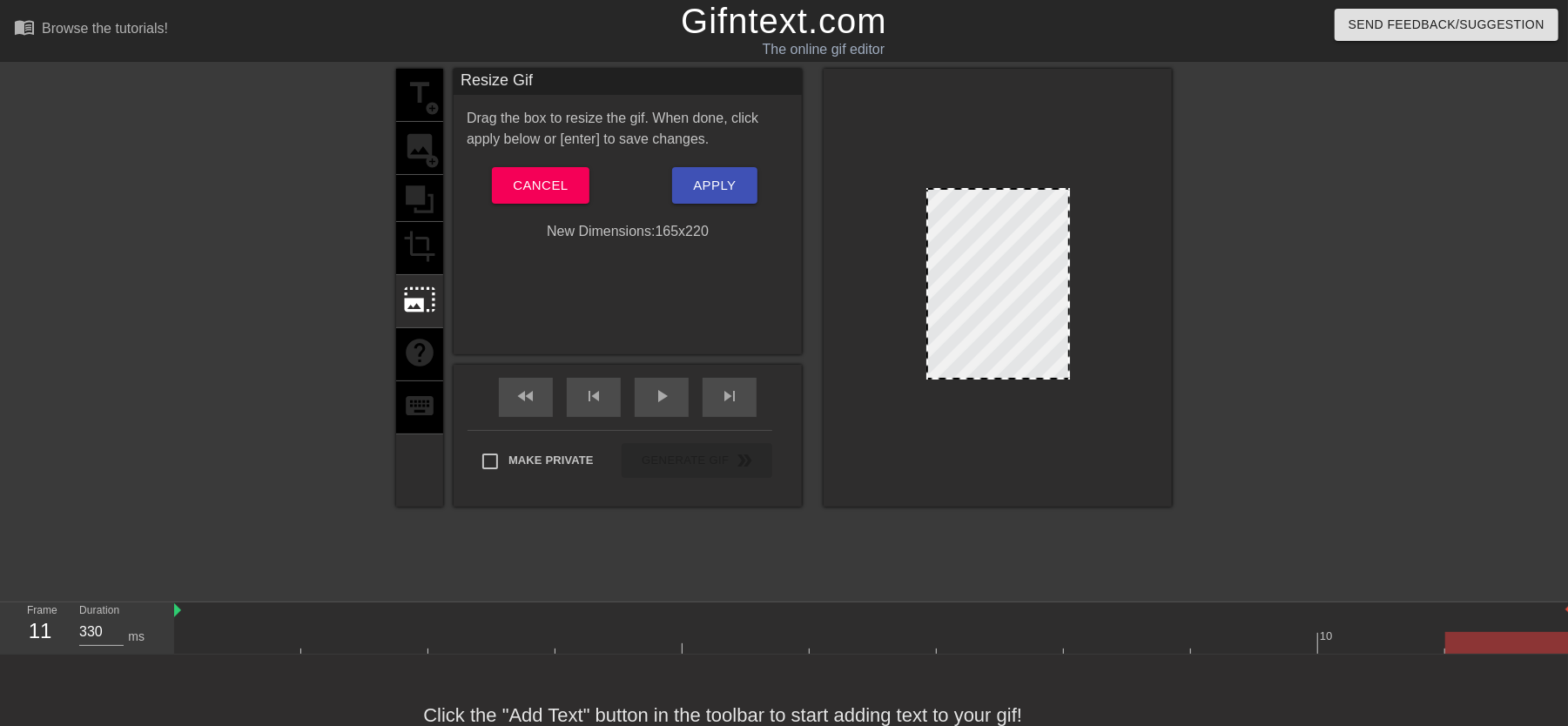 drag, startPoint x: 926, startPoint y: 188, endPoint x: 1005, endPoint y: 303, distance: 139.52061 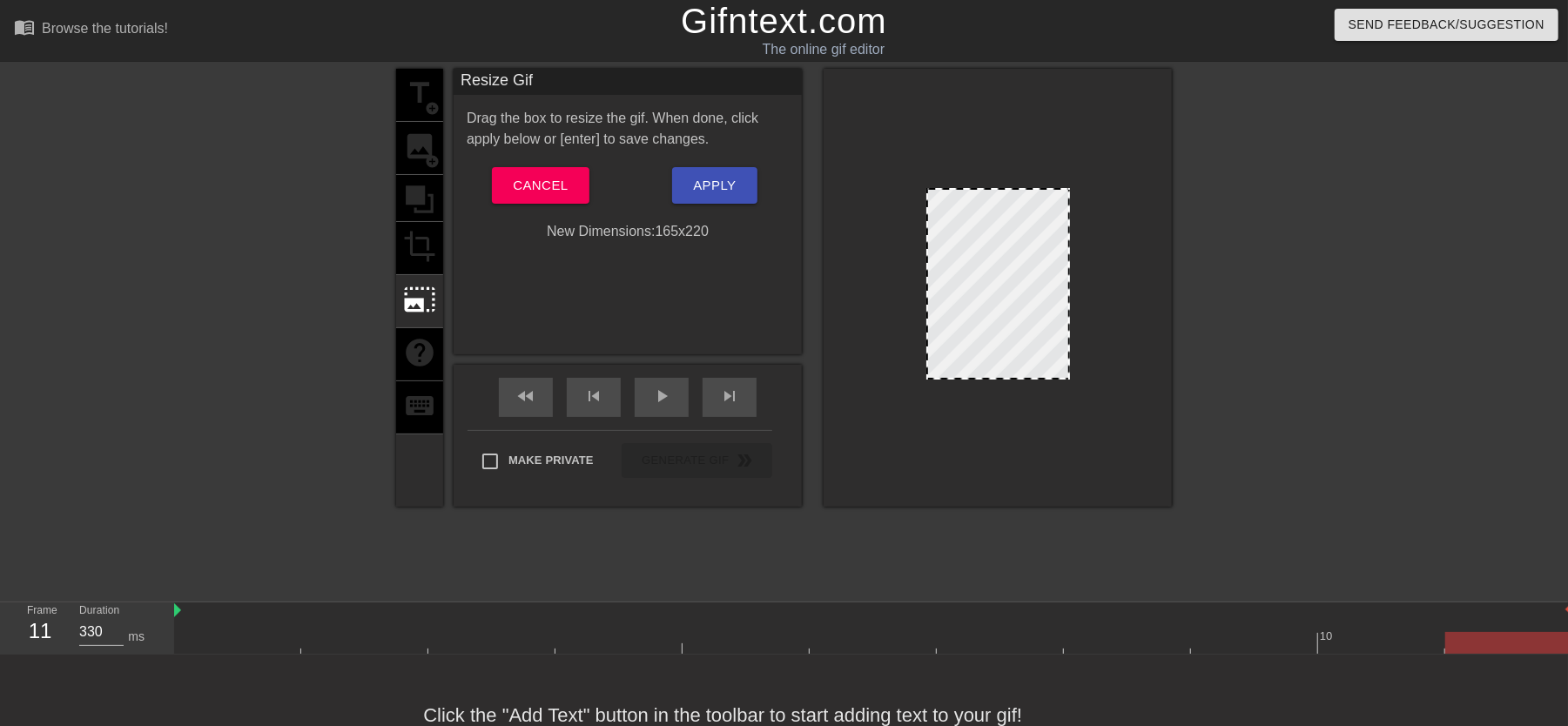 click at bounding box center [998, 284] 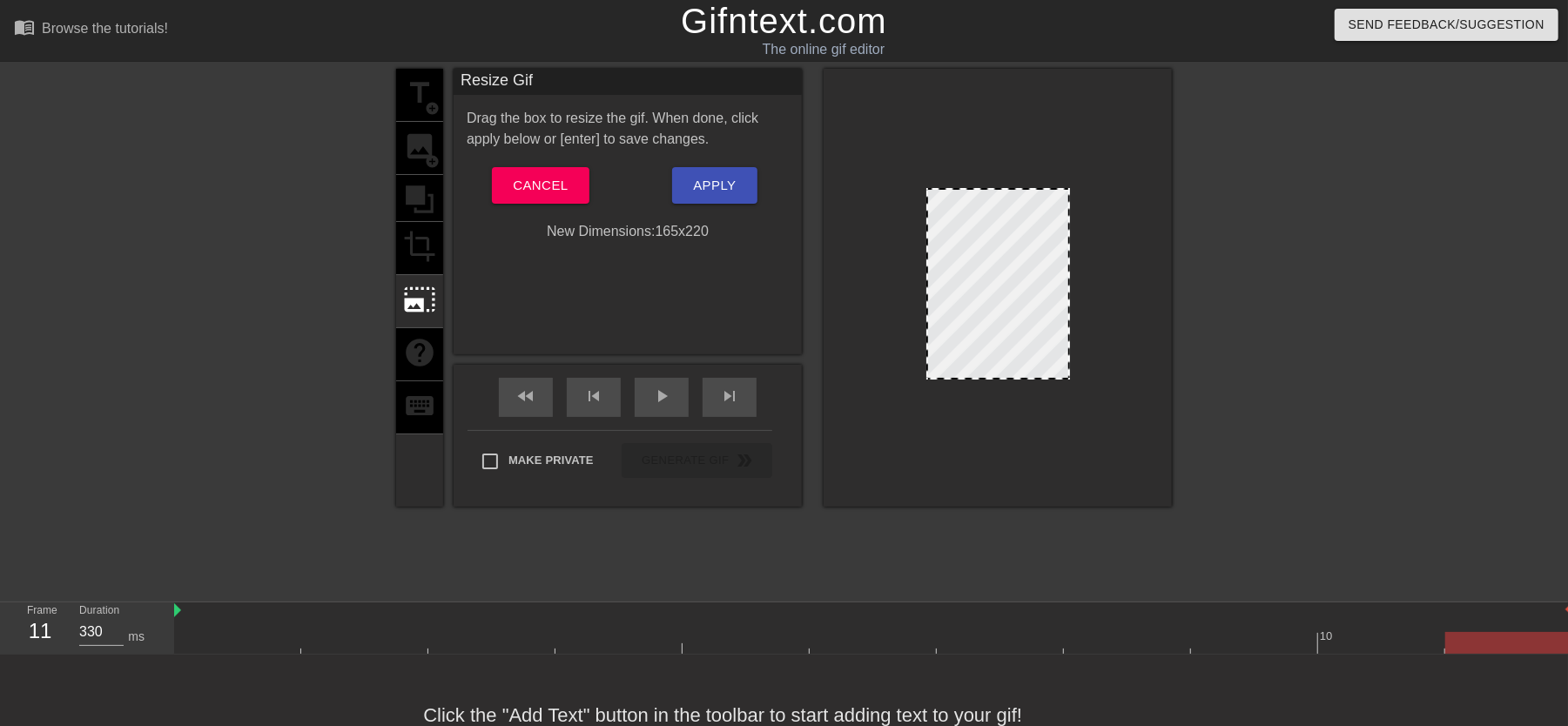 drag, startPoint x: 1005, startPoint y: 303, endPoint x: 983, endPoint y: 227, distance: 79.12016 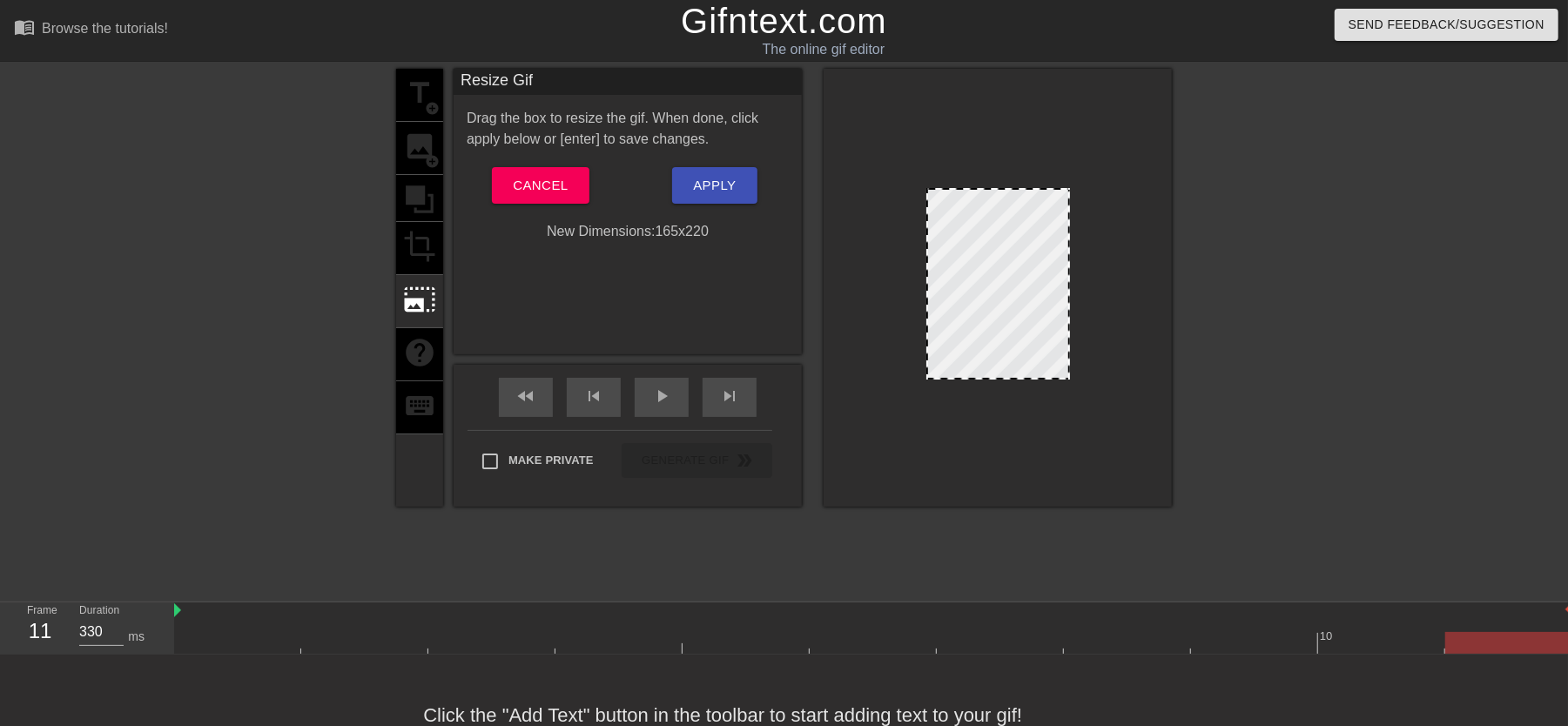 click at bounding box center [998, 284] 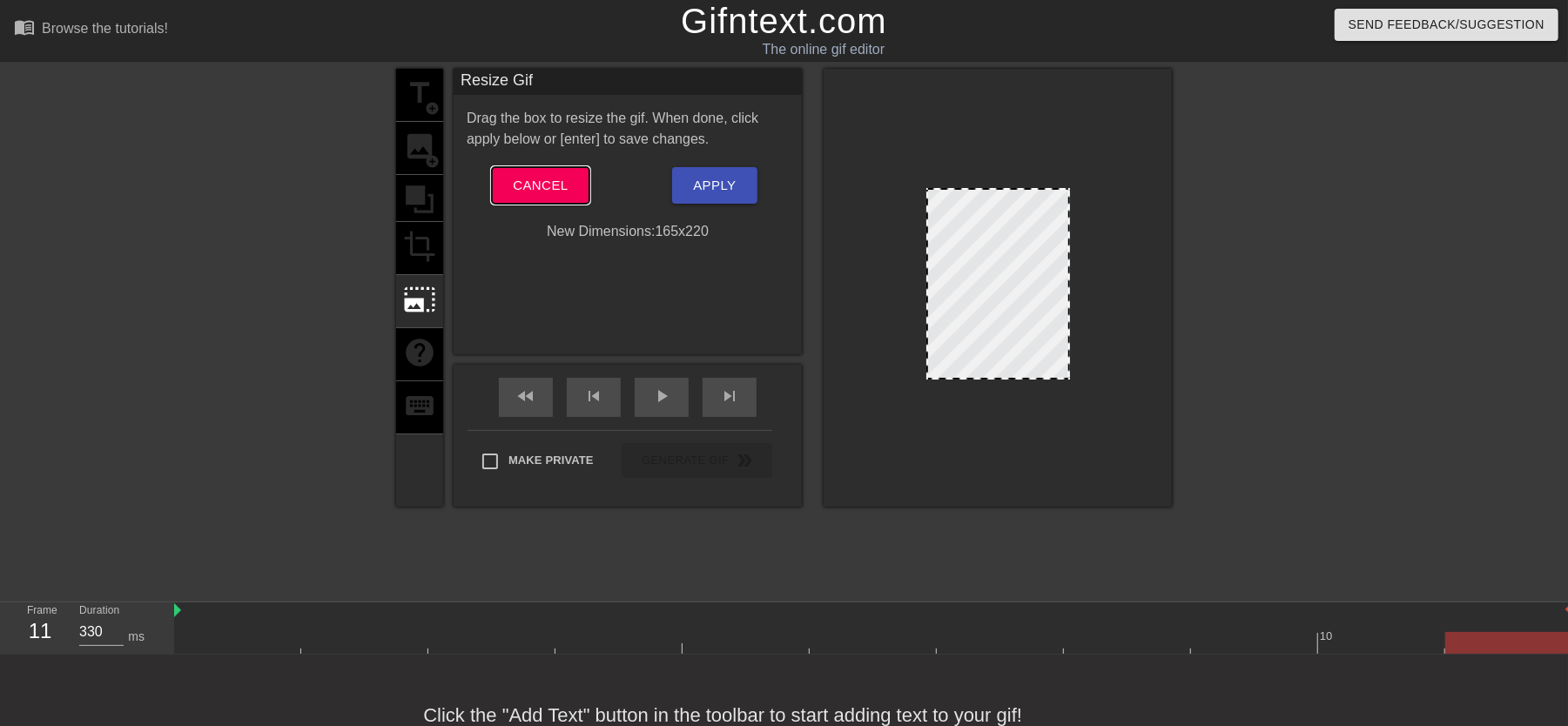click on "Cancel" at bounding box center [540, 185] 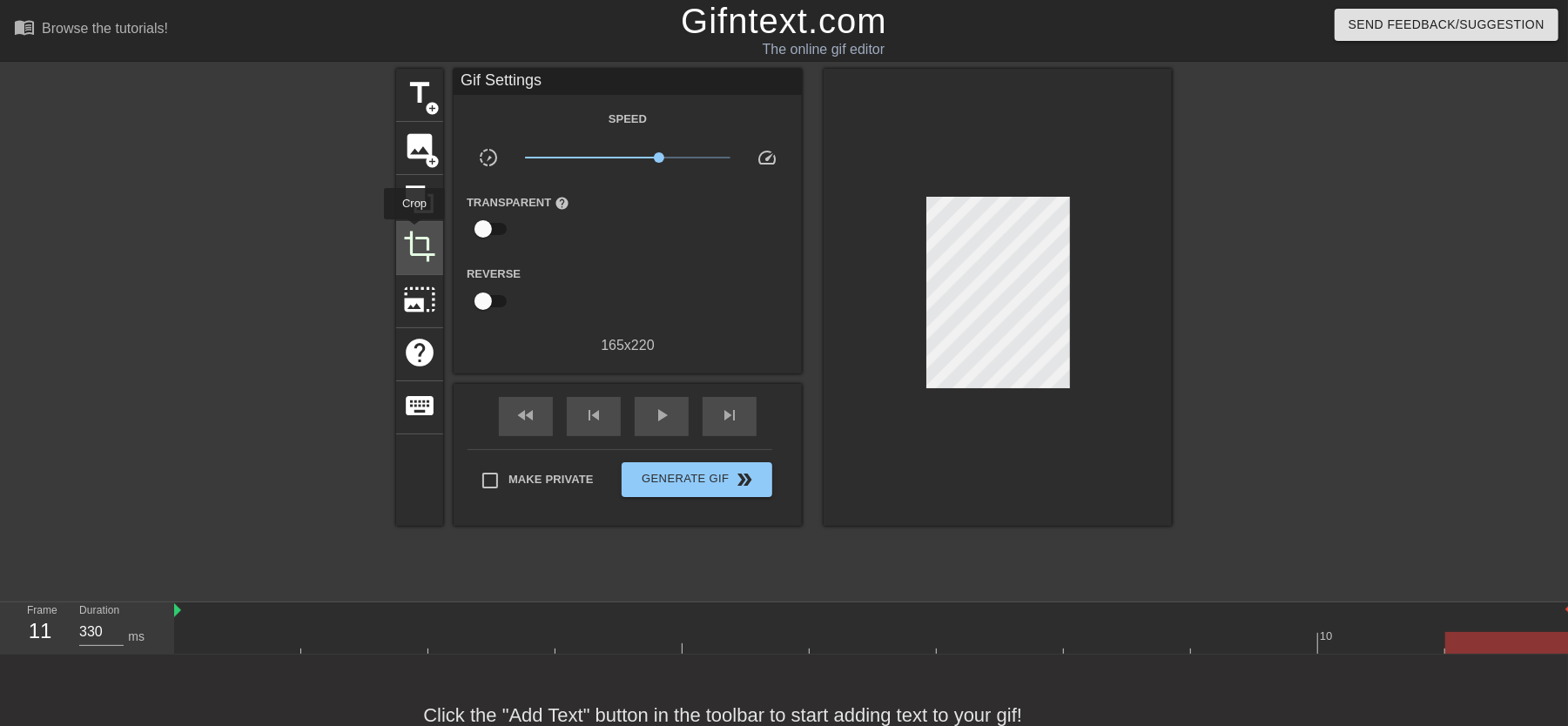 click on "crop" at bounding box center (420, 246) 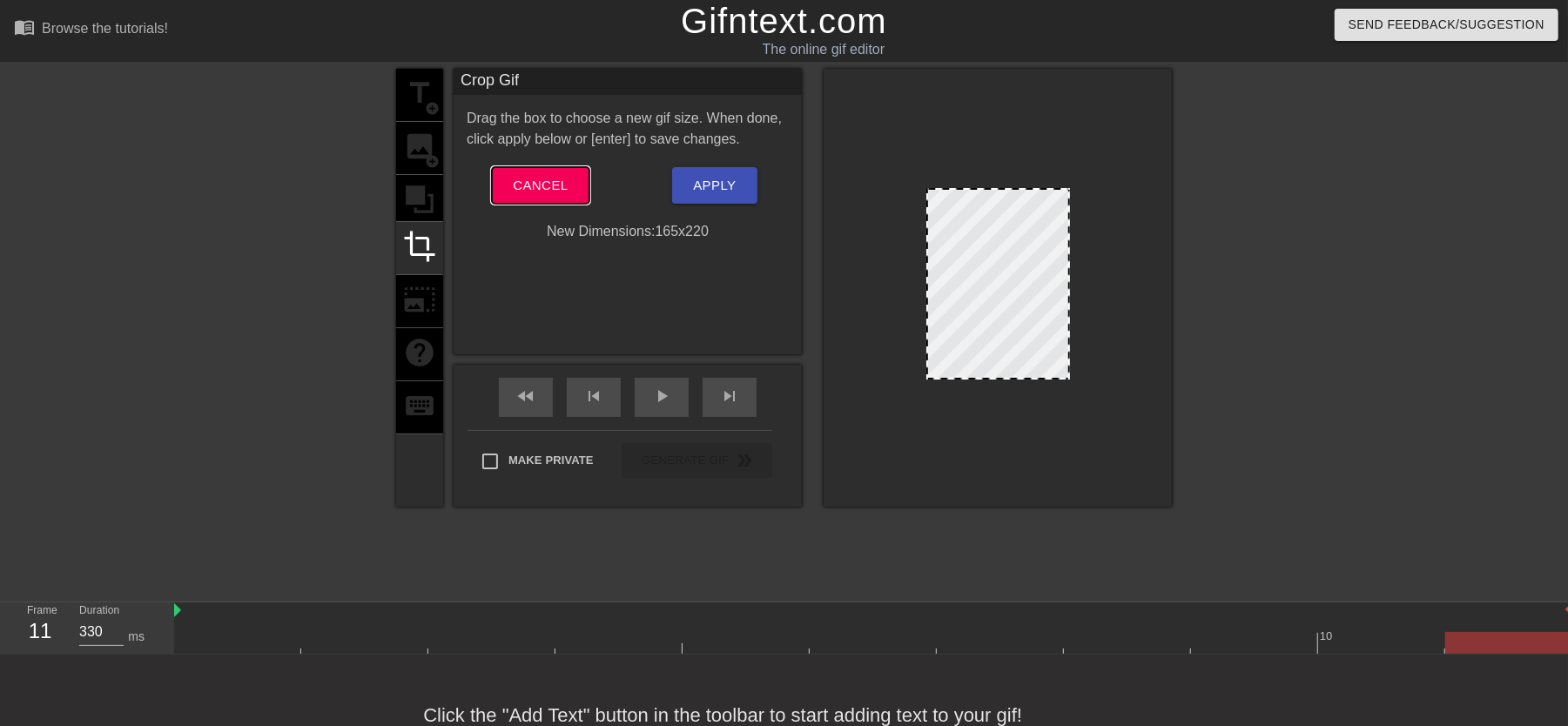 click on "Cancel" at bounding box center (540, 185) 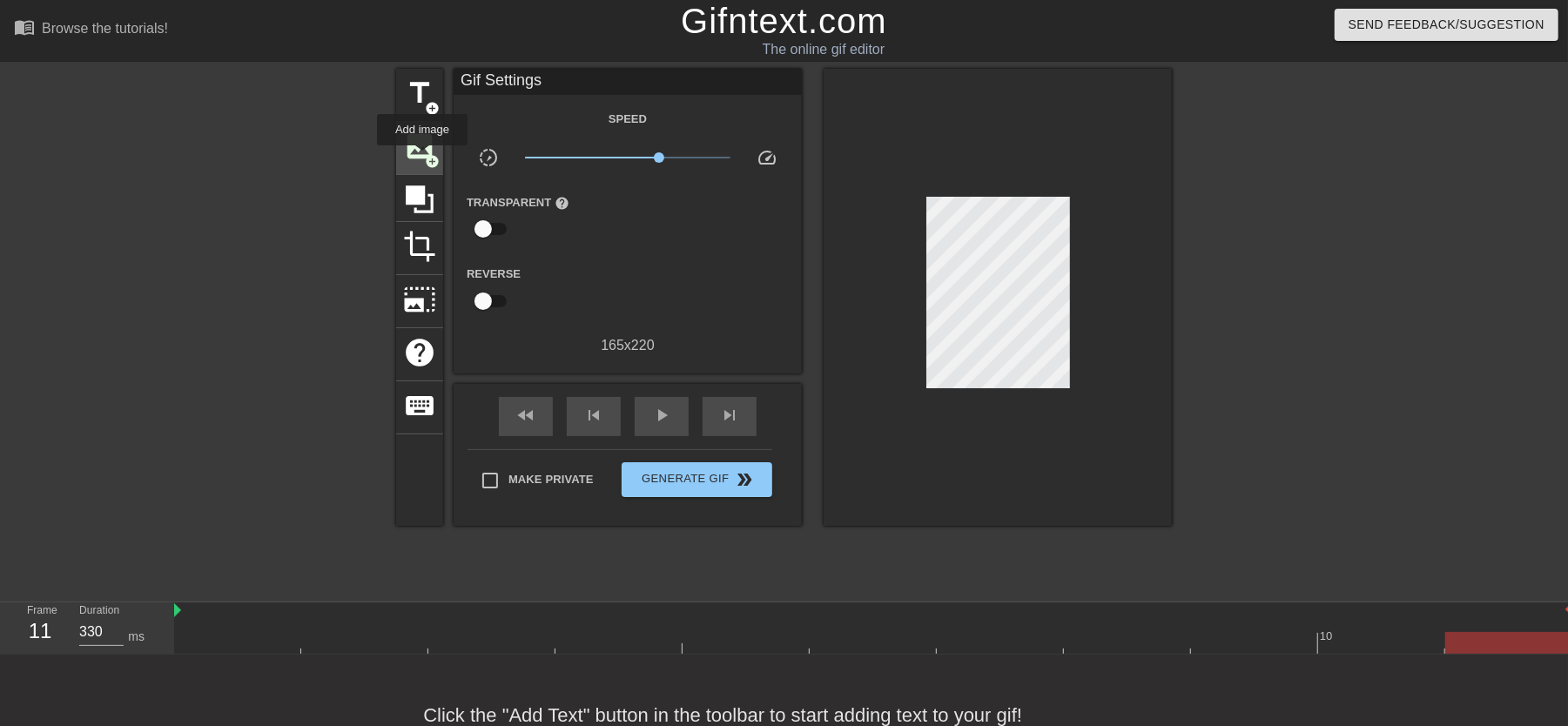 click on "image" at bounding box center [420, 146] 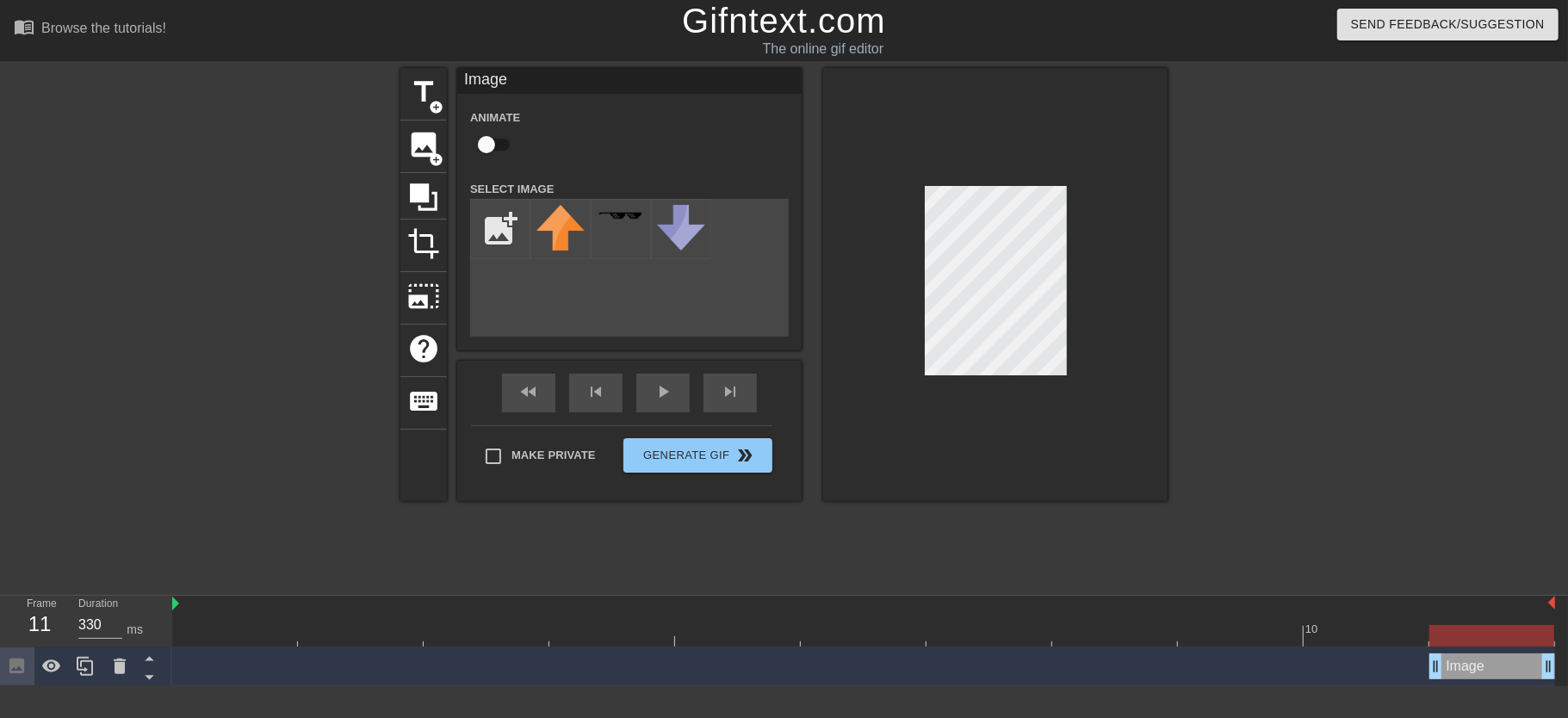 click at bounding box center [995, 284] 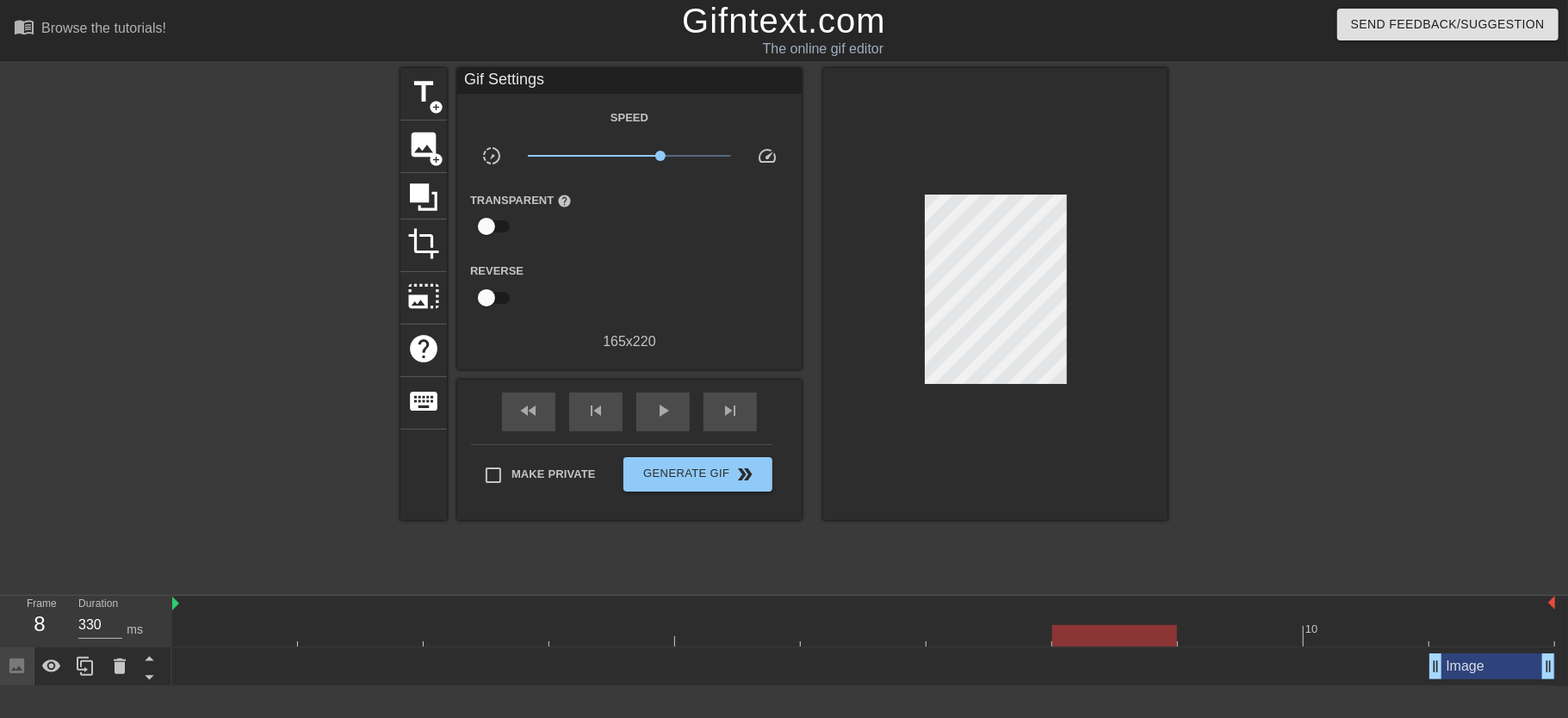 drag, startPoint x: 1435, startPoint y: 624, endPoint x: 1143, endPoint y: 625, distance: 292.00171 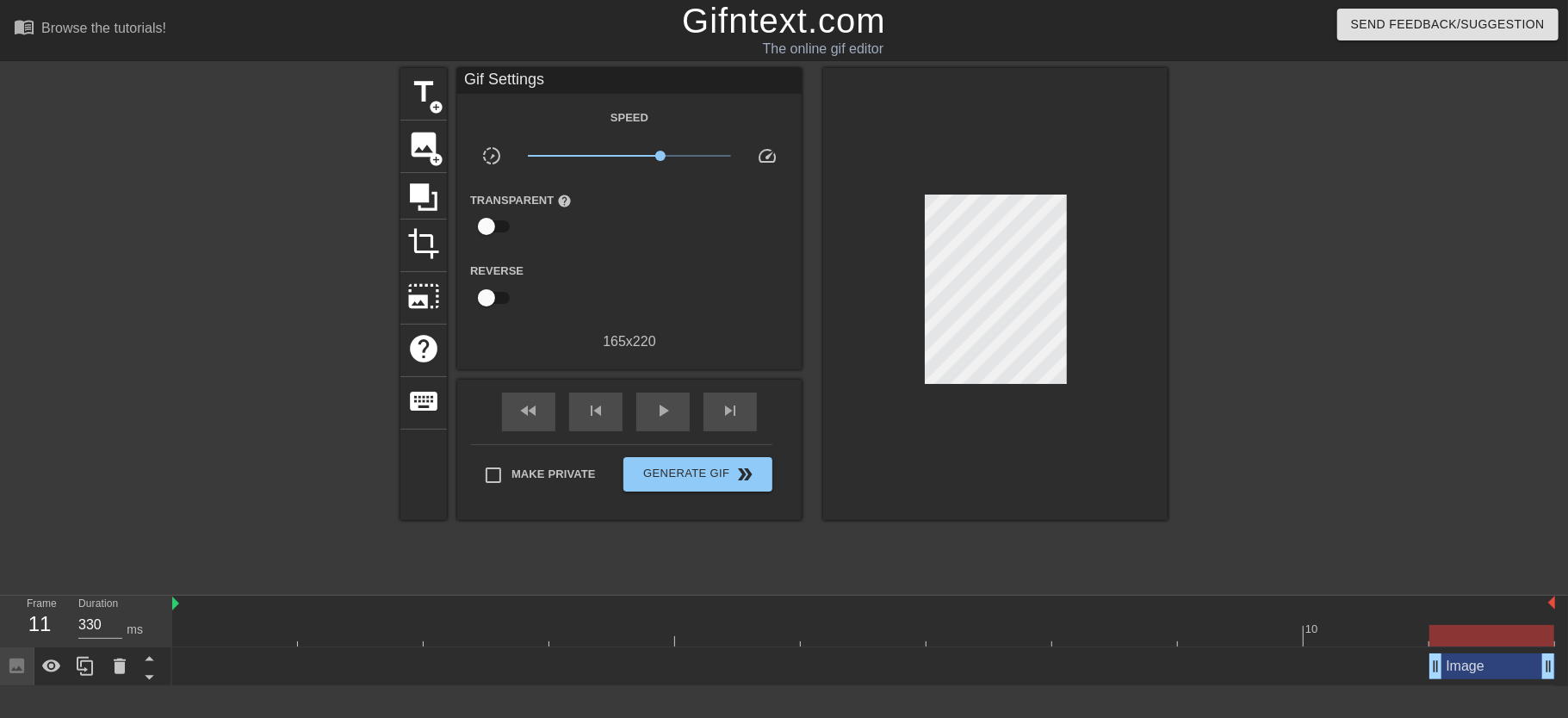 drag, startPoint x: 1342, startPoint y: 628, endPoint x: 1348, endPoint y: 510, distance: 118.15244 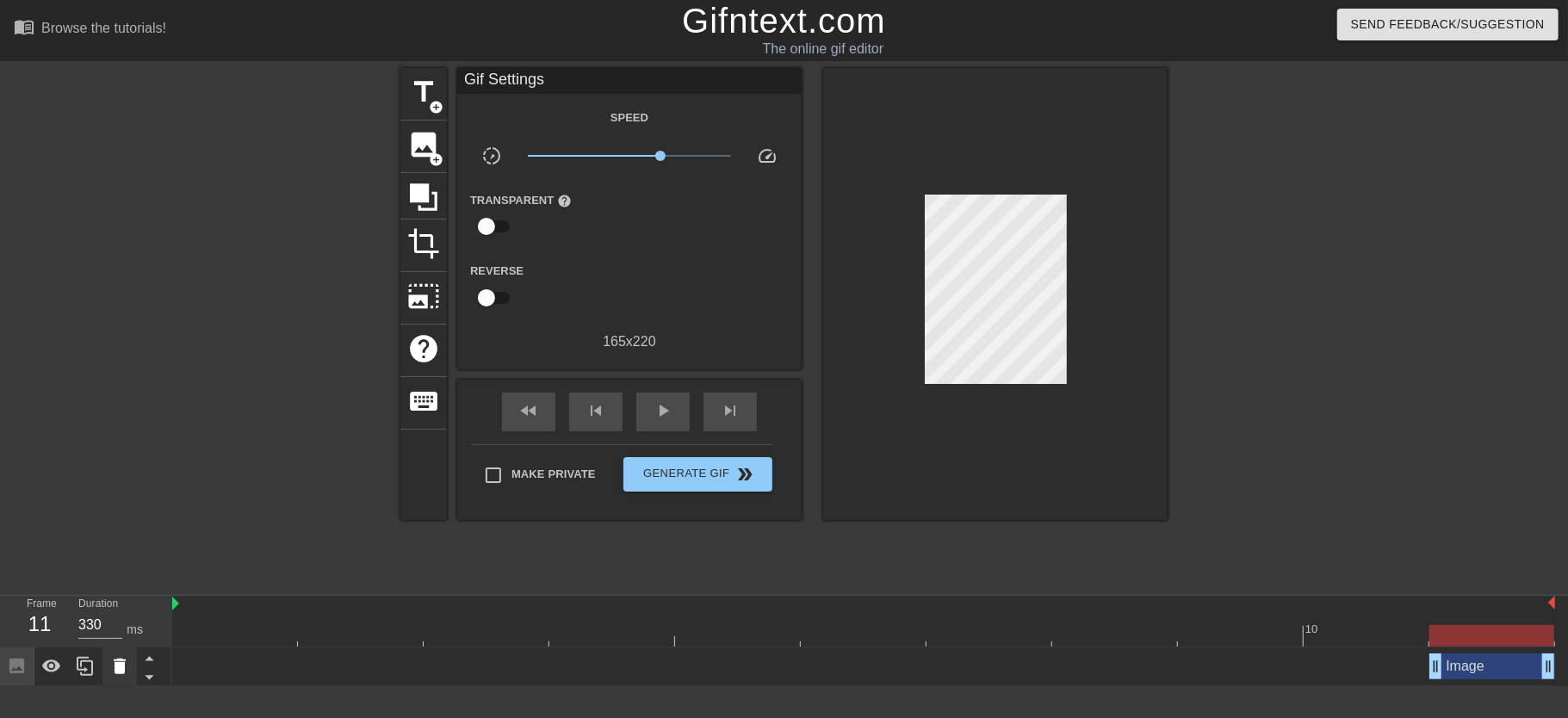 click 